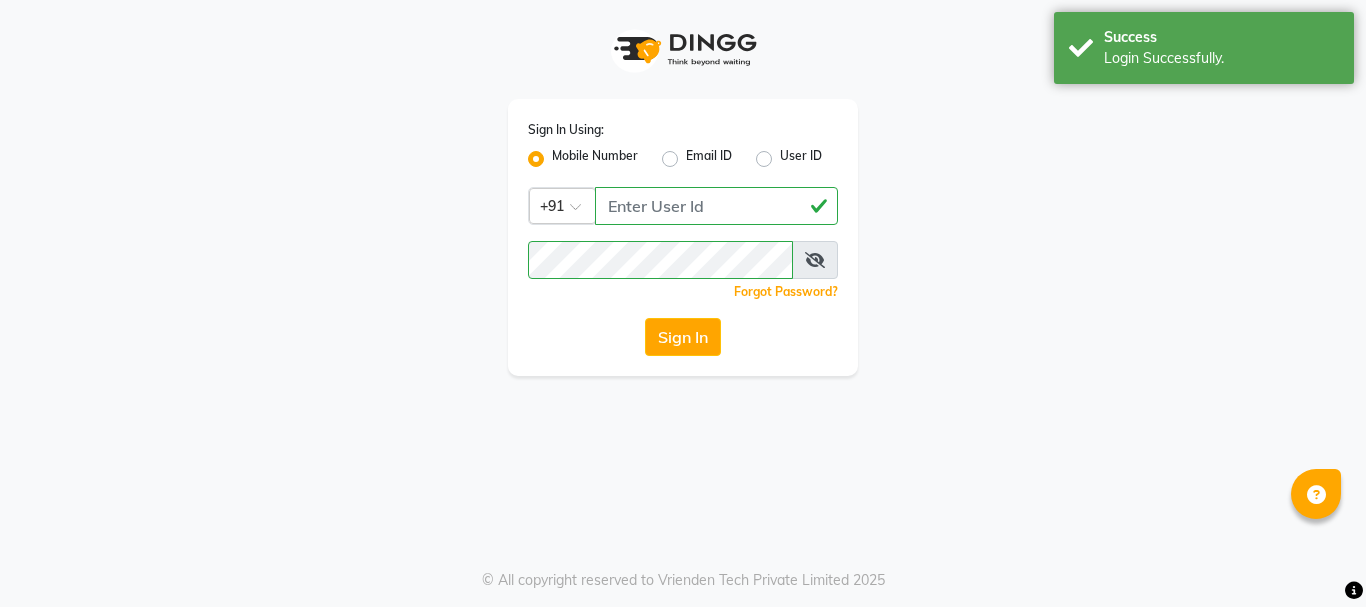 scroll, scrollTop: 0, scrollLeft: 0, axis: both 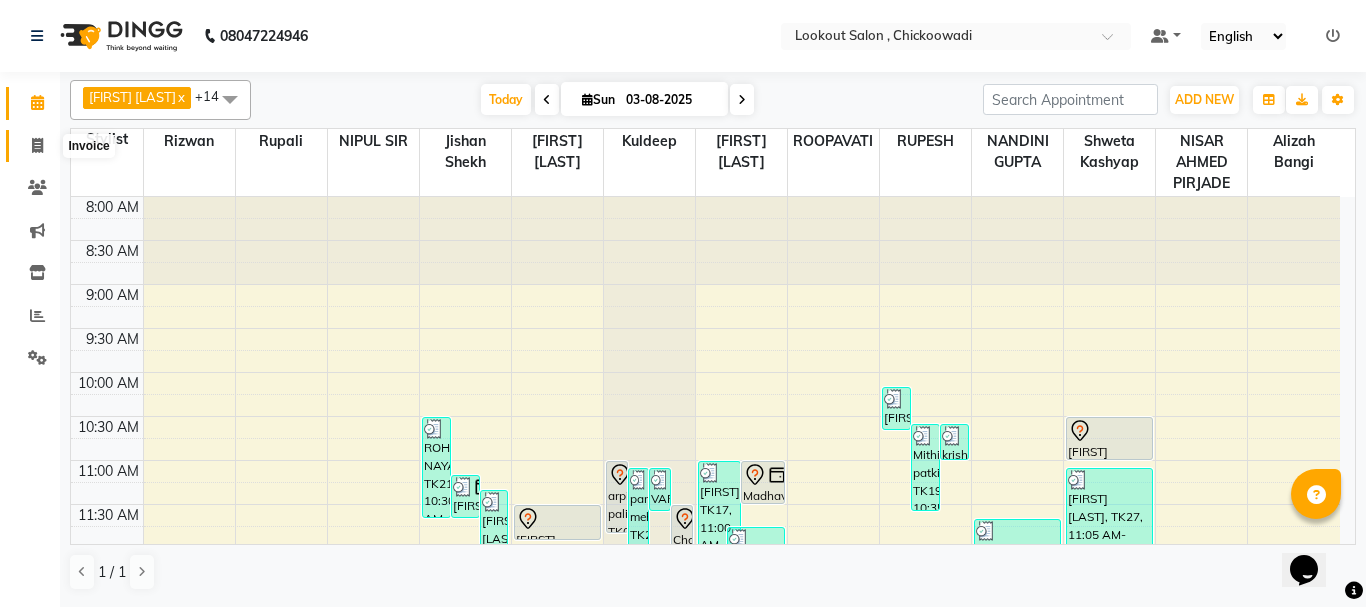 click 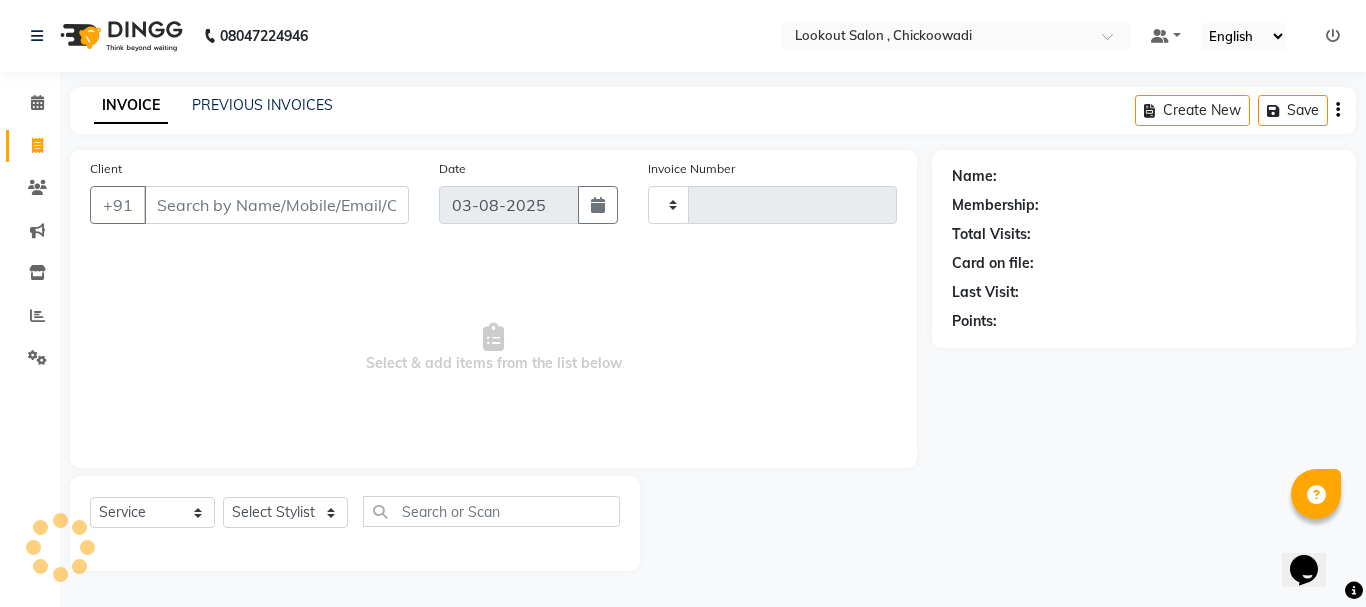 click on "Client" at bounding box center [276, 205] 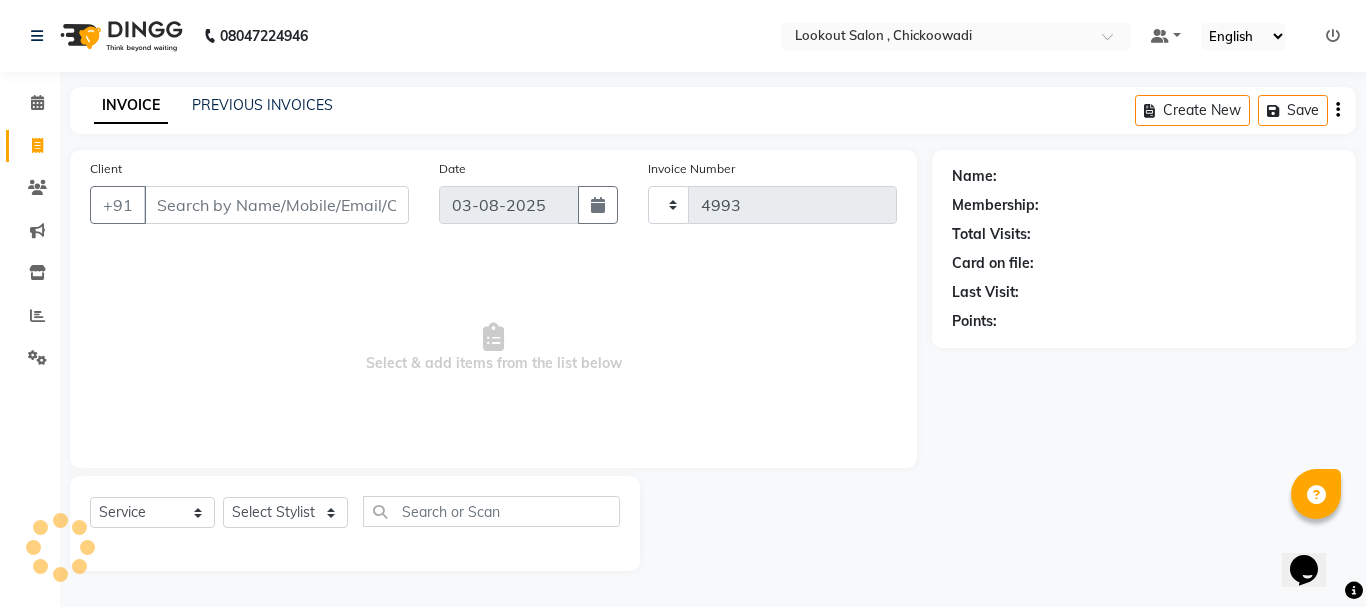 select on "151" 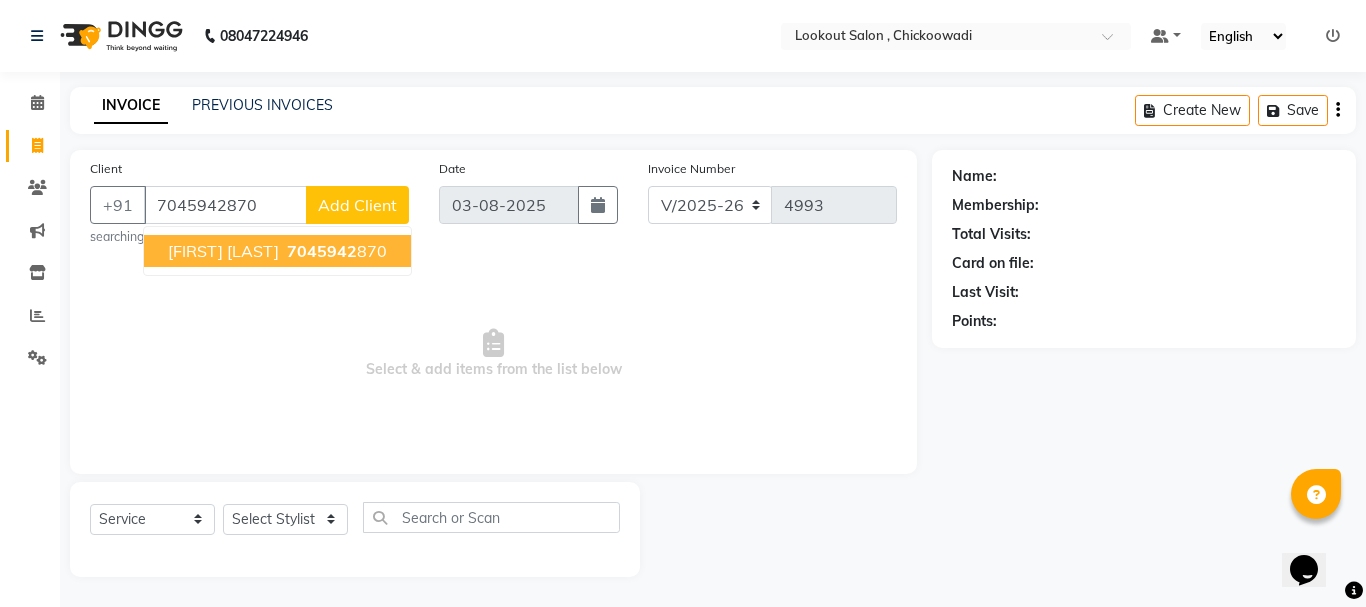 type on "7045942870" 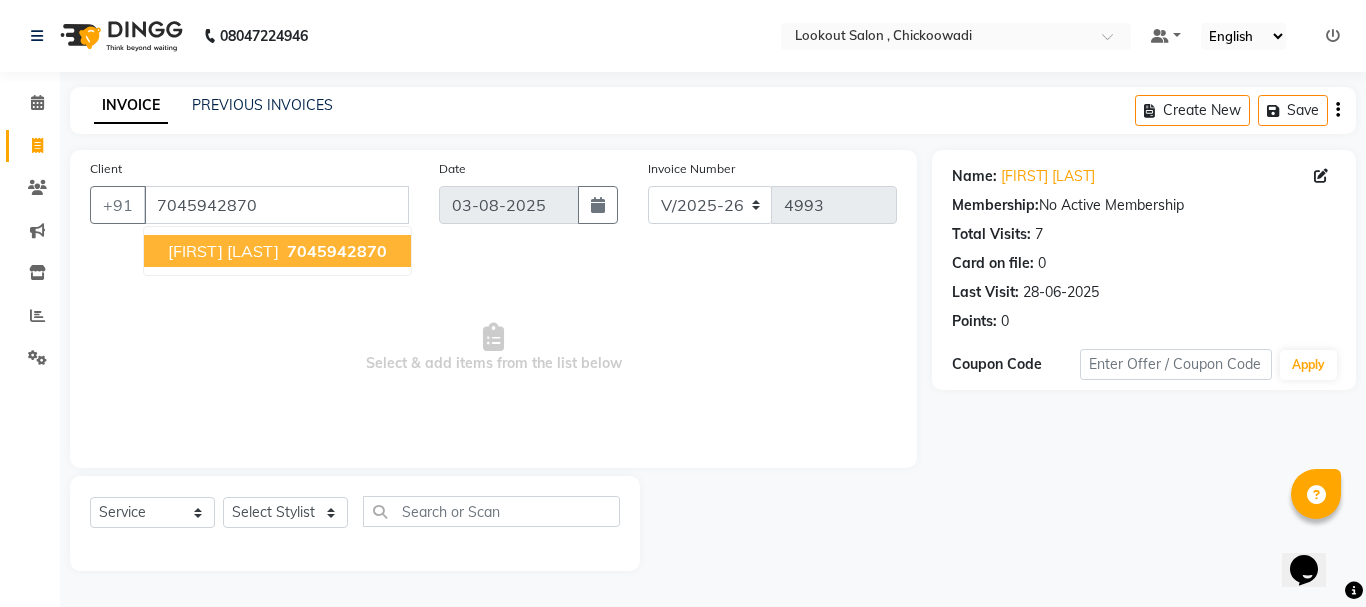 click on "7045942870" at bounding box center (337, 251) 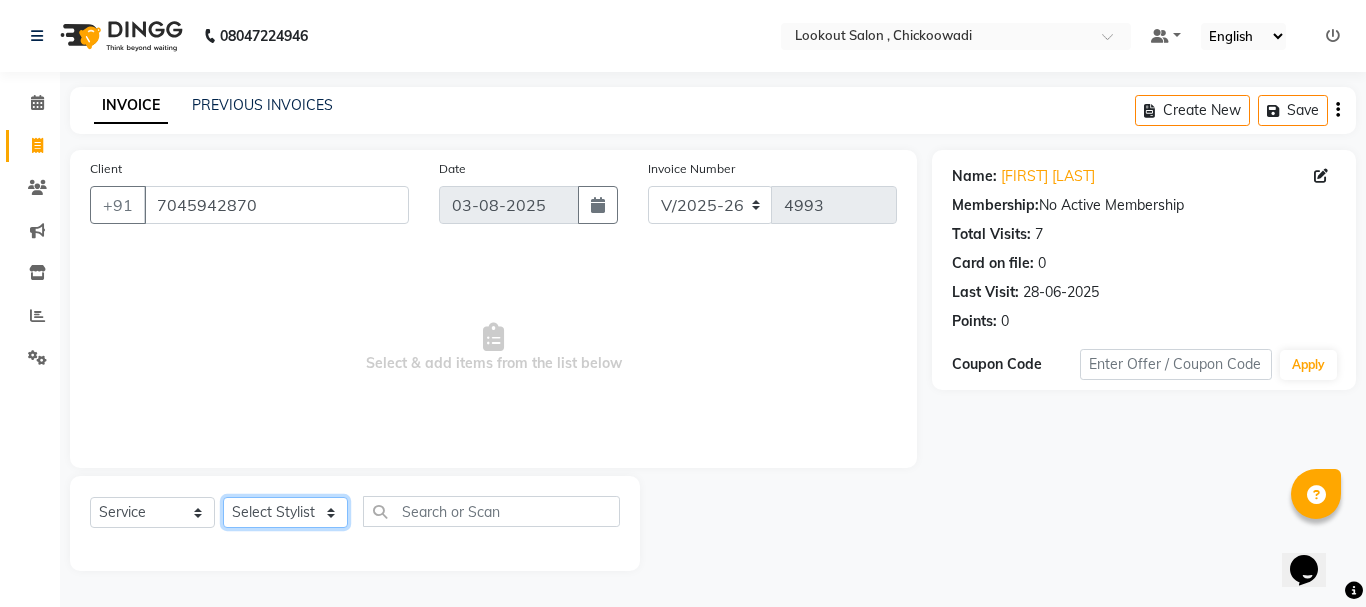 click on "Select Stylist [FIRST] [LAST] [FIRST] [LAST] [FIRST] [LAST] [FIRST] [LAST] [FIRST] [LAST] [FIRST] [LAST] [FIRST] [LAST] [FIRST] [LAST] [FIRST] [LAST] [FIRST] [LAST] [FIRST] [LAST] [FIRST] [LAST] [FIRST] [LAST] [FIRST] [LAST] [FIRST] [LAST] [FIRST] [LAST]" 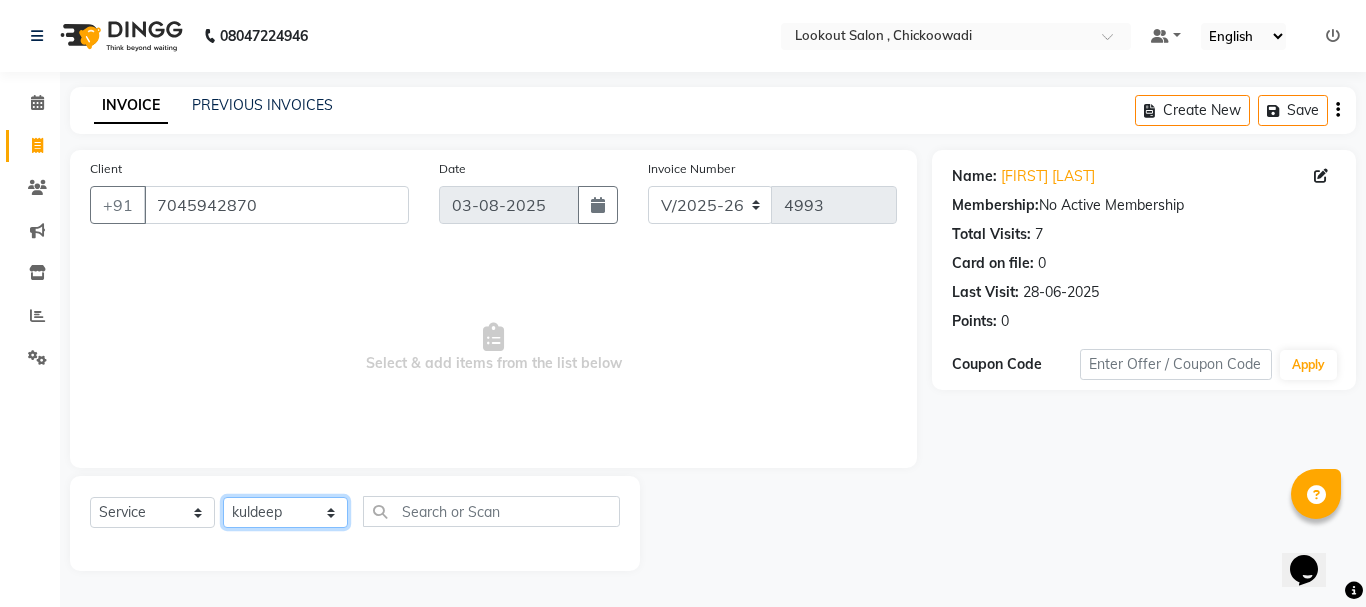 click on "Select Stylist [FIRST] [LAST] [FIRST] [LAST] [FIRST] [LAST] [FIRST] [LAST] [FIRST] [LAST] [FIRST] [LAST] [FIRST] [LAST] [FIRST] [LAST] [FIRST] [LAST] [FIRST] [LAST] [FIRST] [LAST] [FIRST] [LAST] [FIRST] [LAST] [FIRST] [LAST] [FIRST] [LAST] [FIRST] [LAST]" 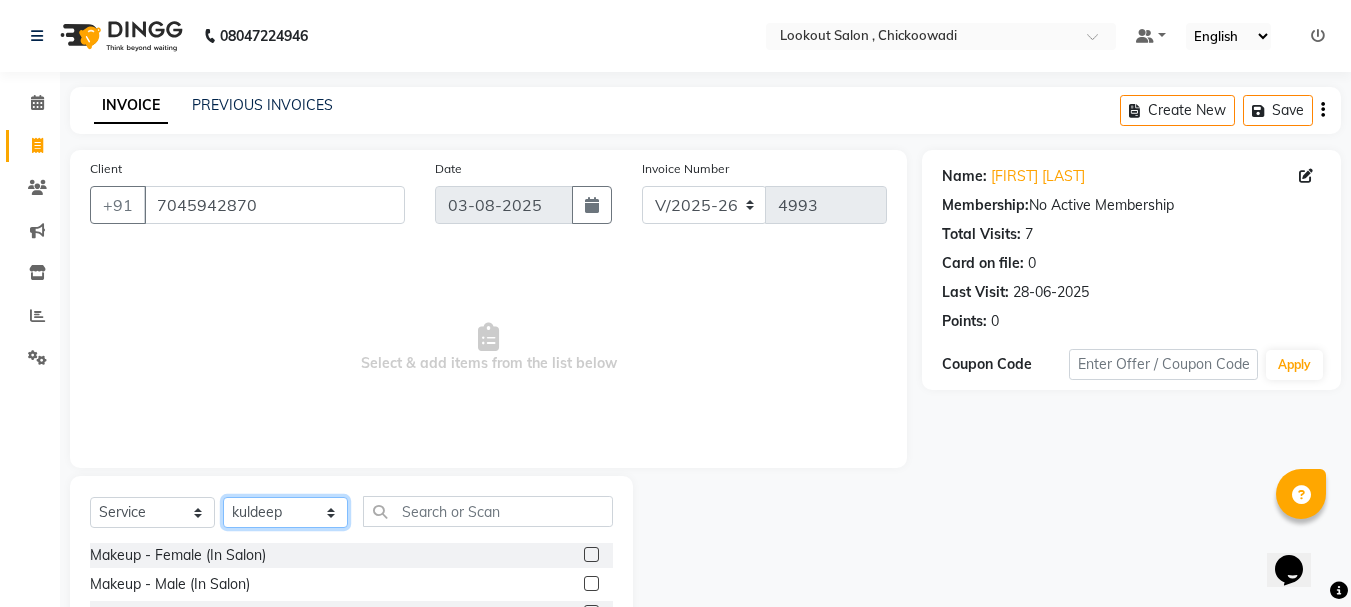scroll, scrollTop: 194, scrollLeft: 0, axis: vertical 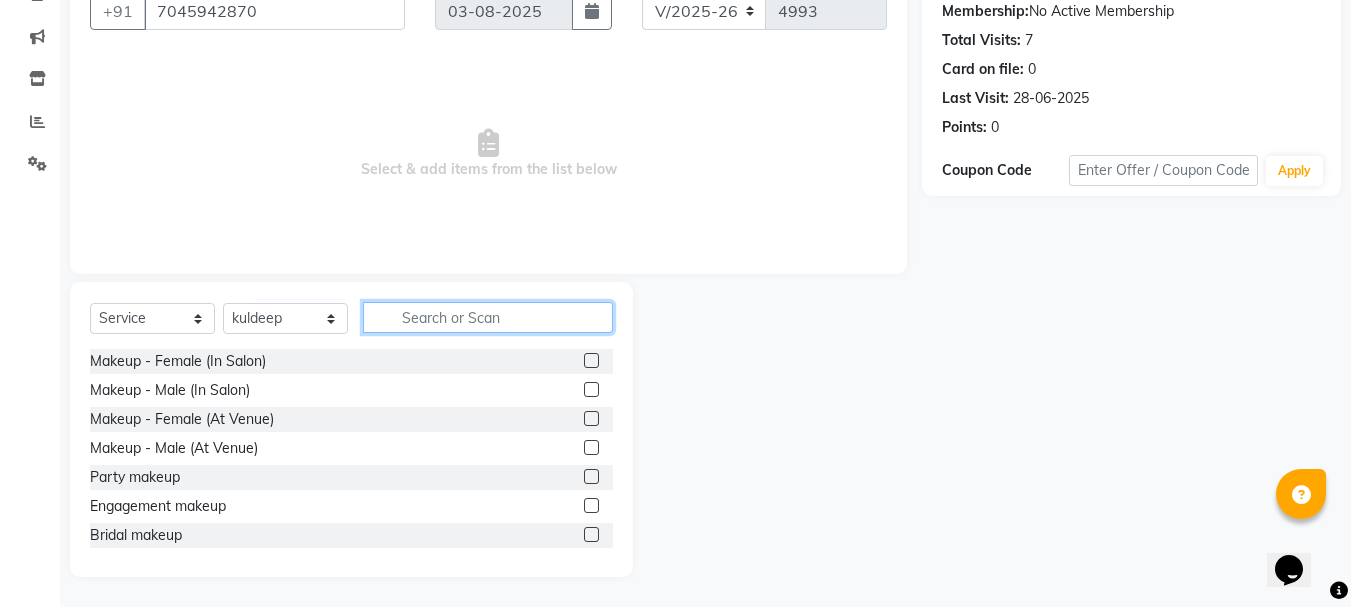 click 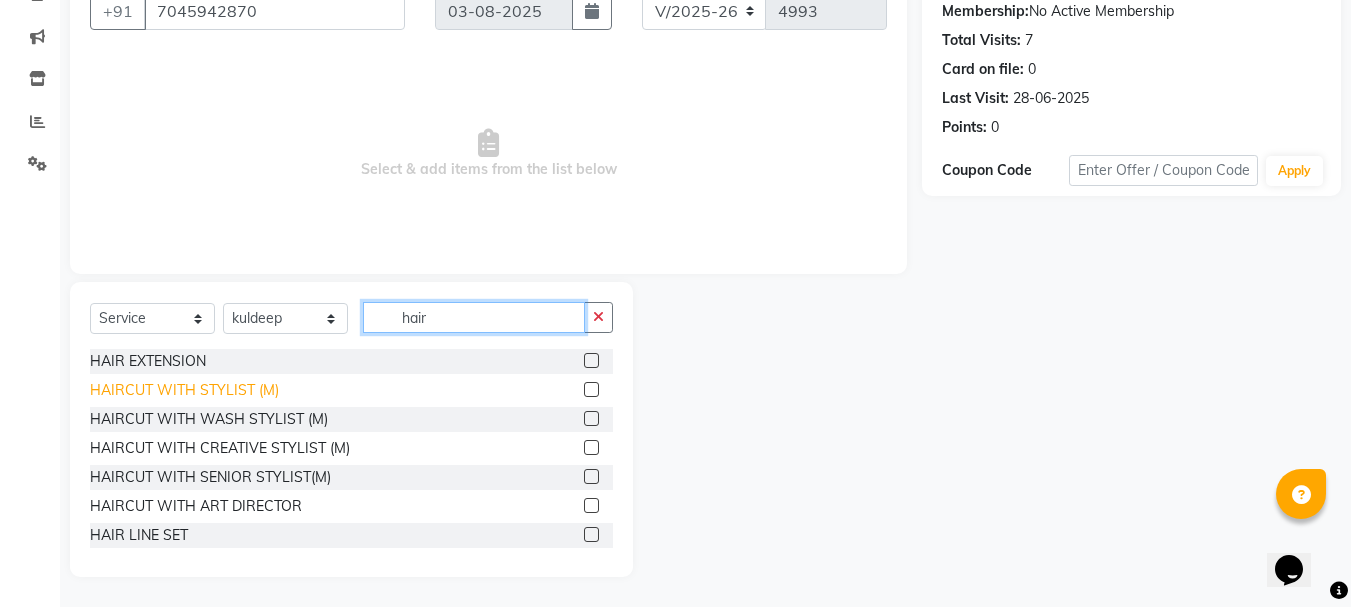 type on "hair" 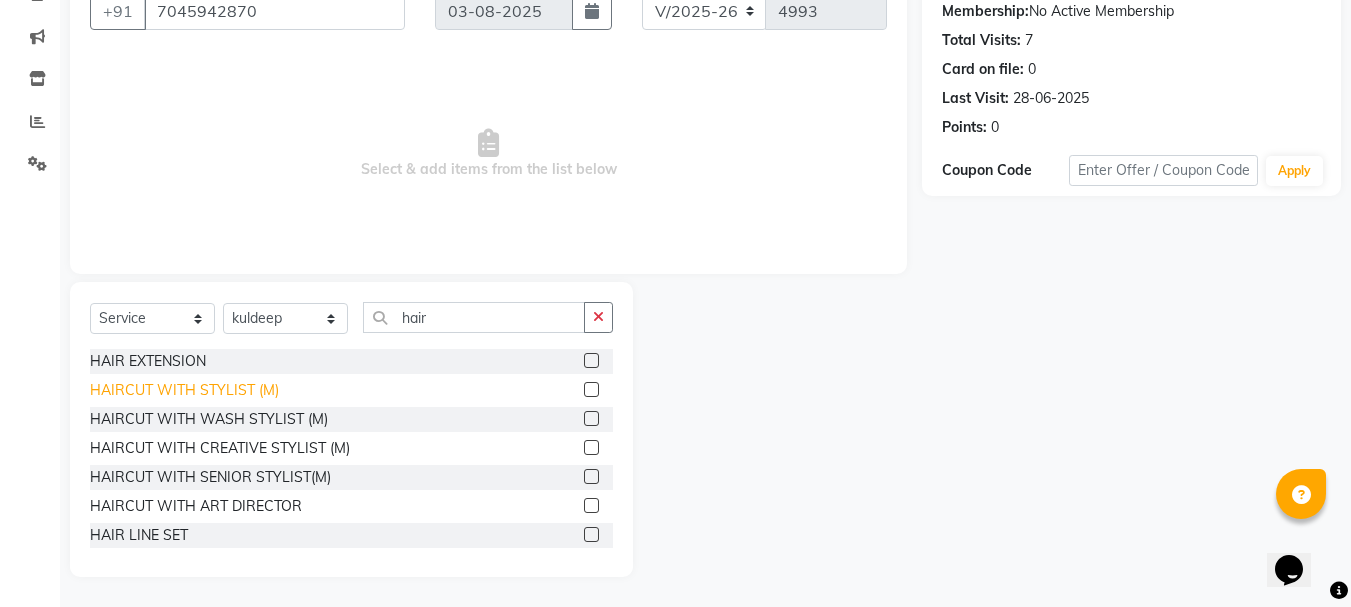 click on "HAIRCUT WITH STYLIST (M)" 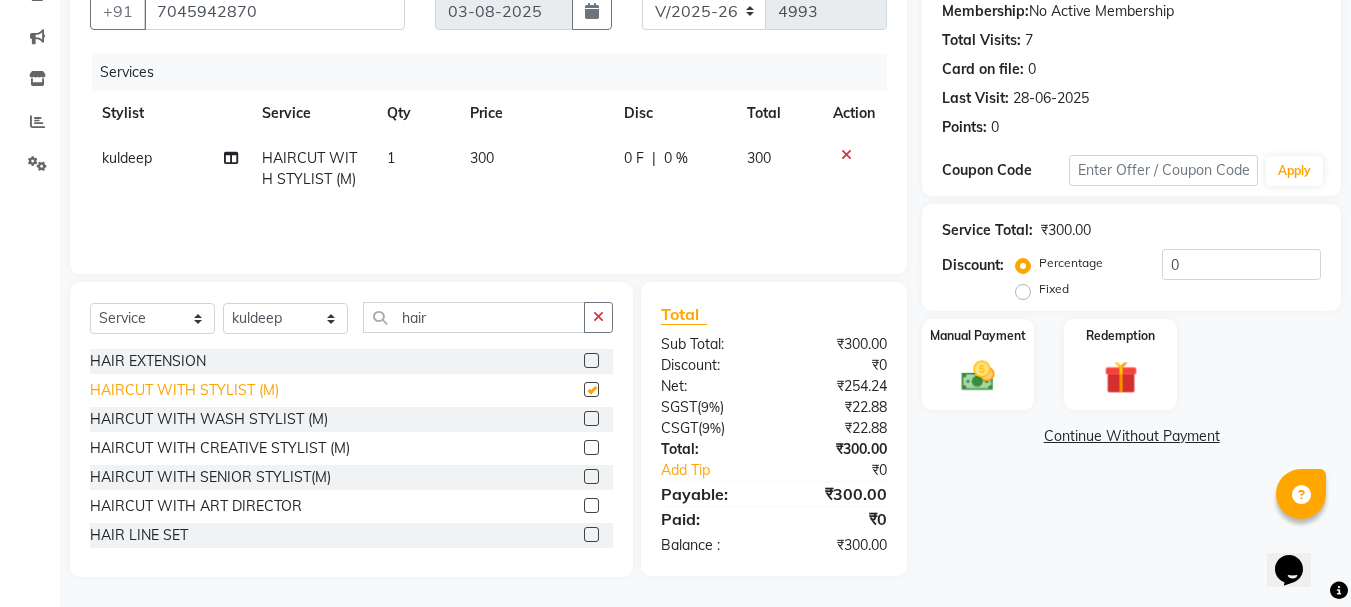 checkbox on "false" 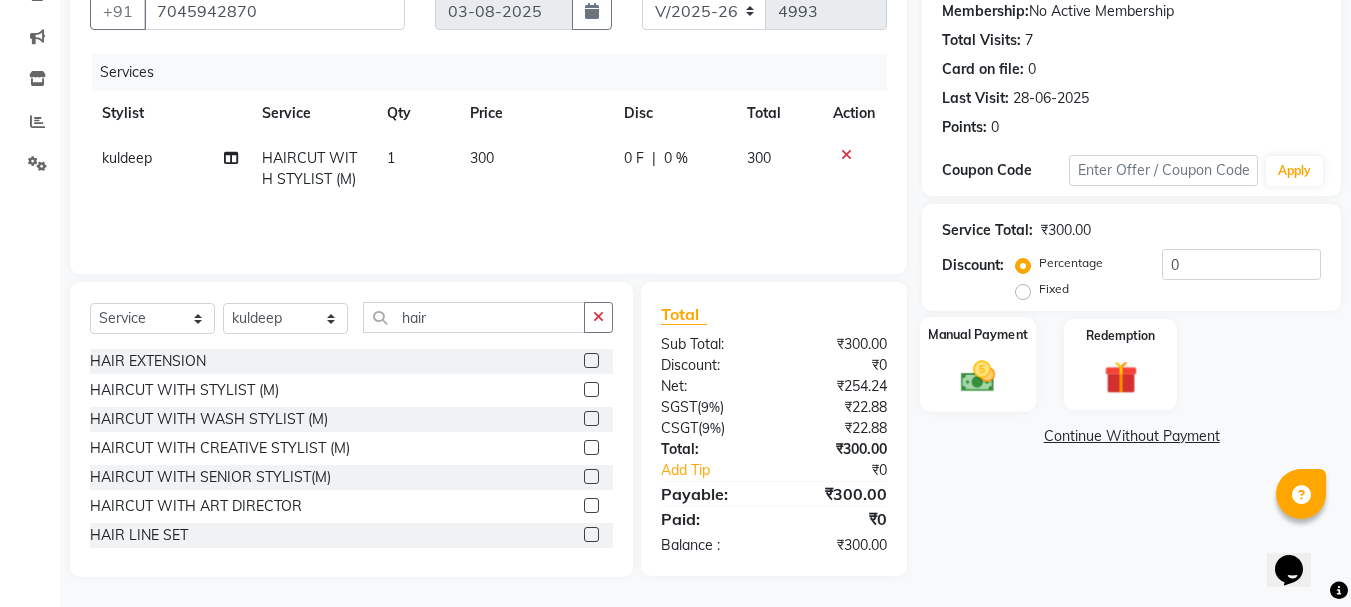 click 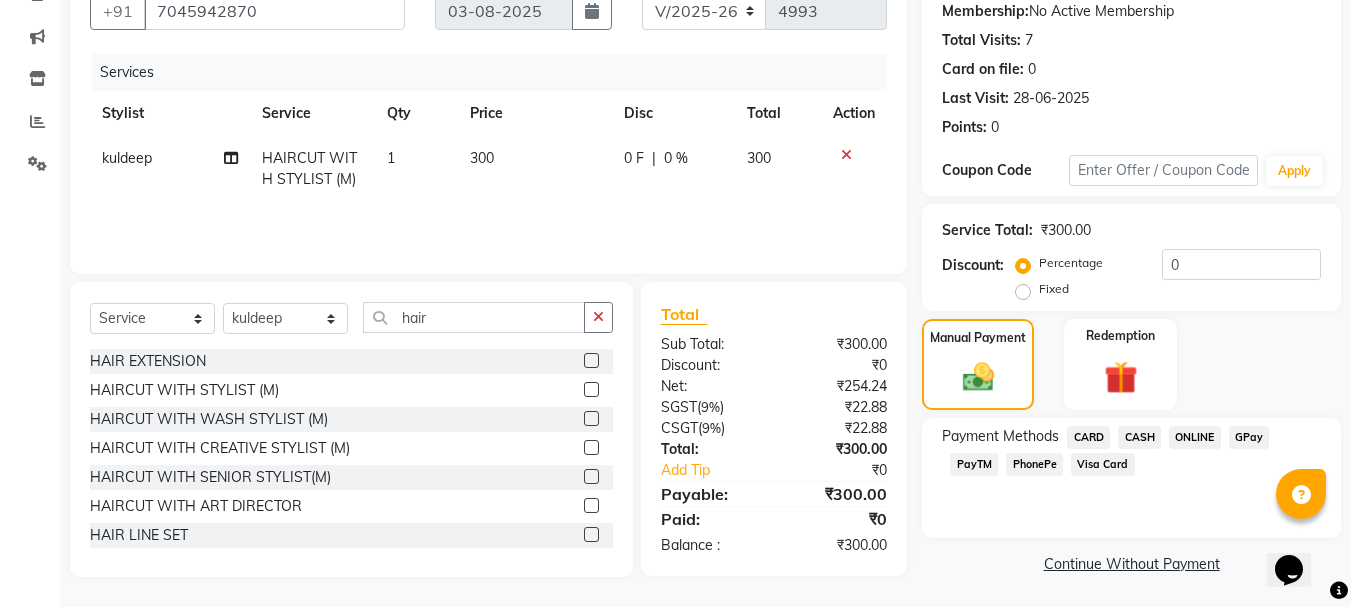 click on "CASH" 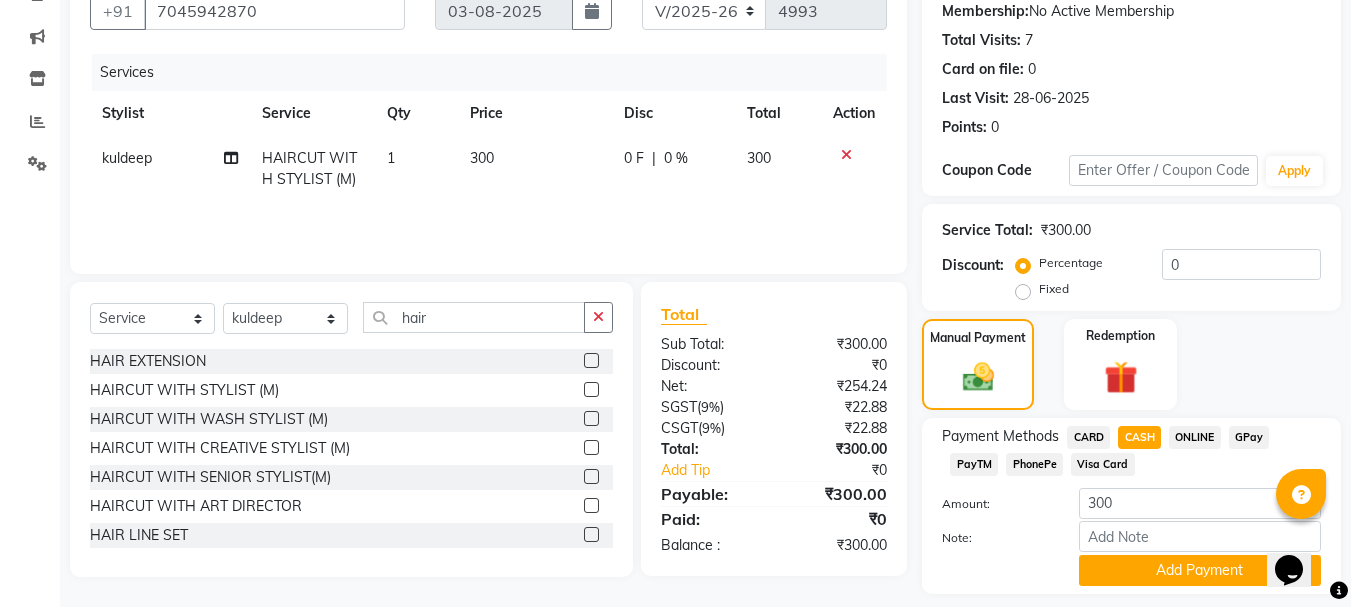 scroll, scrollTop: 252, scrollLeft: 0, axis: vertical 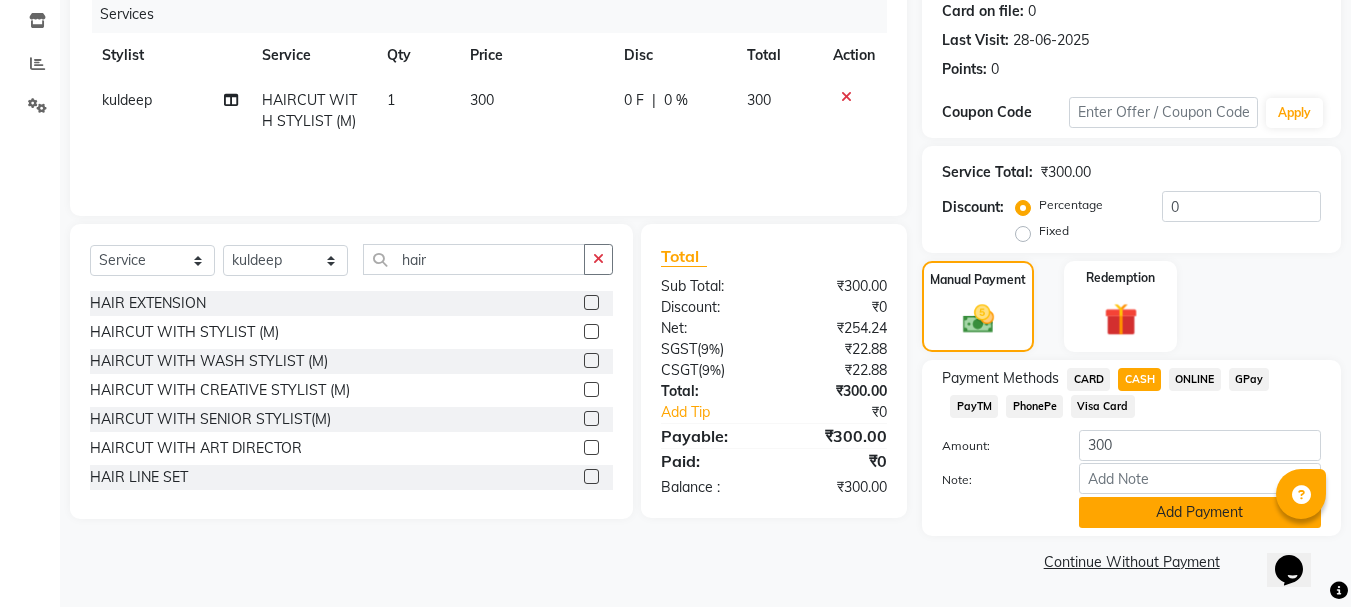 click on "Add Payment" 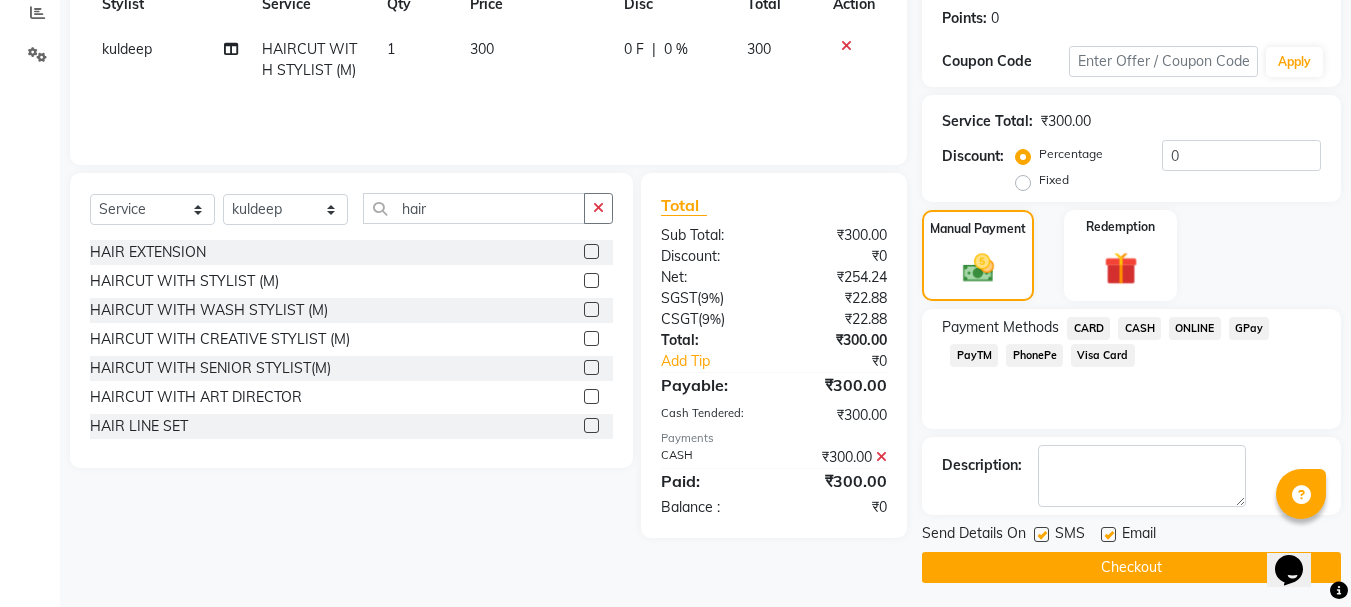 scroll, scrollTop: 309, scrollLeft: 0, axis: vertical 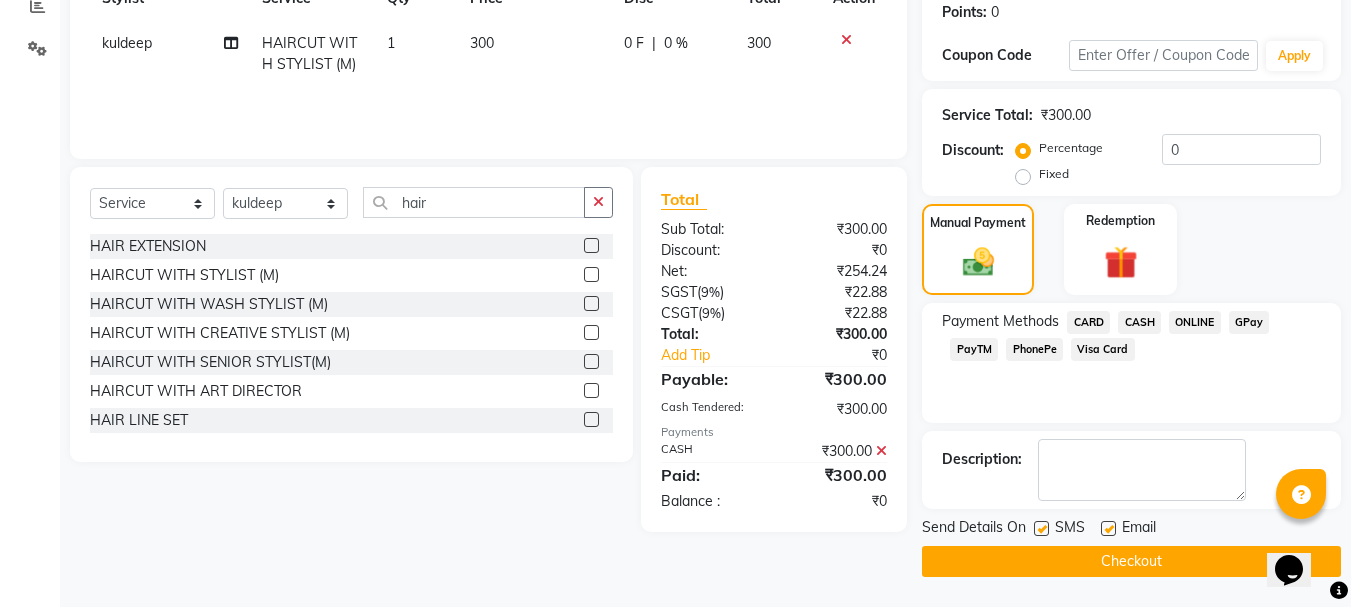 click on "Checkout" 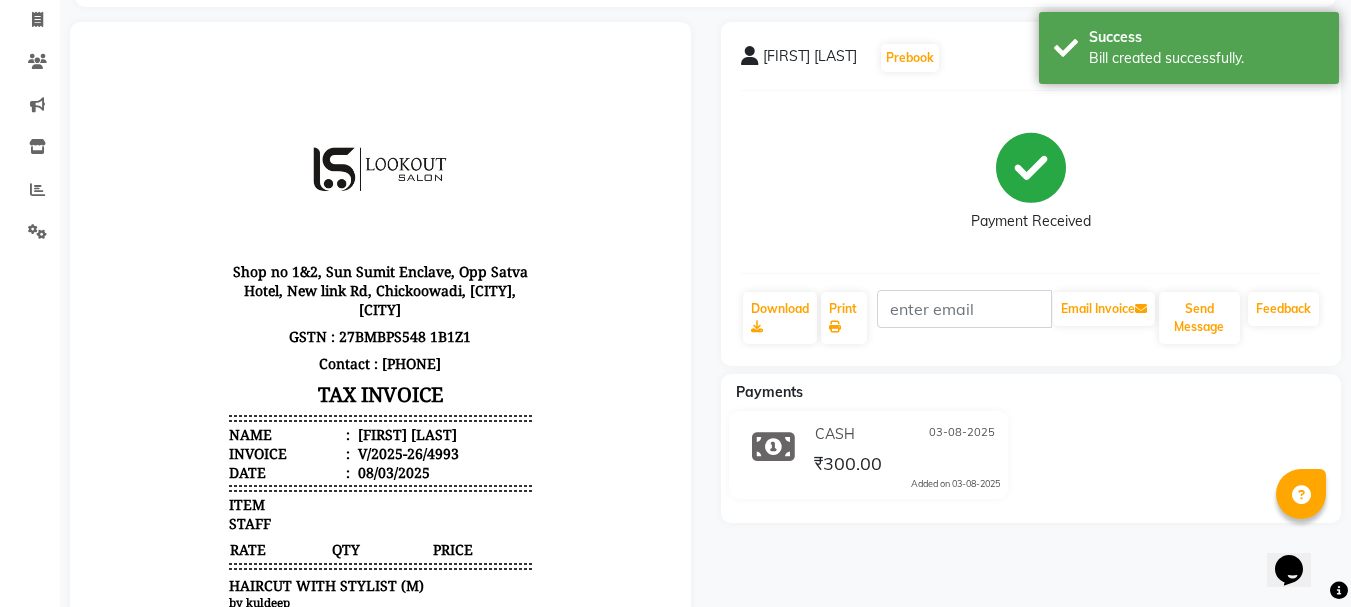 scroll, scrollTop: 26, scrollLeft: 0, axis: vertical 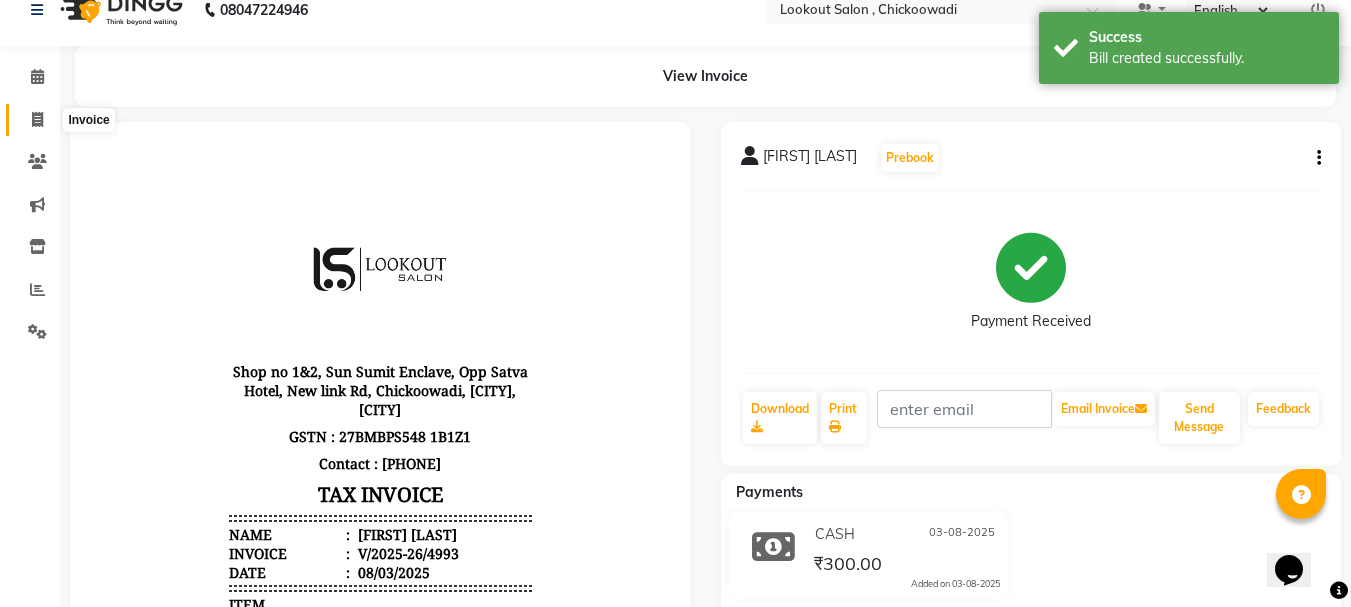 click 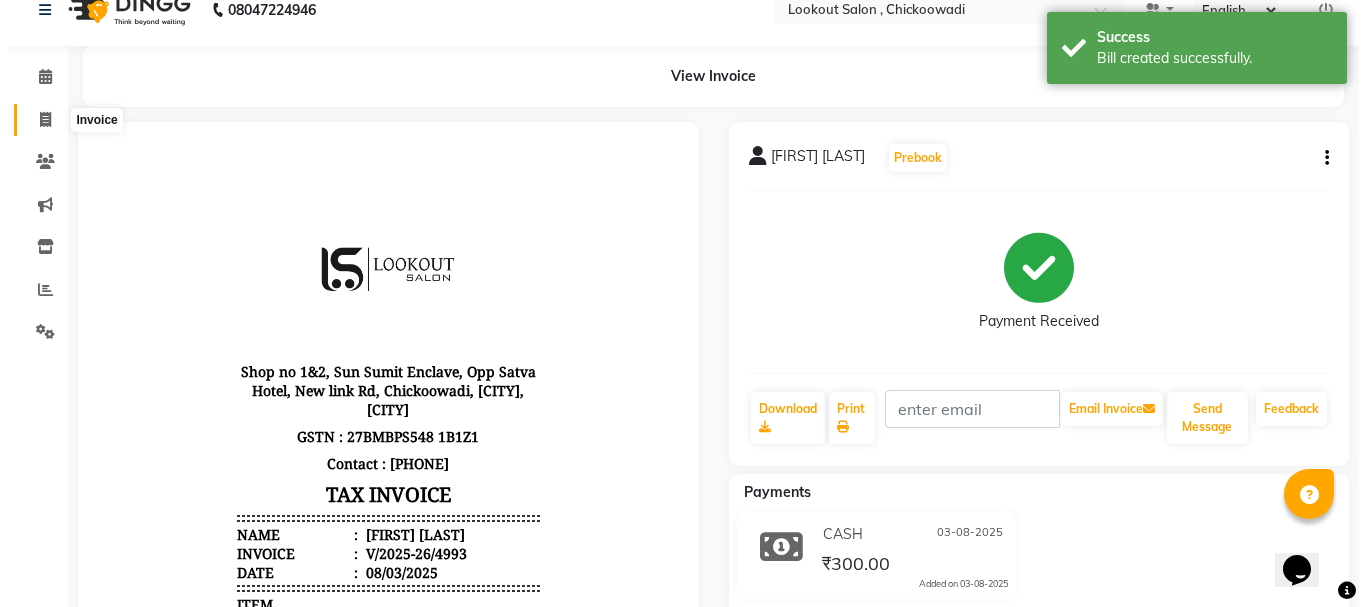 scroll, scrollTop: 0, scrollLeft: 0, axis: both 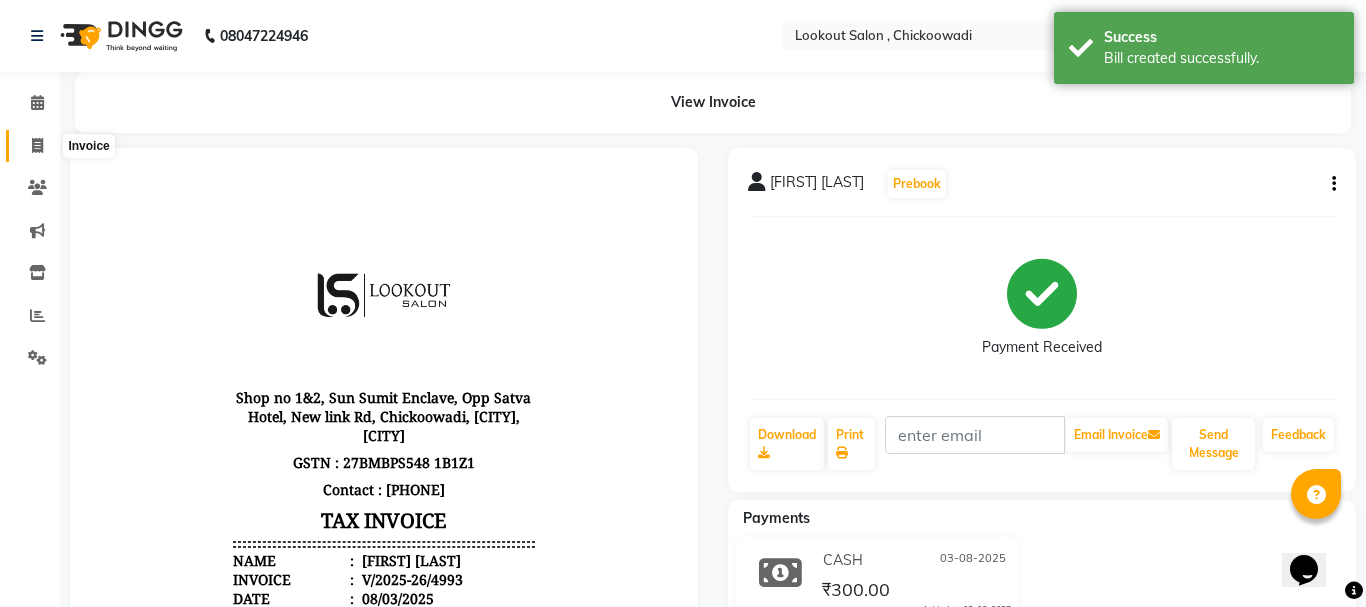 select on "151" 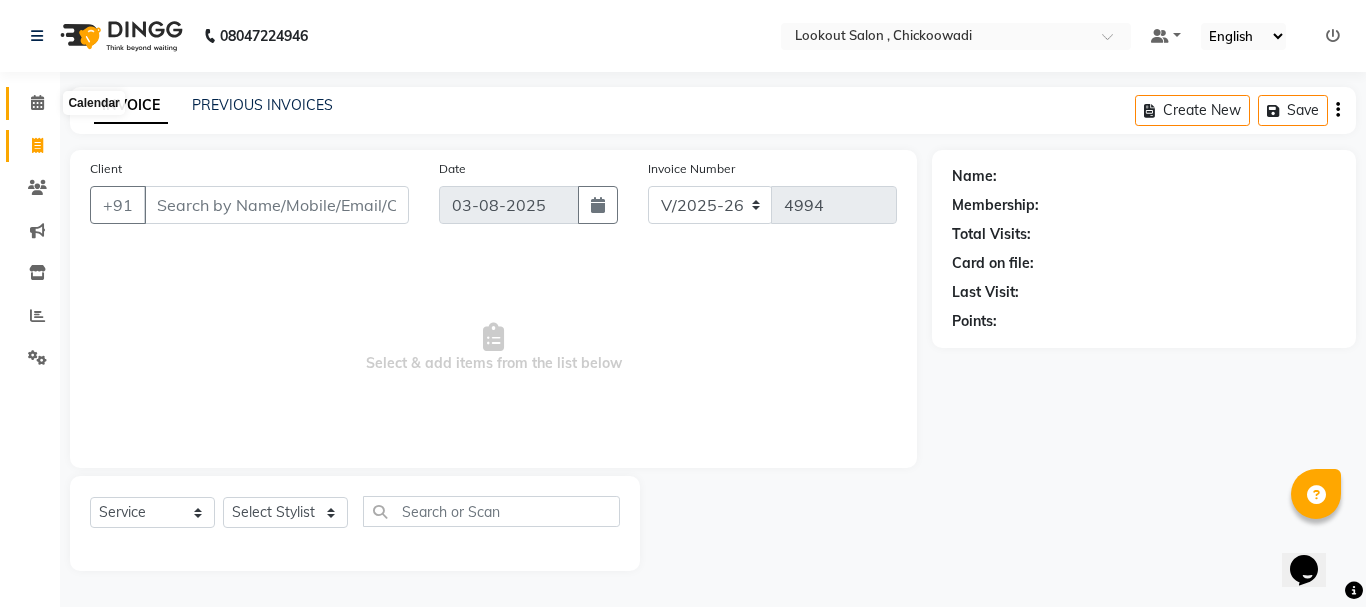 click 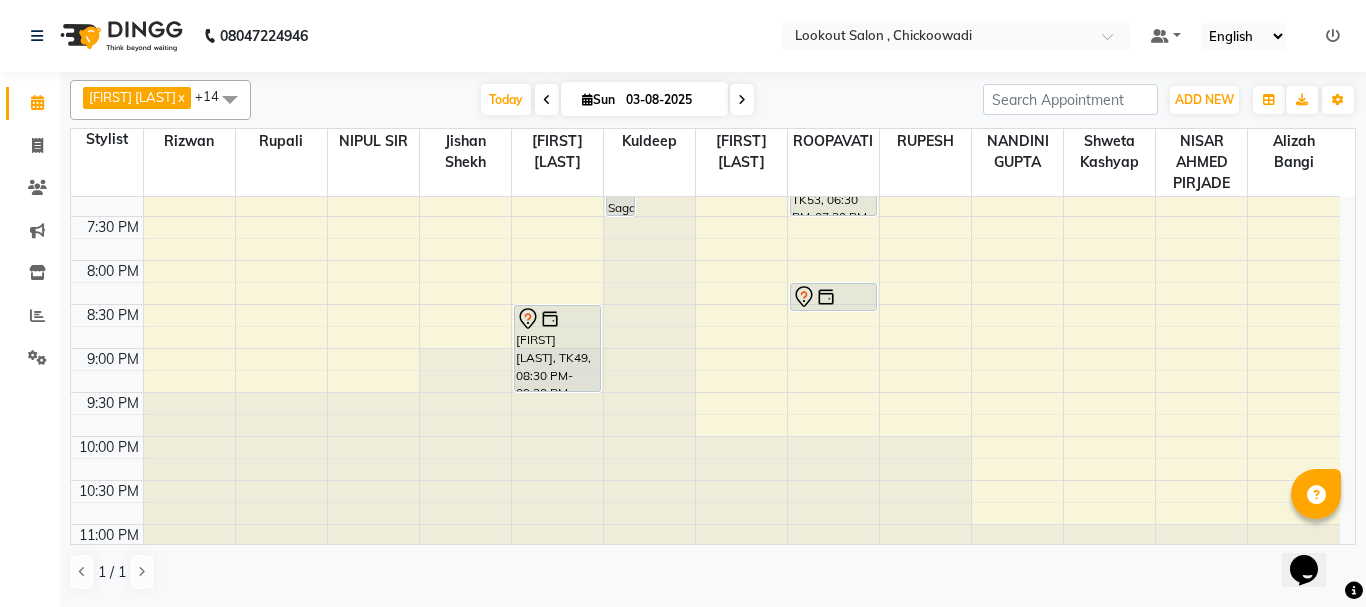 scroll, scrollTop: 960, scrollLeft: 0, axis: vertical 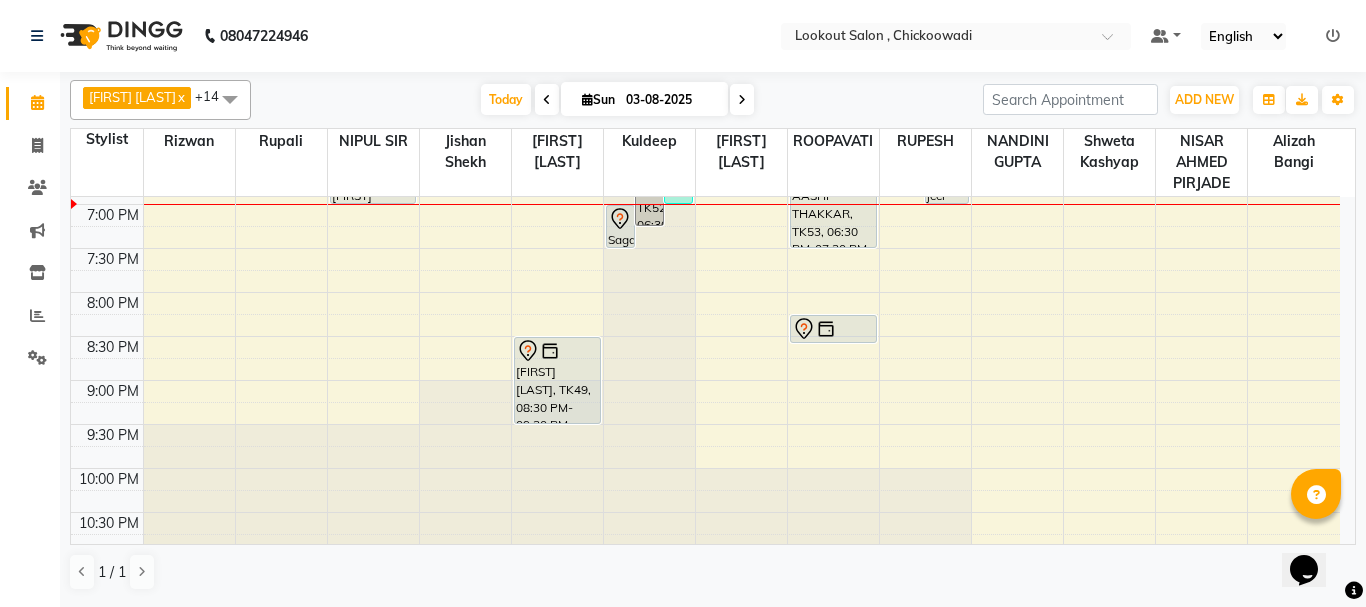 click at bounding box center (230, 99) 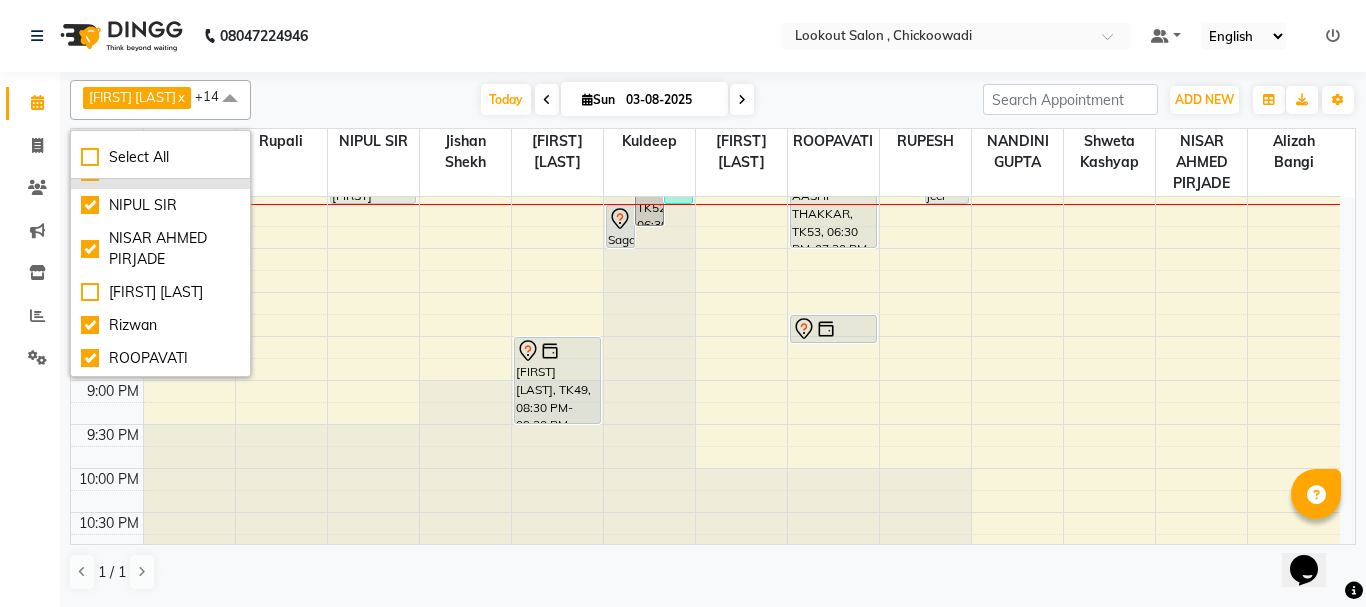 scroll, scrollTop: 200, scrollLeft: 0, axis: vertical 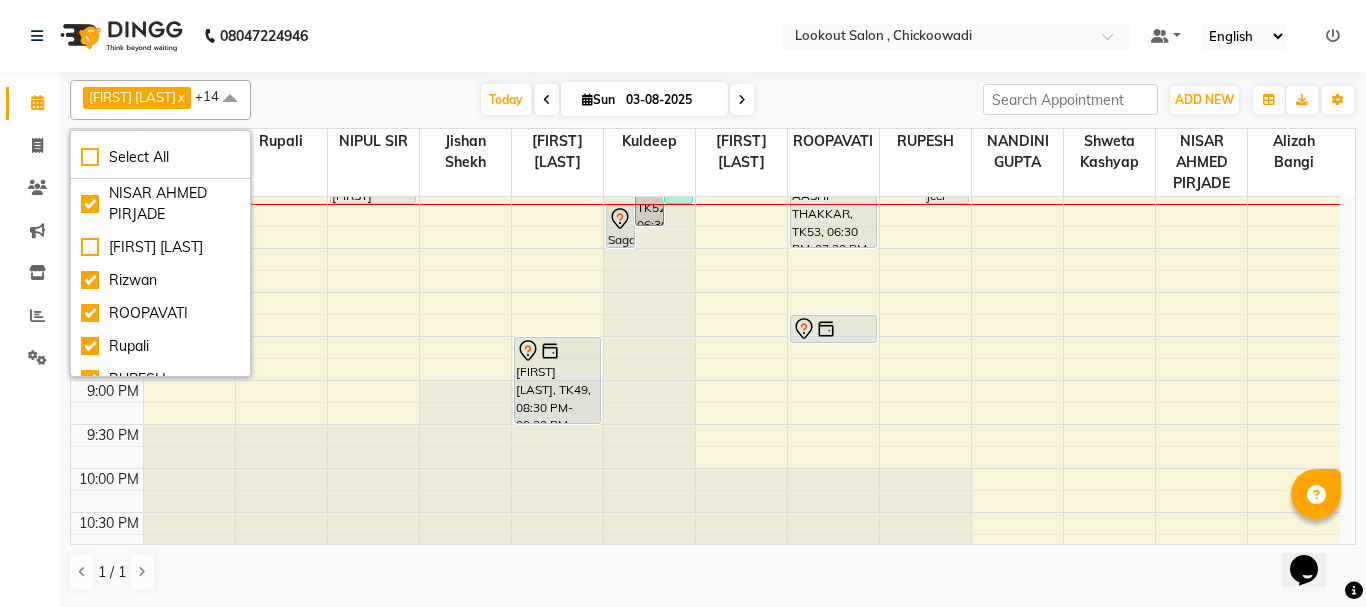 click on "8:00 AM 8:30 AM 9:00 AM 9:30 AM 10:00 AM 10:30 AM 11:00 AM 11:30 AM 12:00 PM 12:30 PM 1:00 PM 1:30 PM 2:00 PM 2:30 PM 3:00 PM 3:30 PM 4:00 PM 4:30 PM 5:00 PM 5:30 PM 6:00 PM 6:30 PM 7:00 PM 7:30 PM 8:00 PM 8:30 PM 9:00 PM 9:30 PM 10:00 PM 10:30 PM 11:00 PM 11:30 PM     SHRUTI SHETTY, TK46, 01:15 PM-02:15 PM, 3 INCH TOUCH-UP  (WITH AMMONIA)     Archita Pali, TK41, 01:40 PM-02:10 PM, 911 HAIR SPA UPTO SHOULDER     Archita Pali, TK41, 02:10 PM-02:55 PM, HAIRCUT WITH SENIOR STYLIST (F)     mithun sanghavi, TK51, 02:50 PM-03:20 PM, HAIRCUT WITH STYLIST (M)     NARESH SHAH, TK58, 03:55 PM-04:25 PM, HAIRCUT WITH STYLIST (M)             DIMPLE ASHAR, TK01, 05:00 PM-05:45 PM, HAIRCUT WITH CREATIVE STYLIST (F)             DIMPLE ASHAR, TK01, 05:45 PM-06:30 PM, HAIRCUT WITH CREATIVE STYLIST (F)     shweta, TK55, 02:00 PM-04:00 PM, FULL ARMS (W),FULL LEGS (W),UNDERARM (W)     Aditi G, TK67, 05:30 PM-06:00 PM, EYEBROW    aryan kedia, TK02, 02:00 PM-03:10 PM, HAIRCUT WITH ART DIRECTOR" at bounding box center [705, -60] 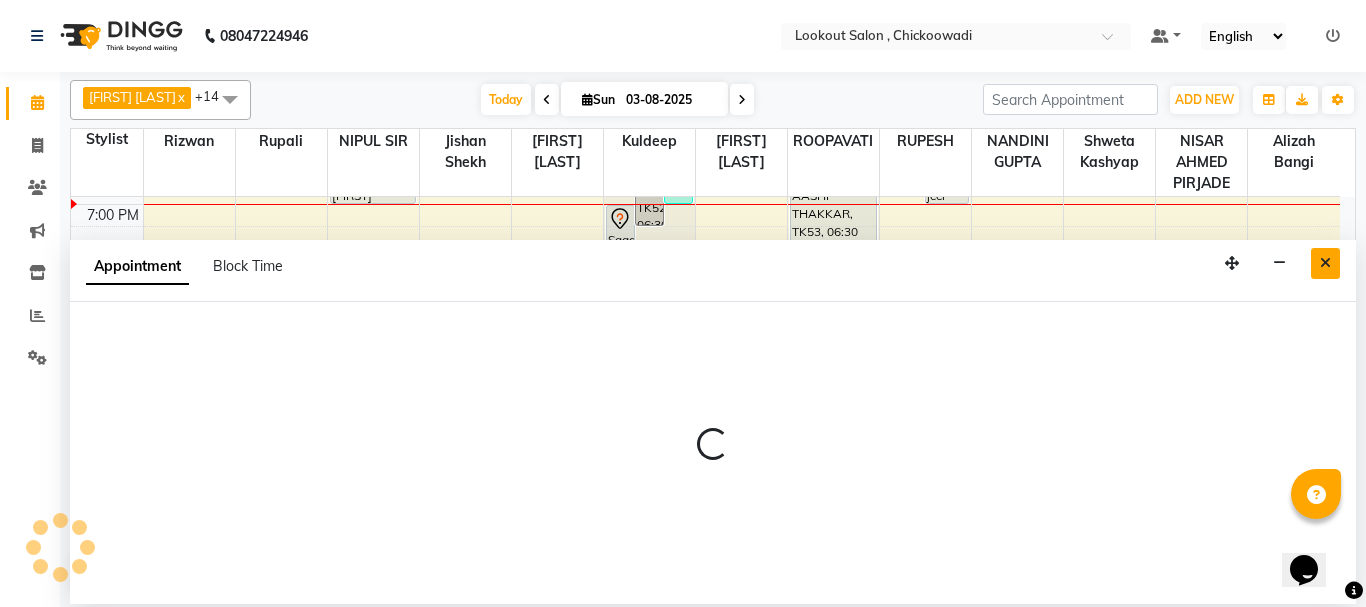 select on "4400" 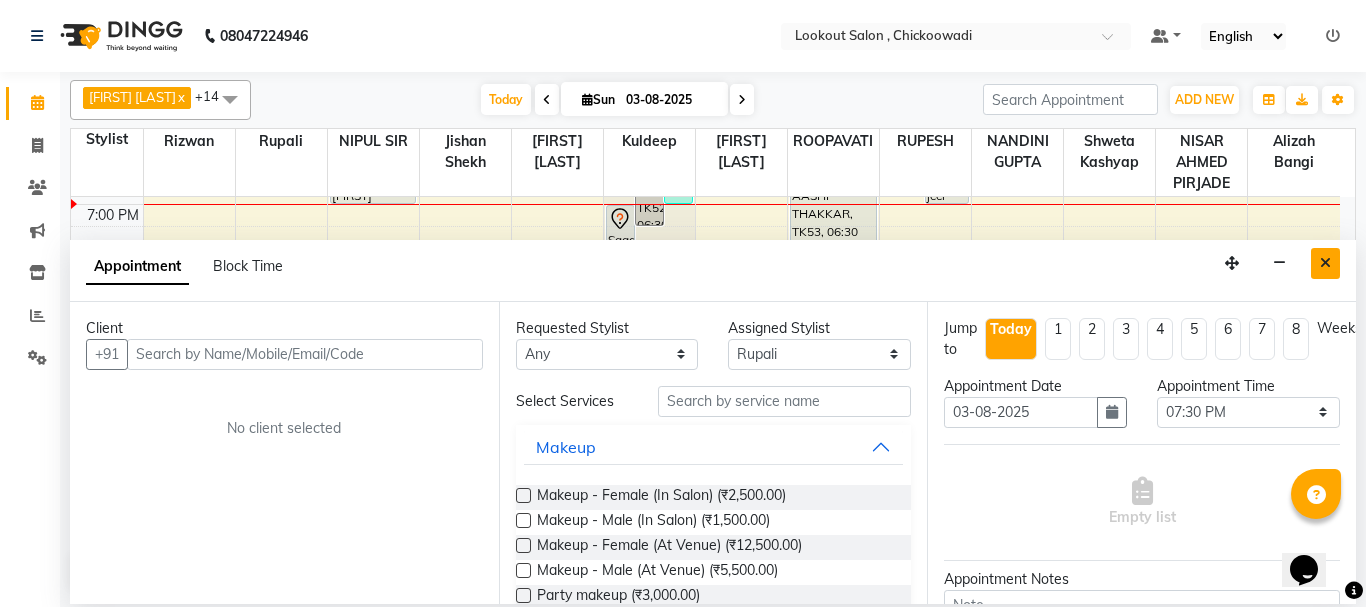 click at bounding box center (1325, 263) 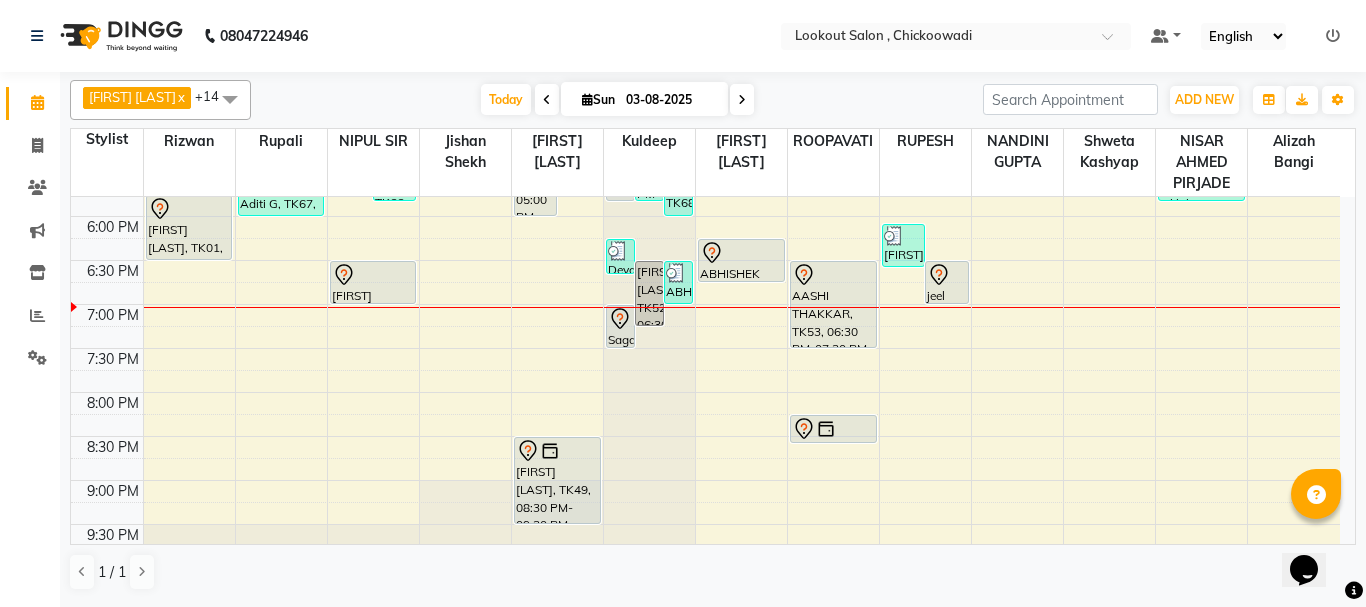 scroll, scrollTop: 960, scrollLeft: 0, axis: vertical 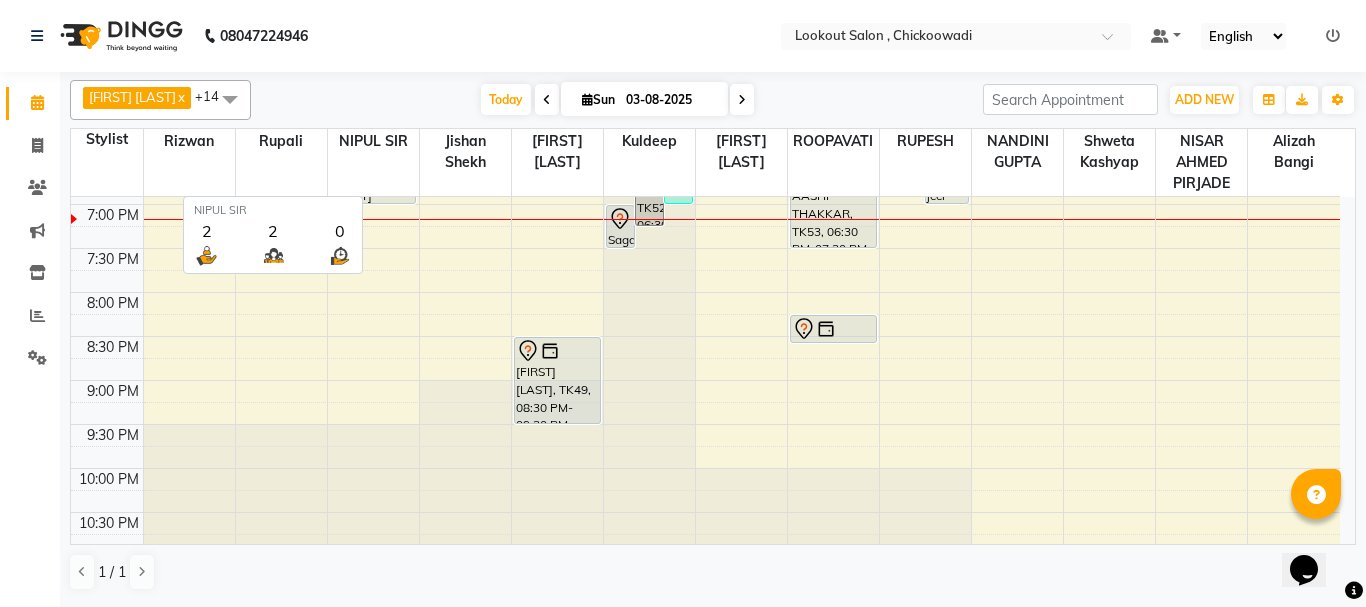 click on "NIPUL SIR" at bounding box center (373, 163) 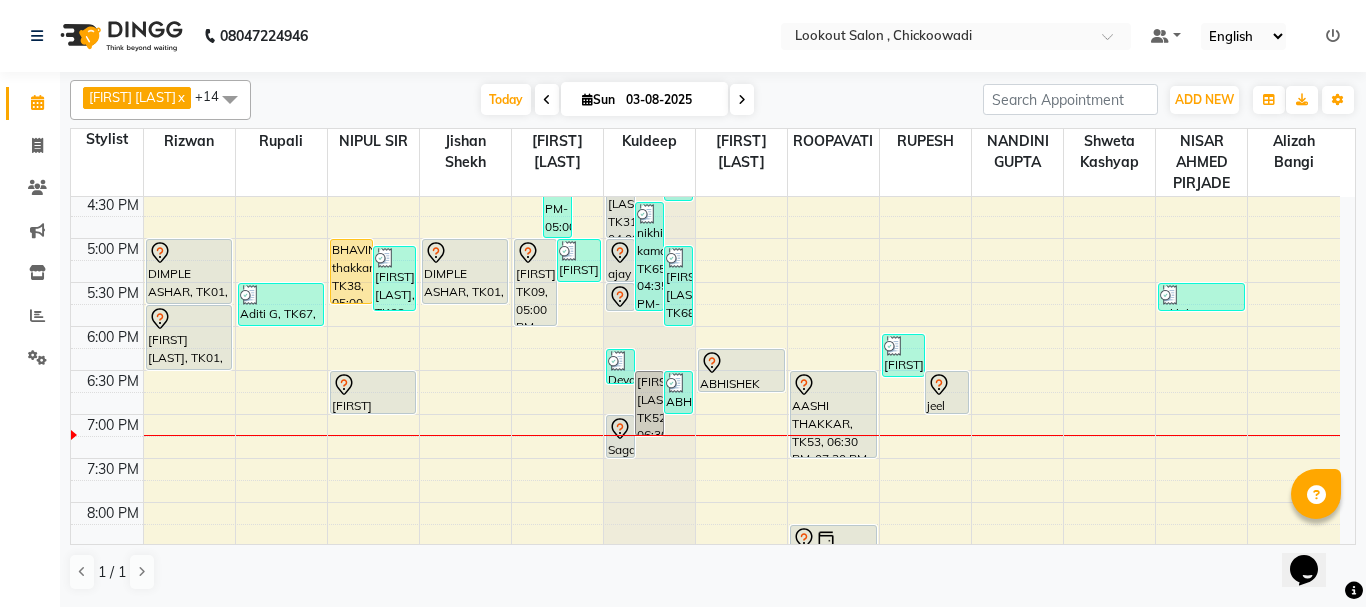 scroll, scrollTop: 760, scrollLeft: 0, axis: vertical 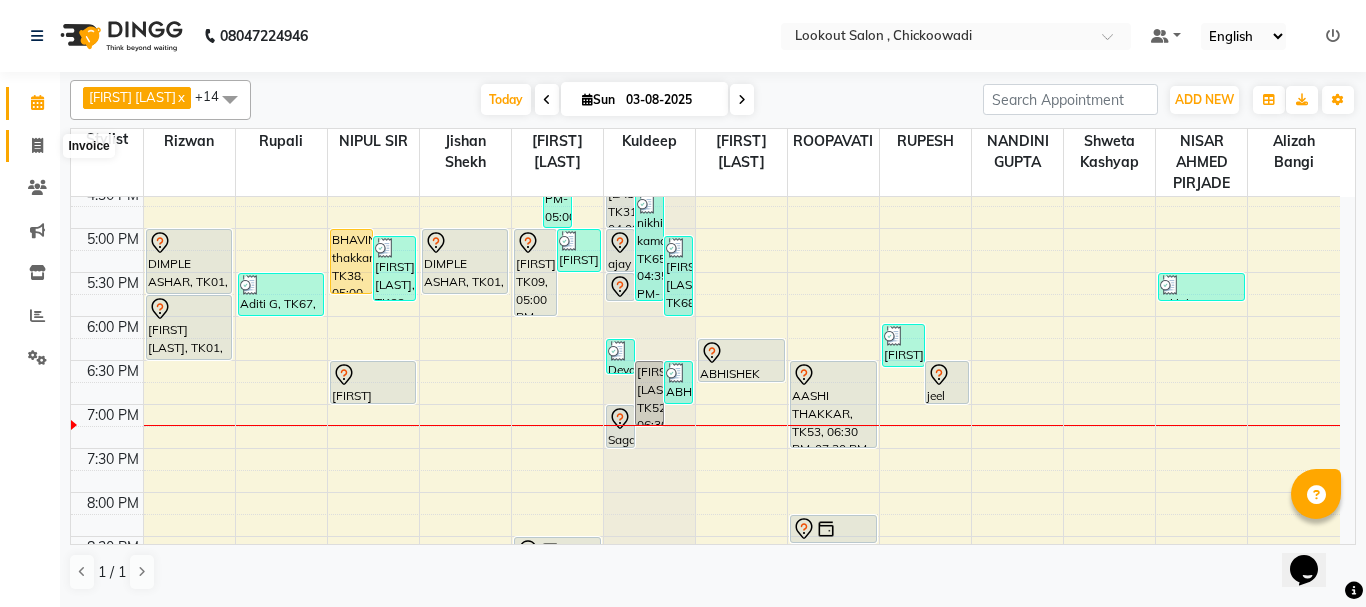 click 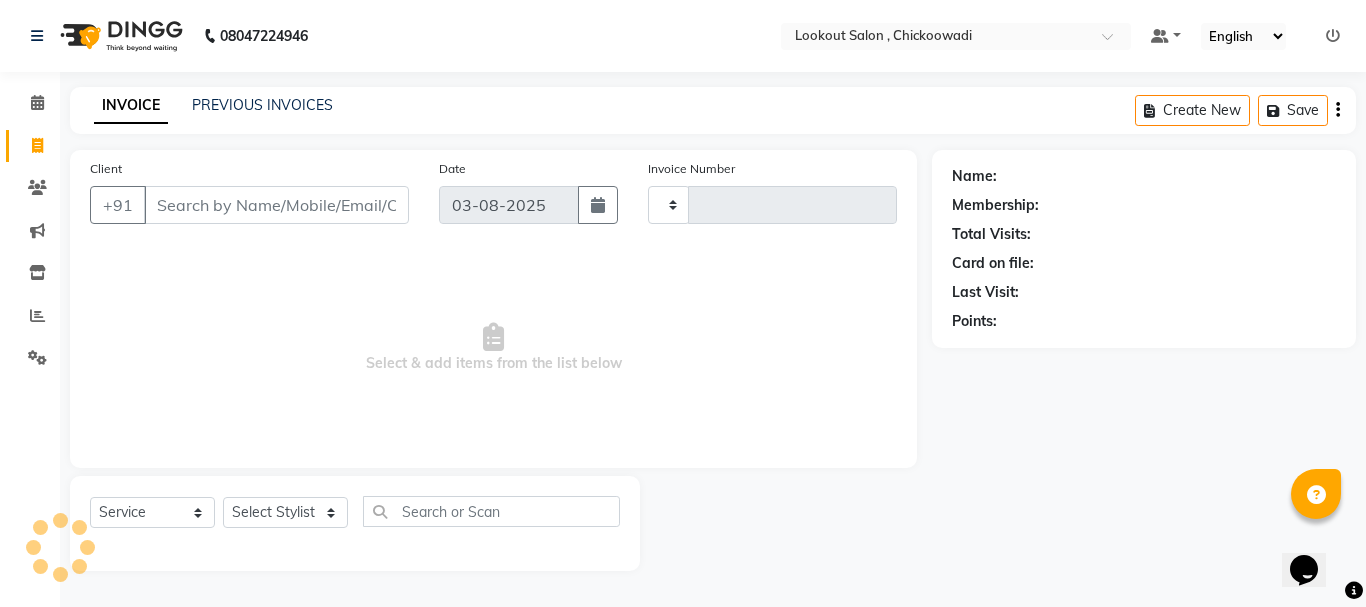 type on "4994" 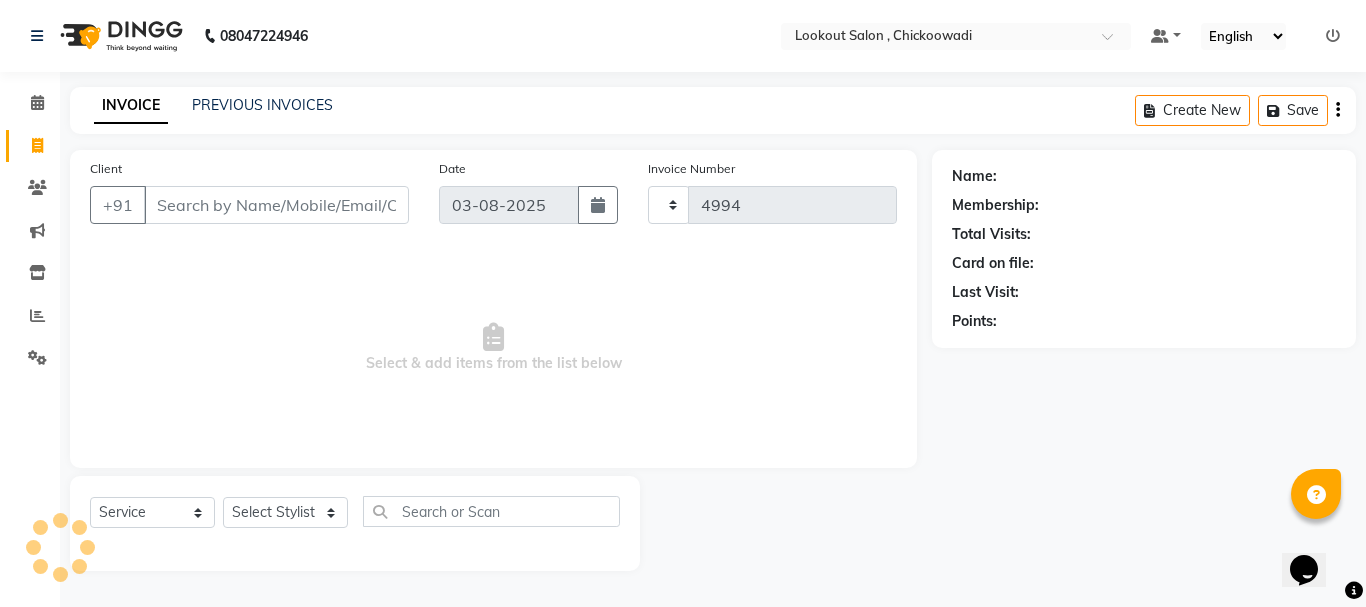 select on "151" 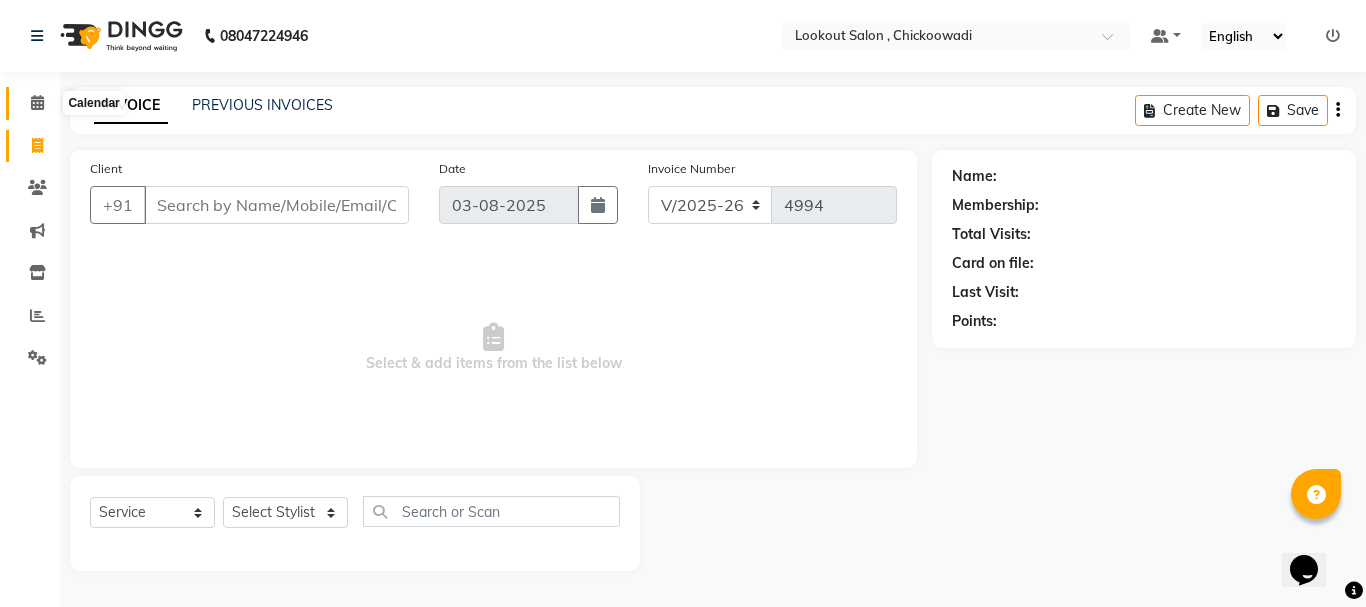 click 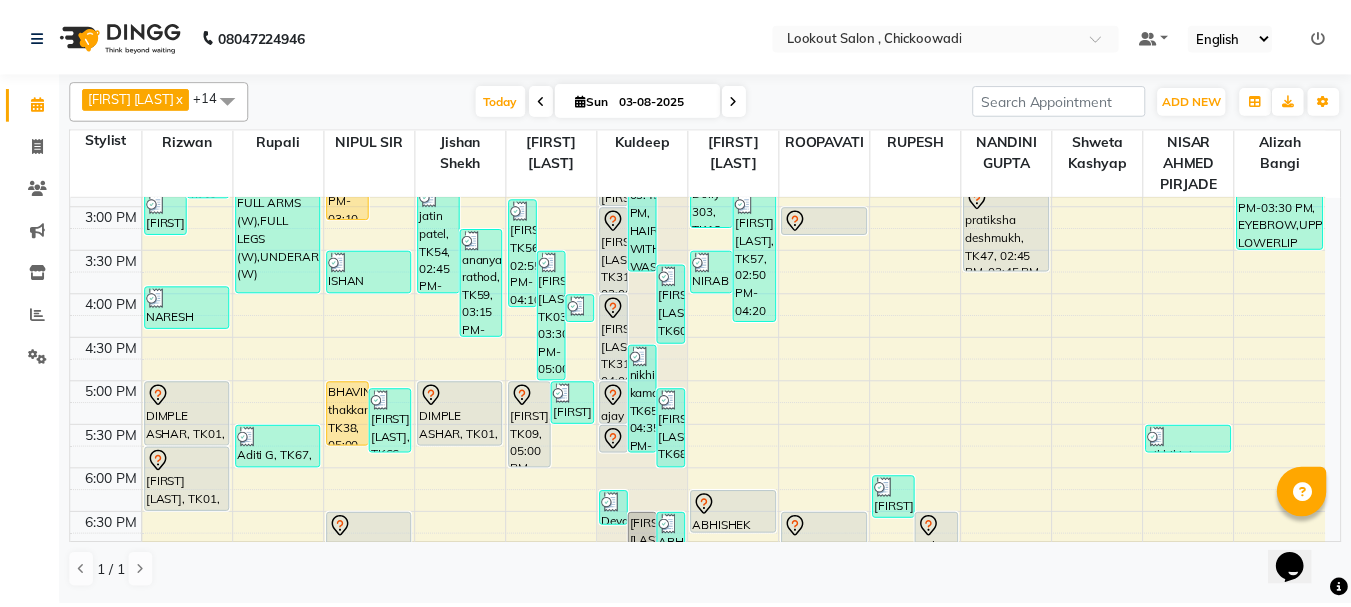 scroll, scrollTop: 600, scrollLeft: 0, axis: vertical 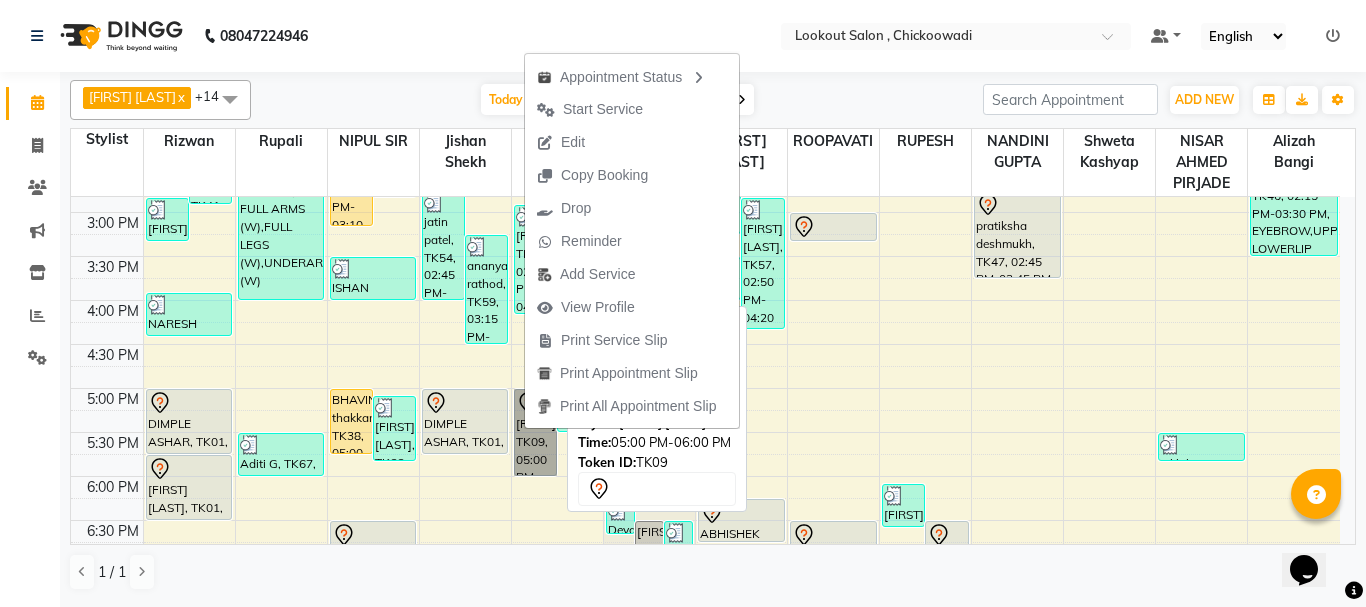 click on "bhakti, TK09, 05:00 PM-06:00 PM, 1 INCH TOUCH-UP  (WITHOUT AMMONIA)" at bounding box center (535, 432) 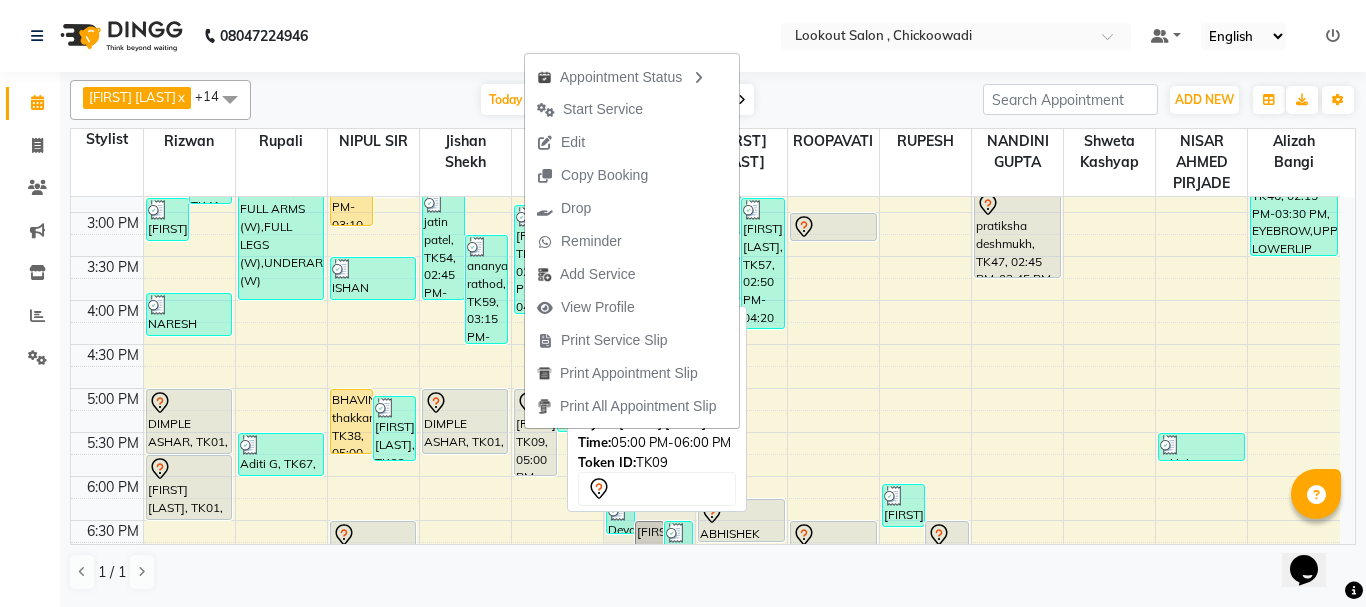 select on "7" 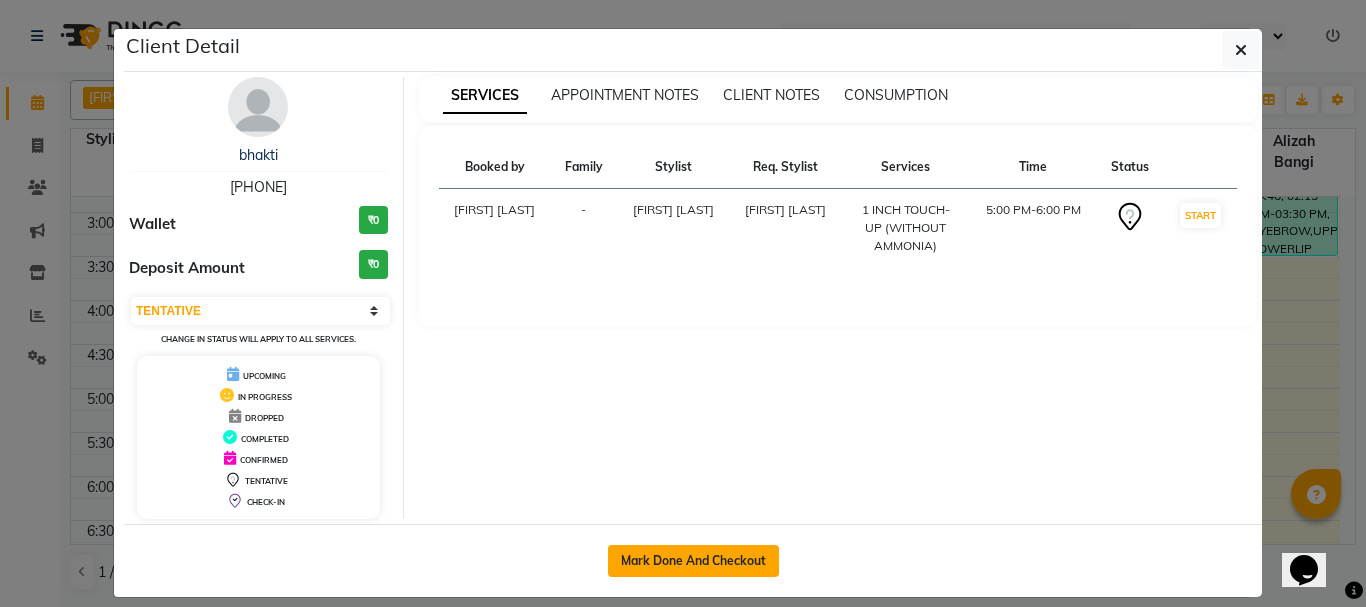 click on "Mark Done And Checkout" 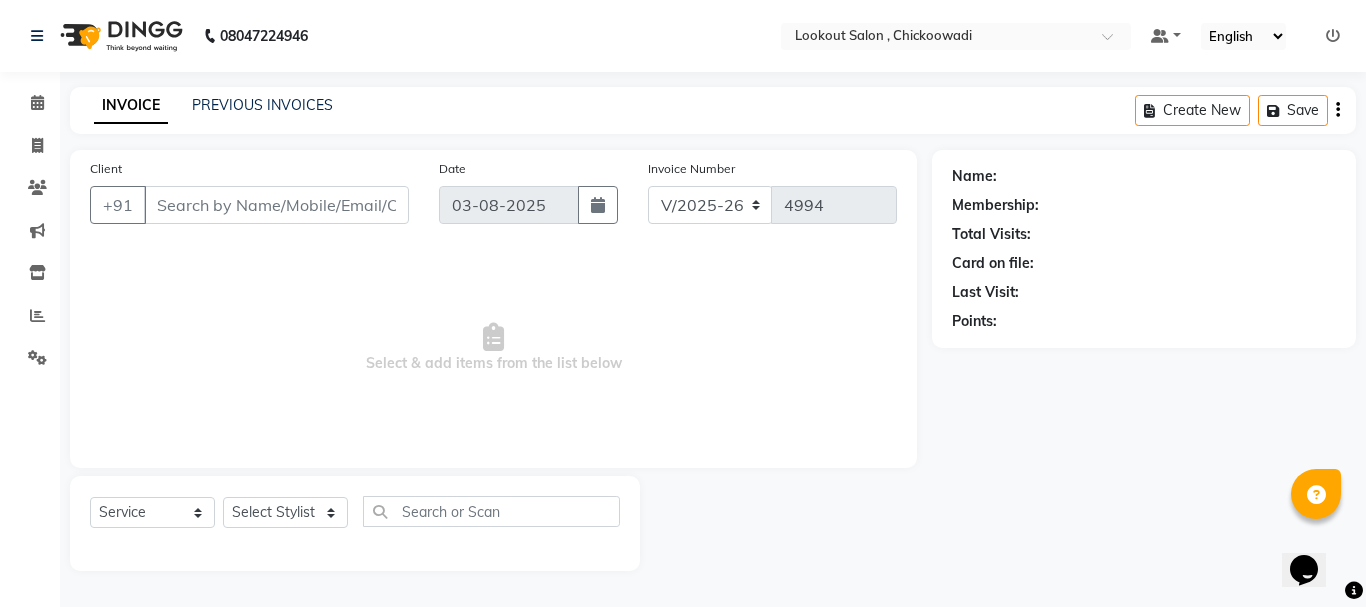 type on "[PHONE]" 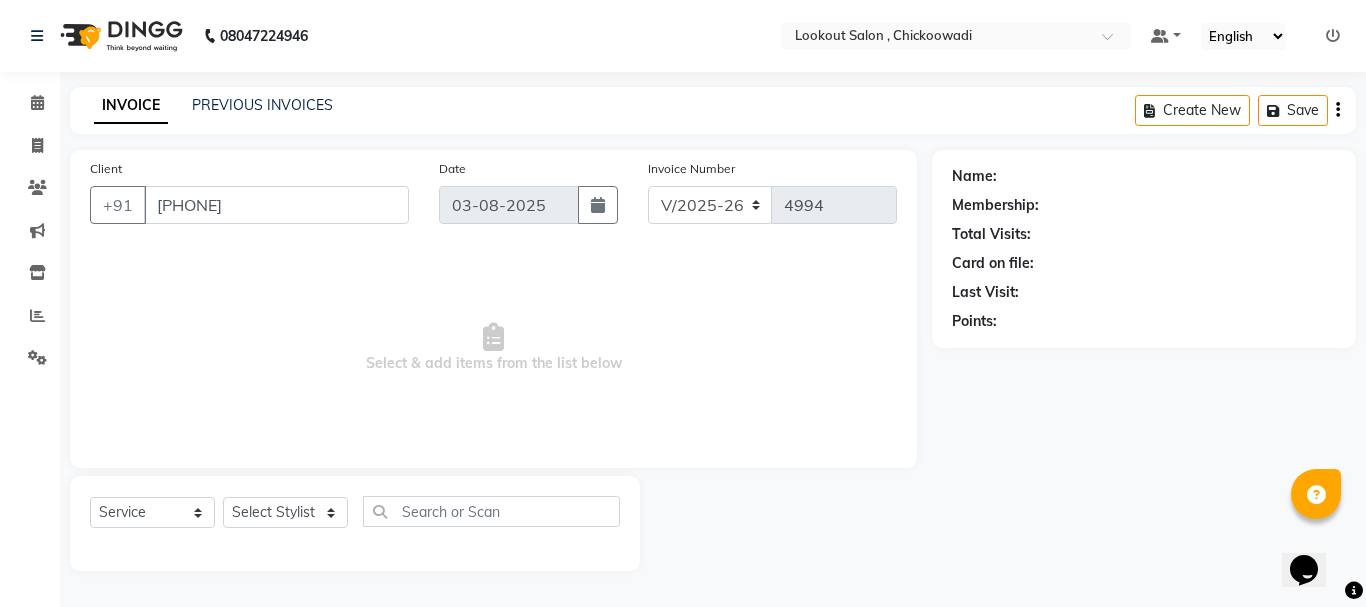 select on "11497" 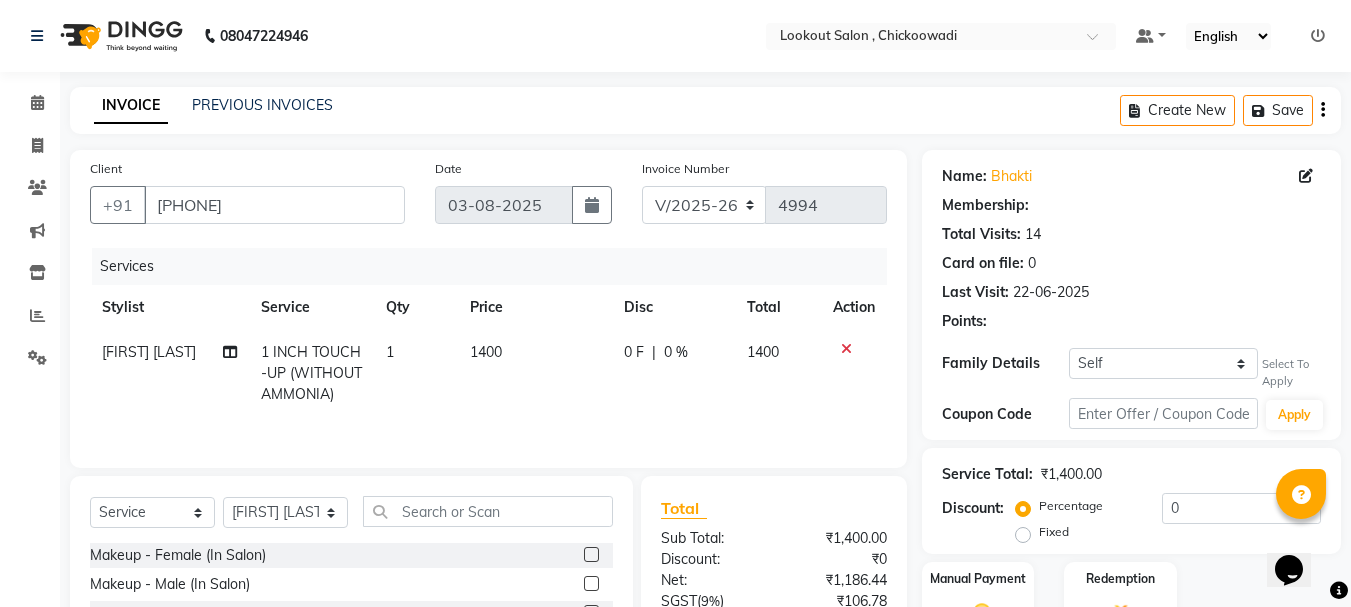 select on "1: Object" 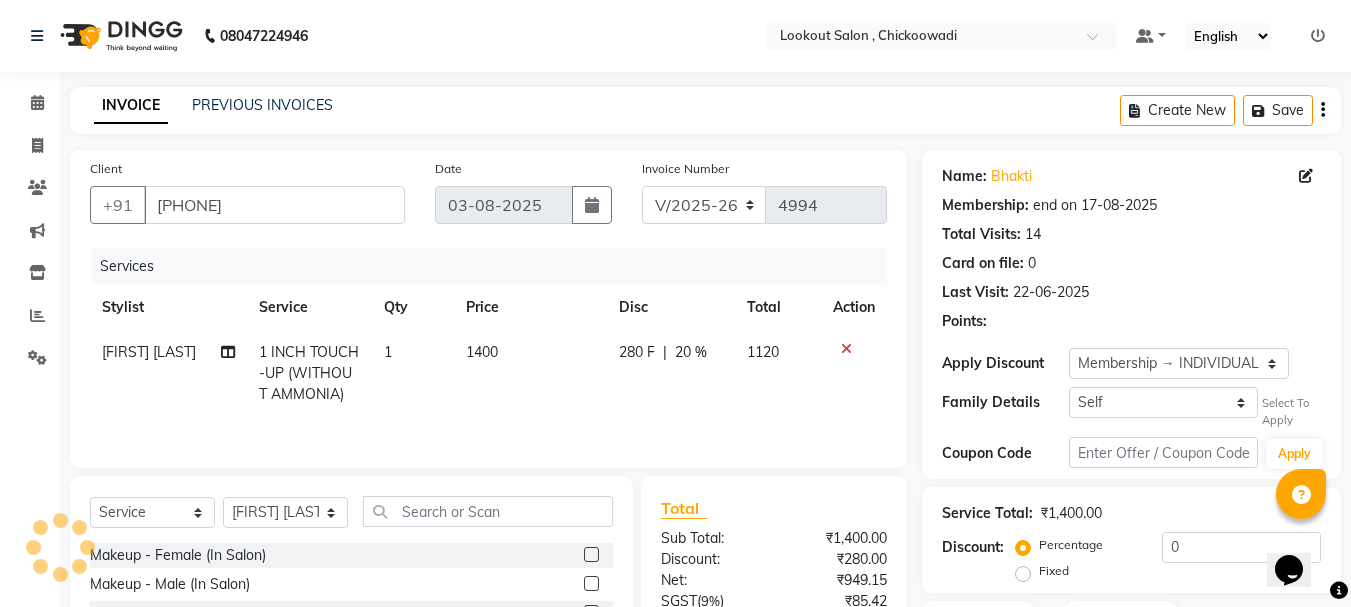 type on "20" 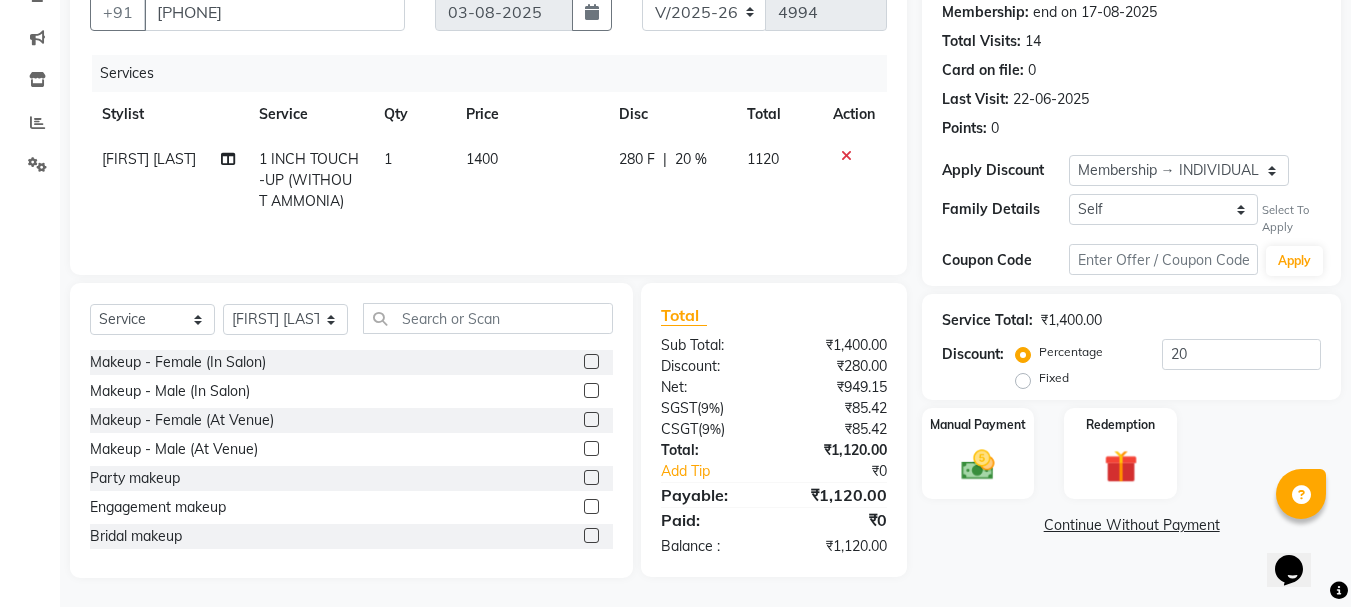 scroll, scrollTop: 94, scrollLeft: 0, axis: vertical 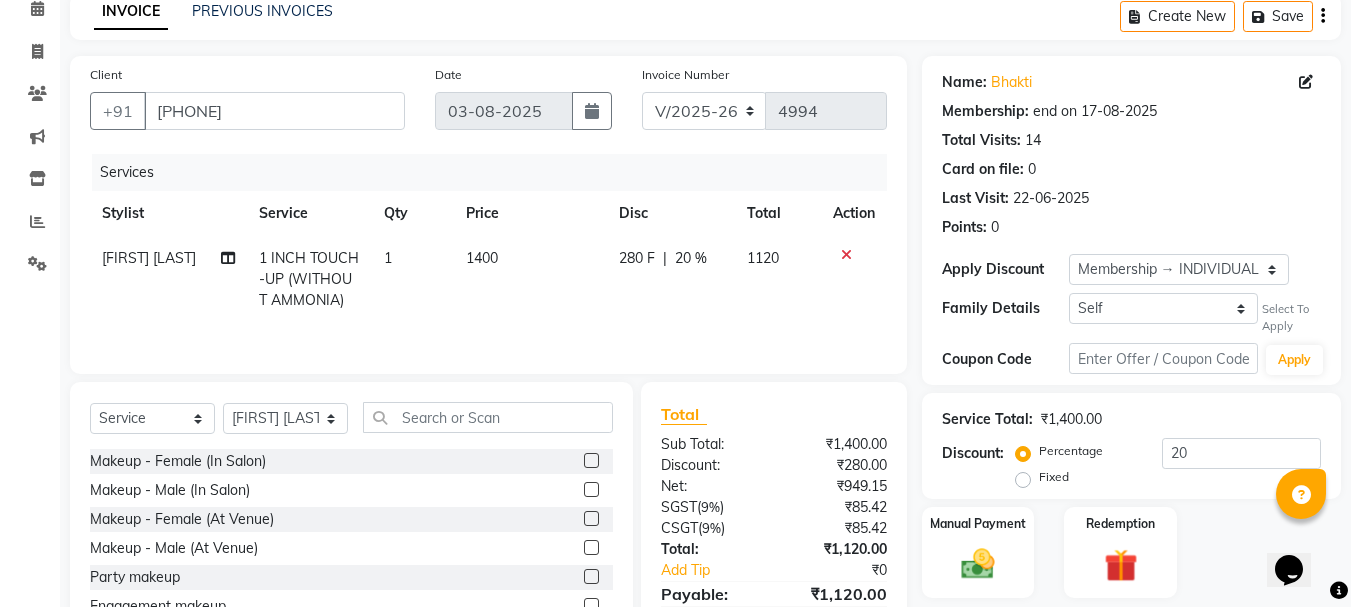 click 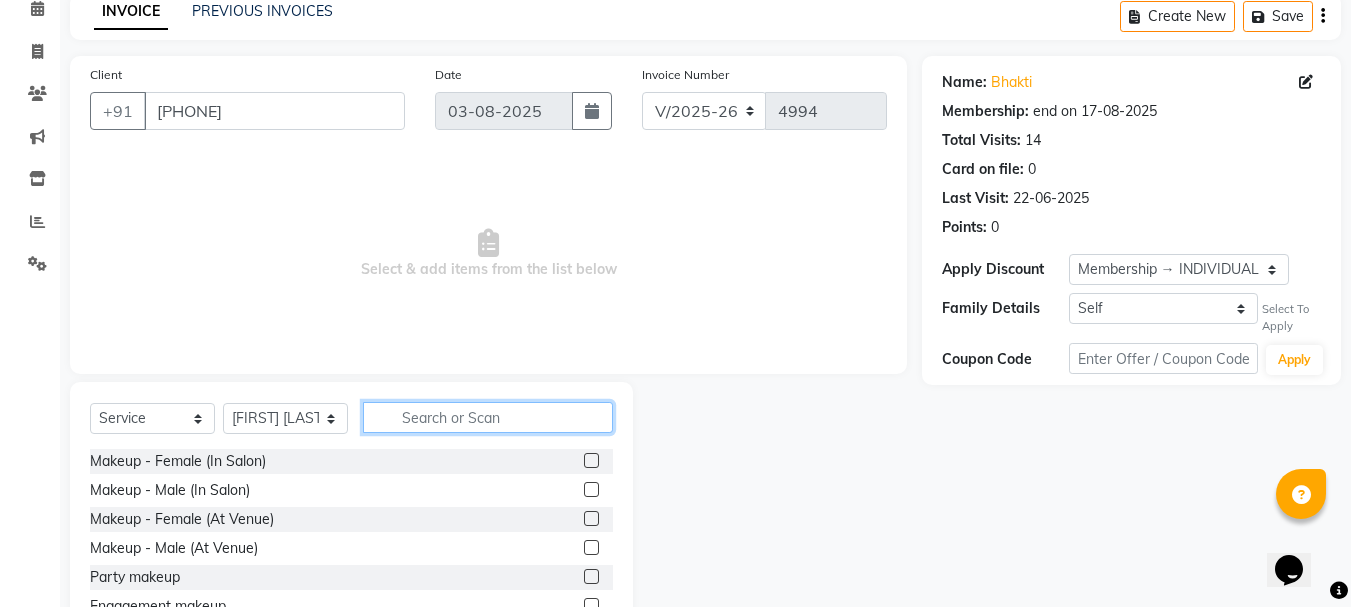 click 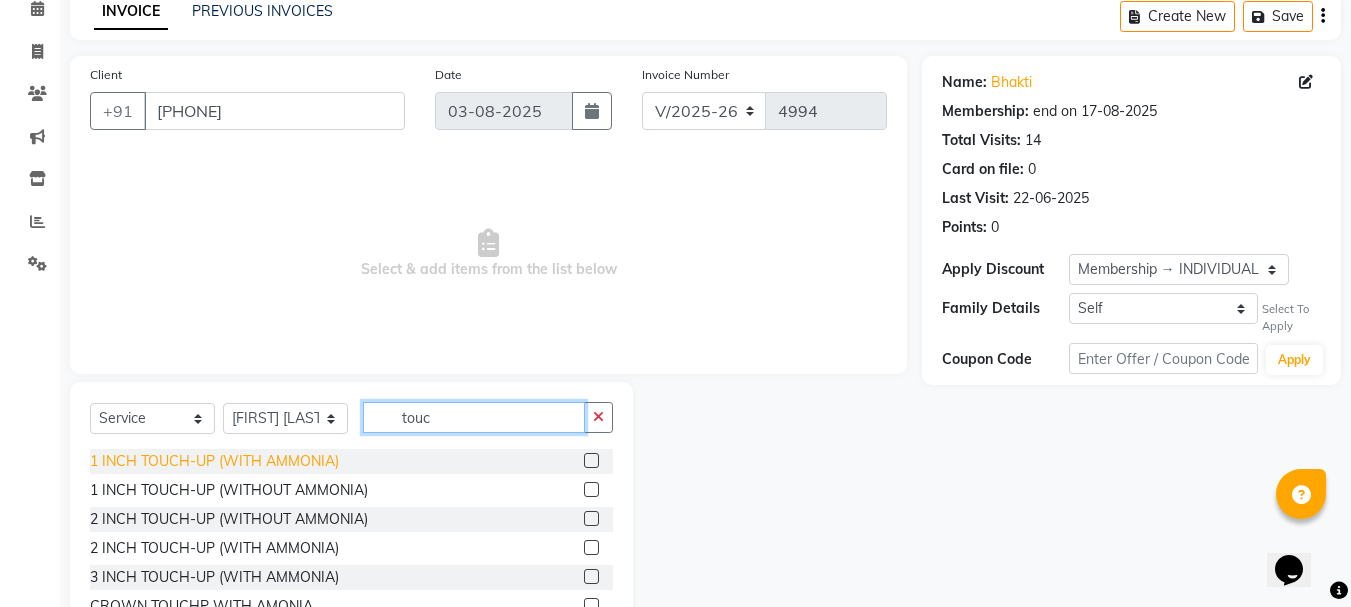 type on "touc" 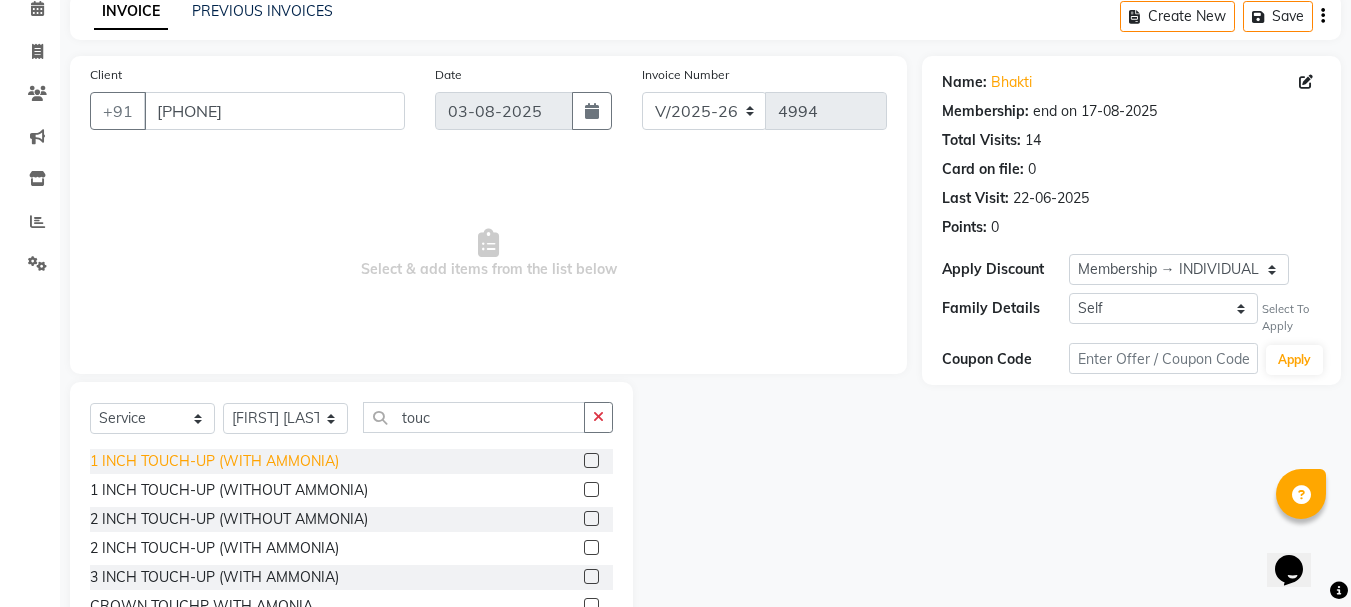 click on "1 INCH TOUCH-UP (WITH AMMONIA)" 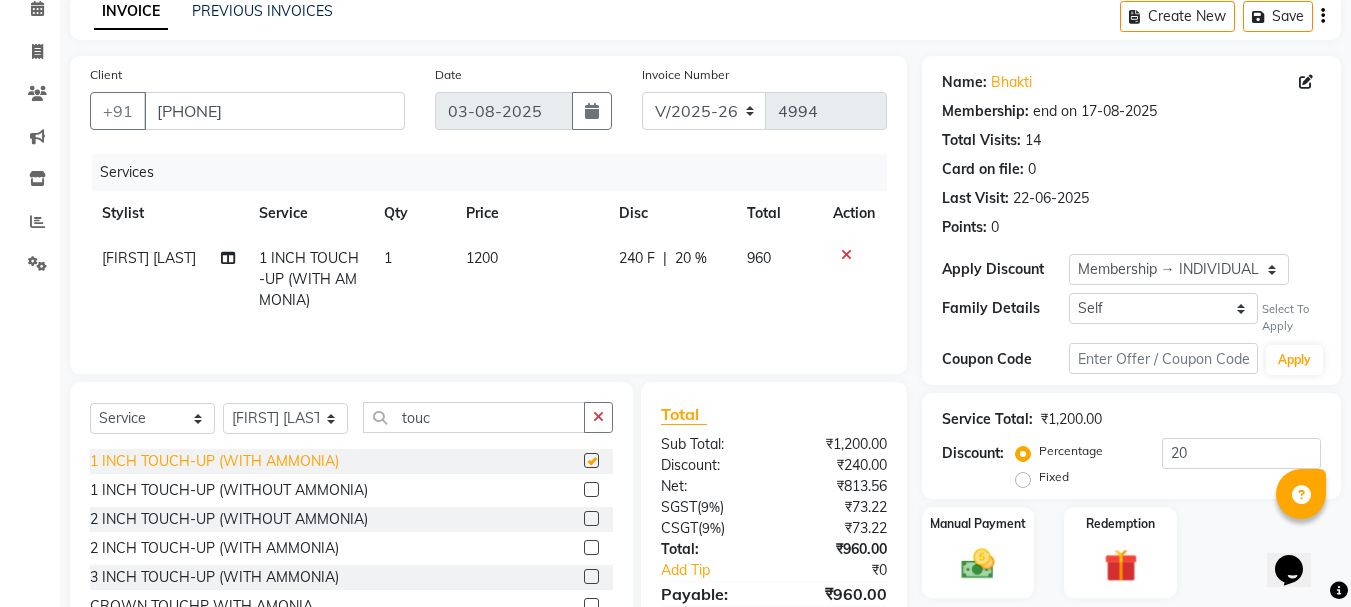 checkbox on "false" 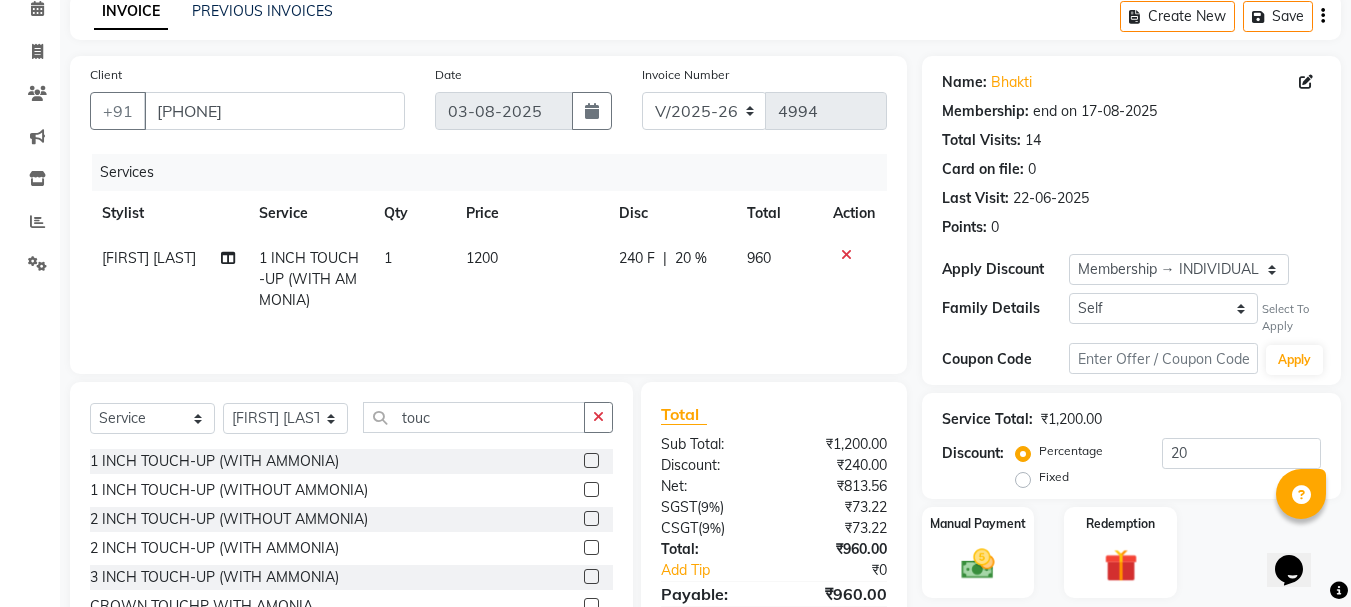 scroll, scrollTop: 194, scrollLeft: 0, axis: vertical 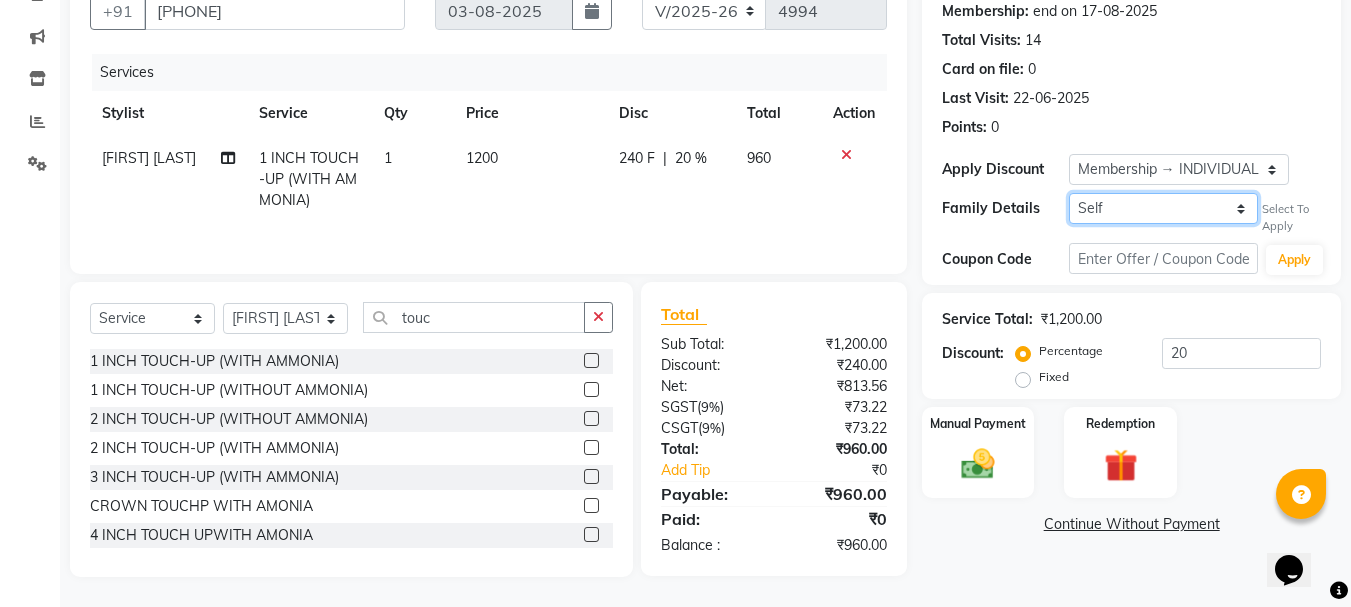 click on "Self RUCHITA SURYANVANSHI" 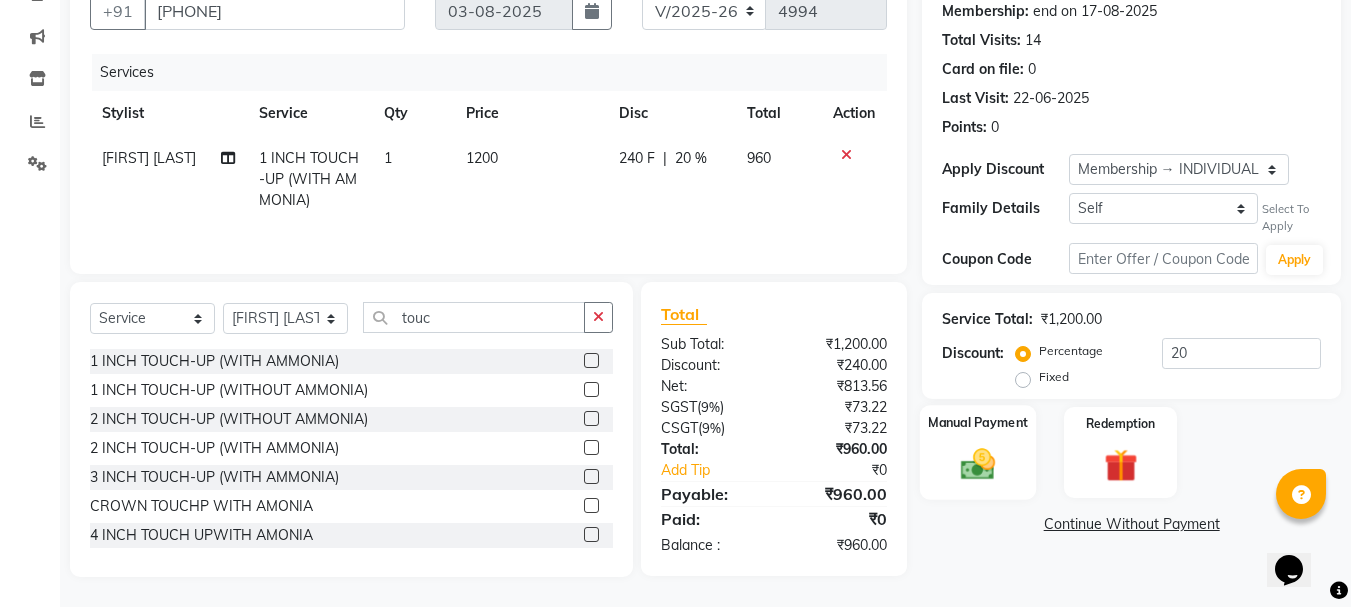 click 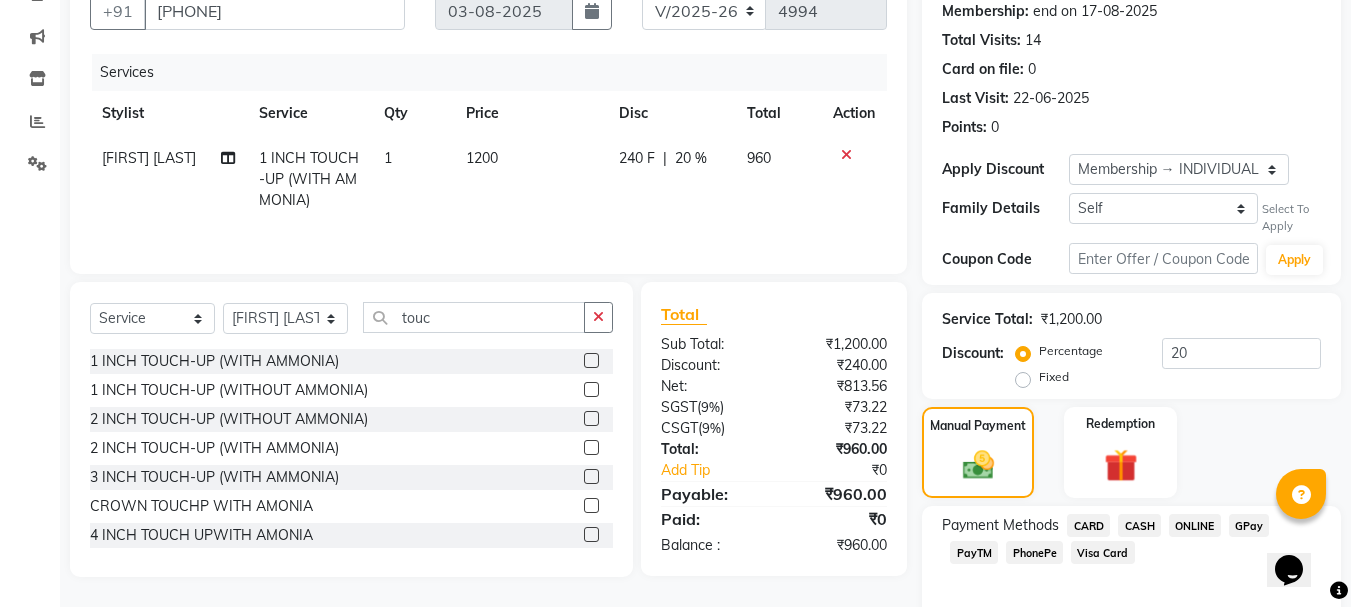 scroll, scrollTop: 284, scrollLeft: 0, axis: vertical 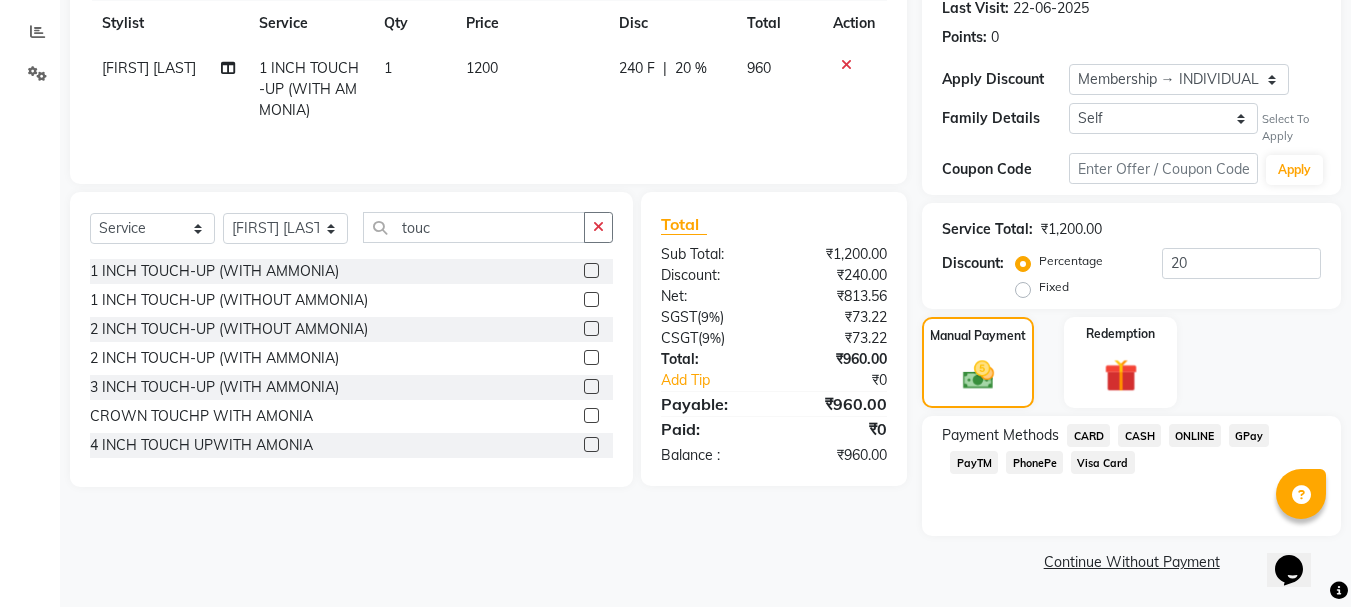 click on "GPay" 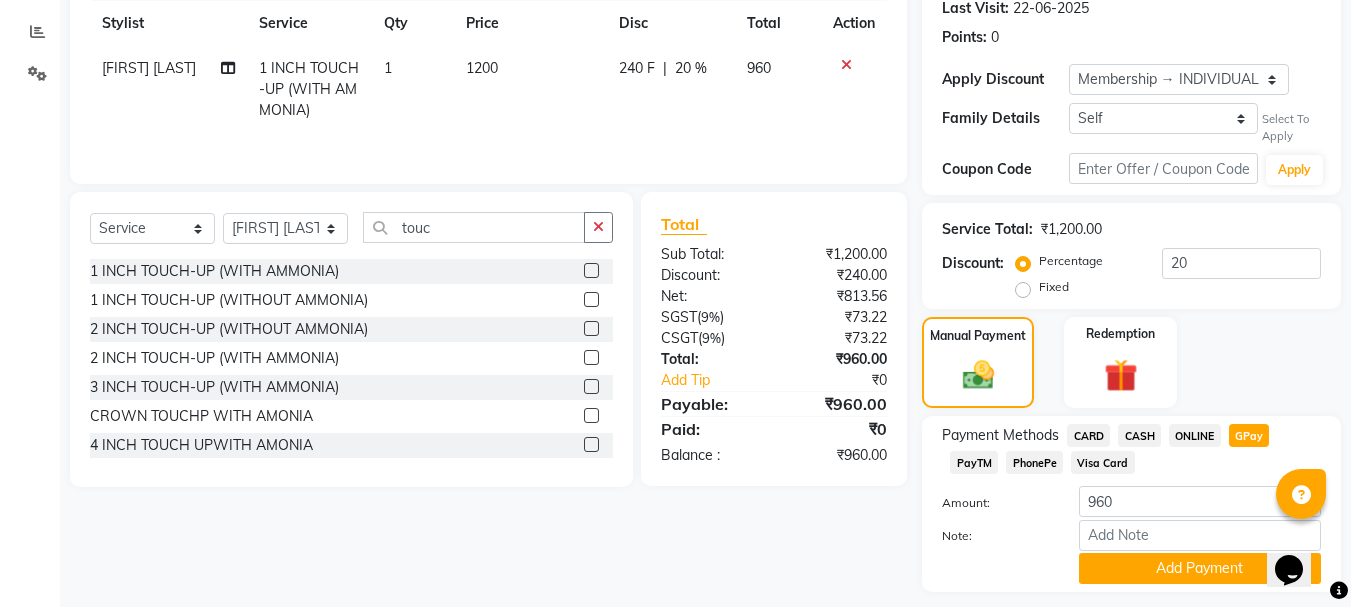 scroll, scrollTop: 340, scrollLeft: 0, axis: vertical 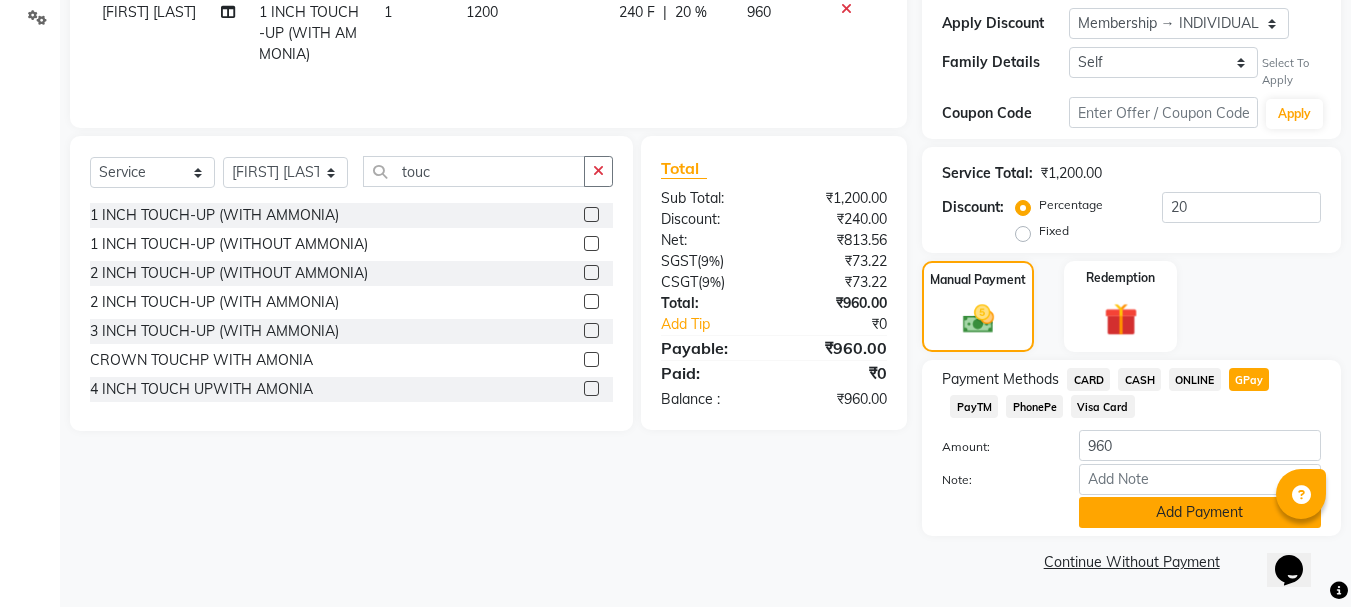 click on "Add Payment" 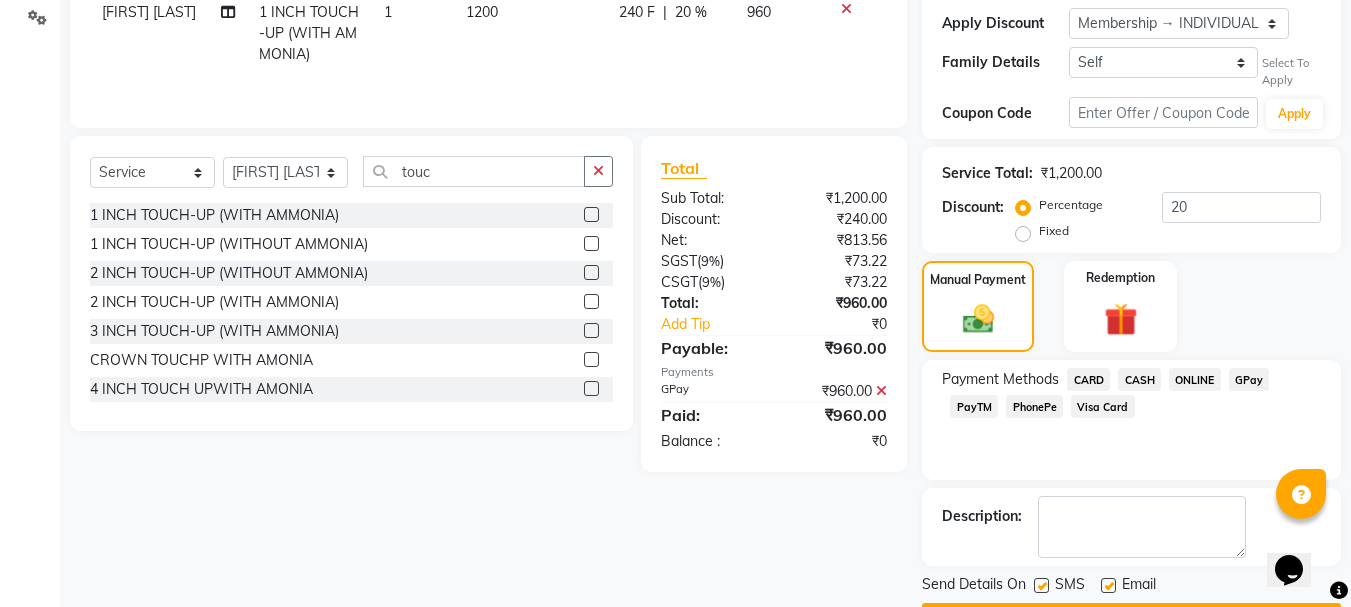 scroll, scrollTop: 397, scrollLeft: 0, axis: vertical 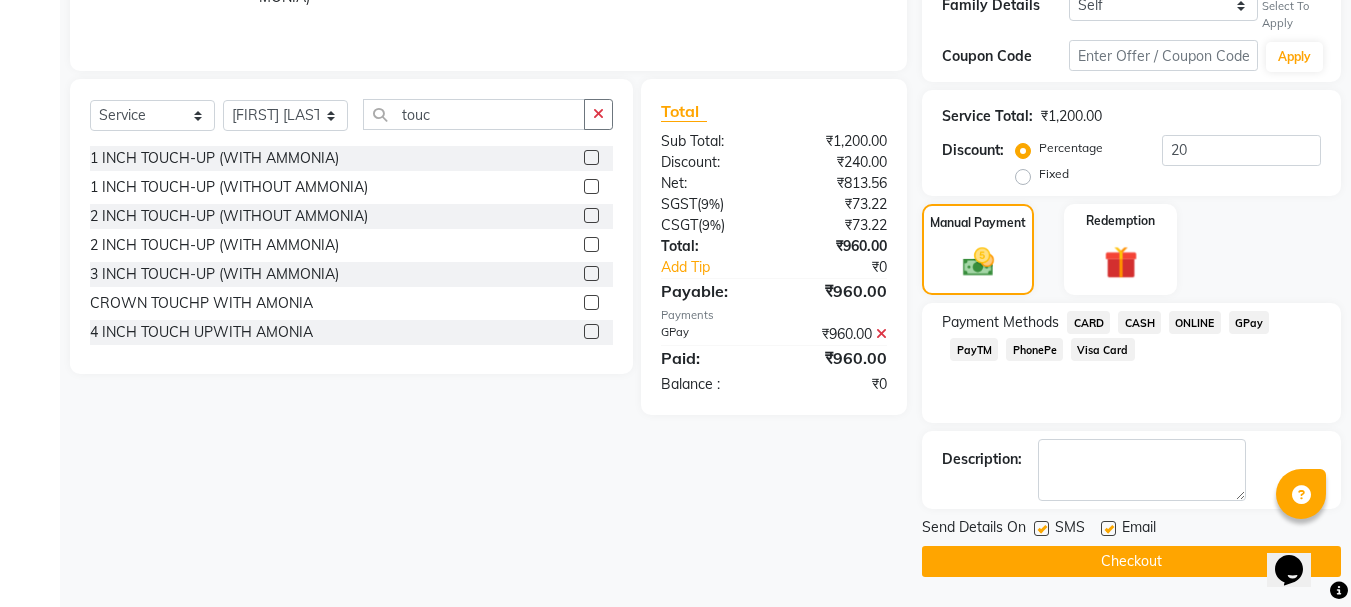 click on "Checkout" 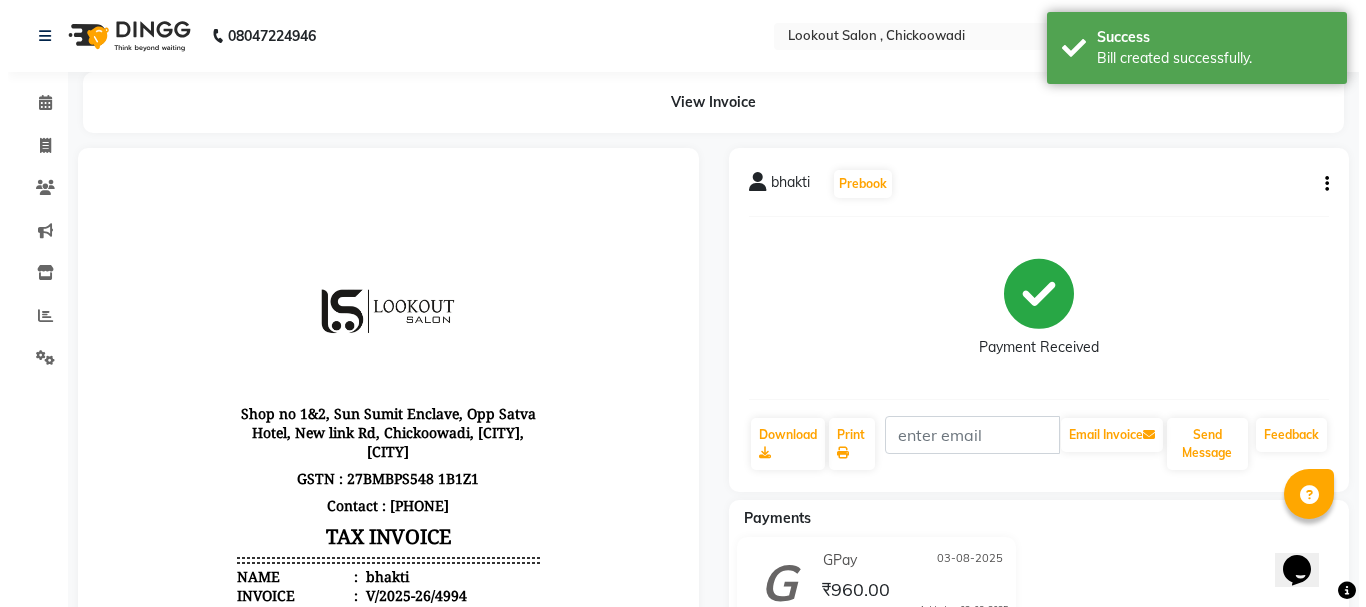 scroll, scrollTop: 0, scrollLeft: 0, axis: both 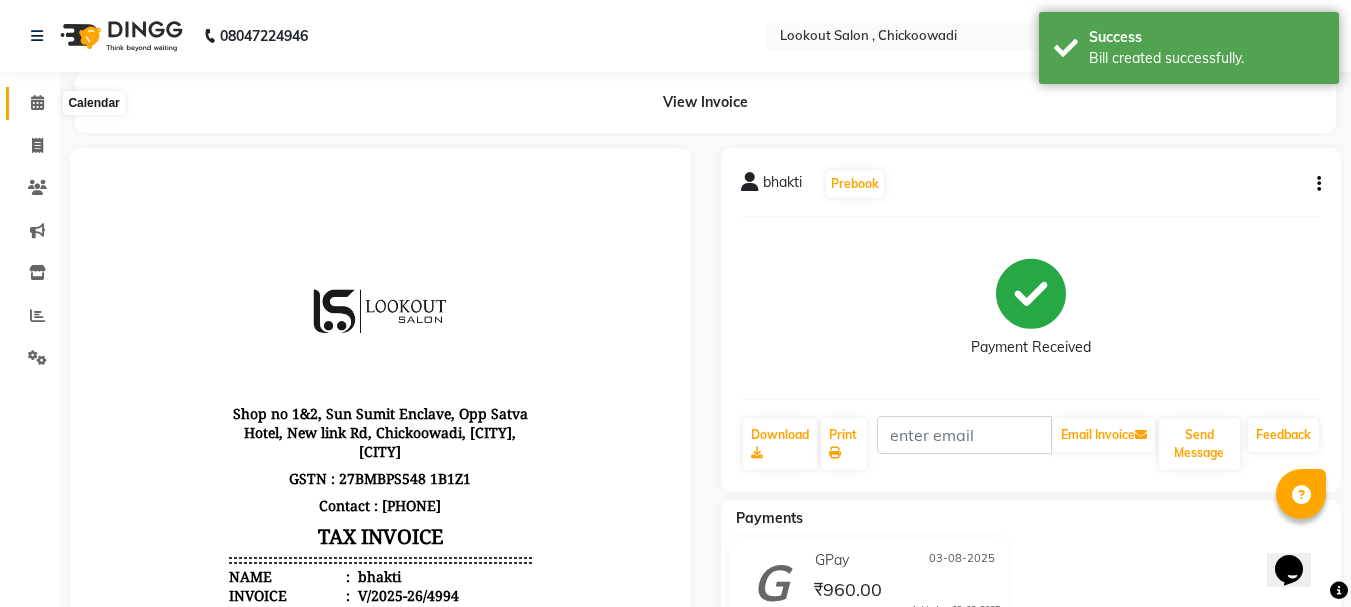 click 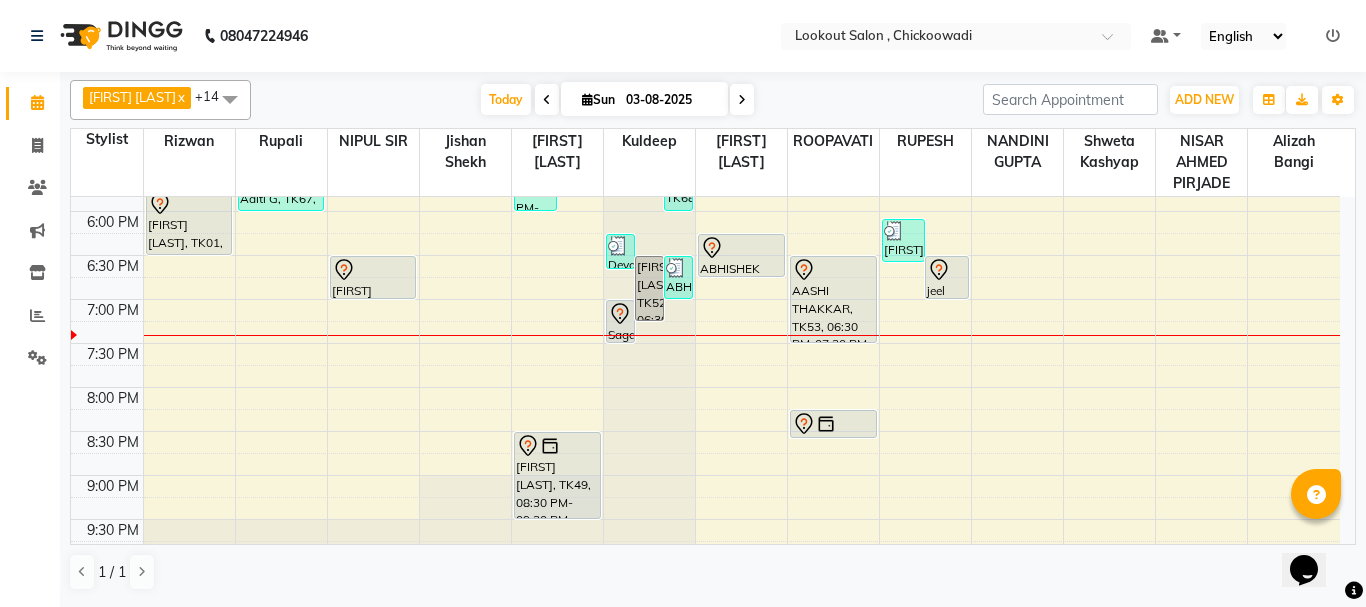 scroll, scrollTop: 860, scrollLeft: 0, axis: vertical 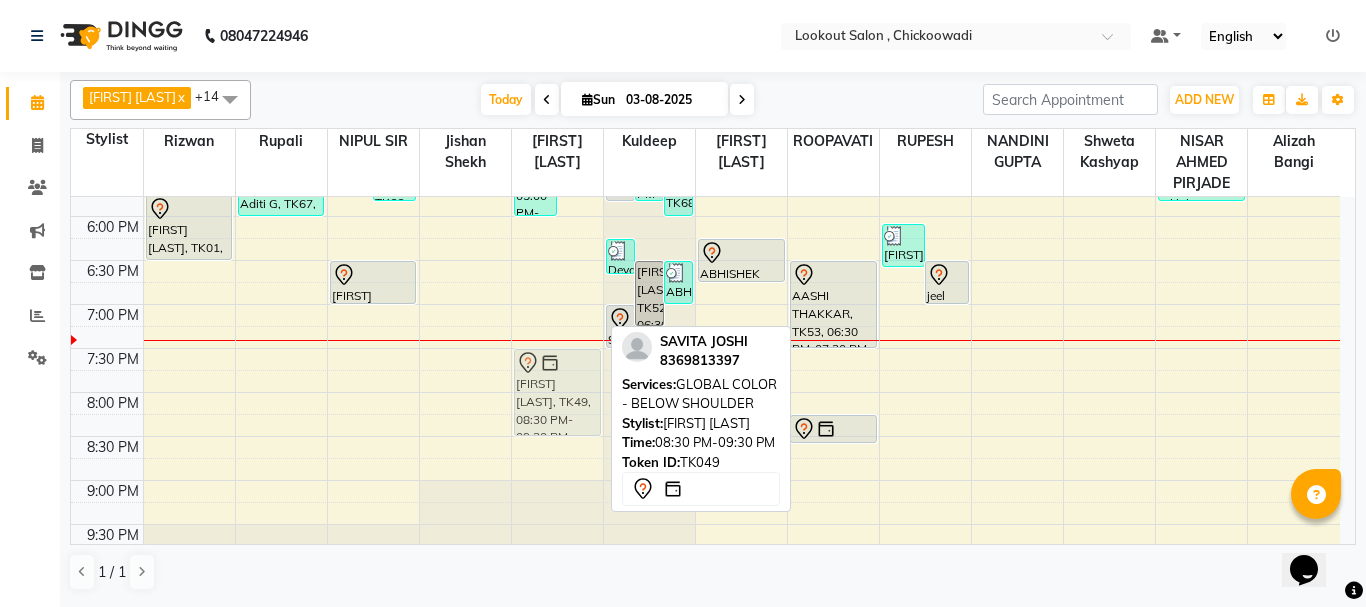 drag, startPoint x: 586, startPoint y: 465, endPoint x: 581, endPoint y: 370, distance: 95.131485 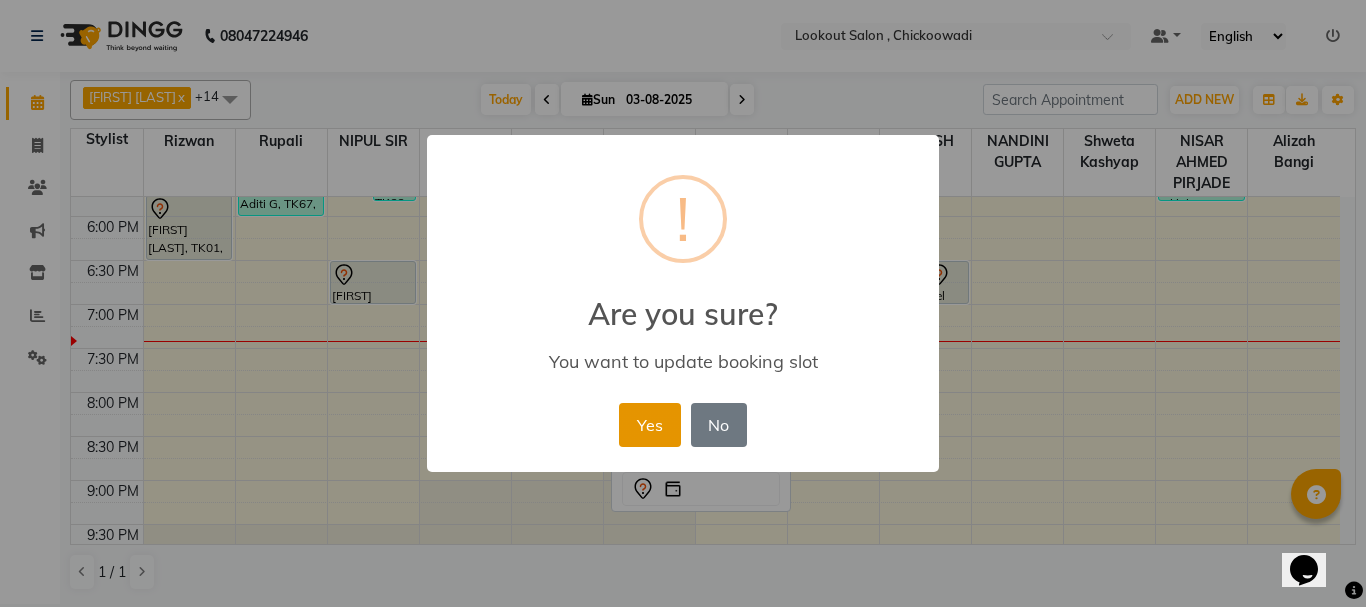 click on "Yes" at bounding box center [649, 425] 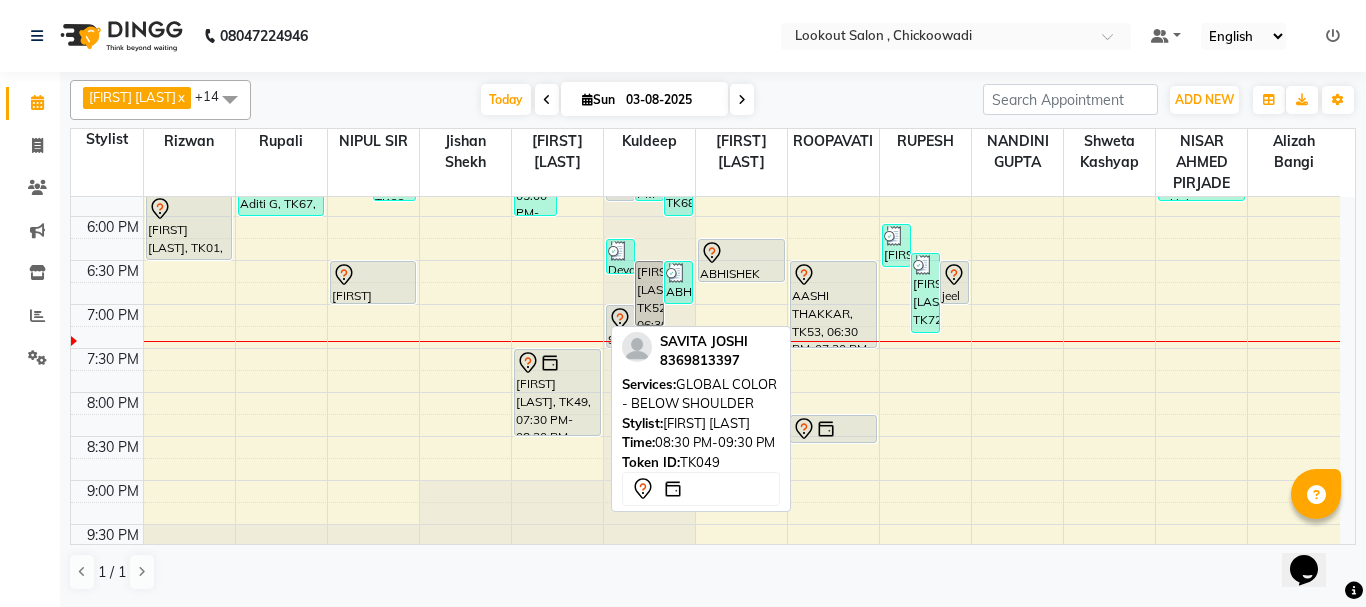 click on "8:00 AM 8:30 AM 9:00 AM 9:30 AM 10:00 AM 10:30 AM 11:00 AM 11:30 AM 12:00 PM 12:30 PM 1:00 PM 1:30 PM 2:00 PM 2:30 PM 3:00 PM 3:30 PM 4:00 PM 4:30 PM 5:00 PM 5:30 PM 6:00 PM 6:30 PM 7:00 PM 7:30 PM 8:00 PM 8:30 PM 9:00 PM 9:30 PM 10:00 PM 10:30 PM 11:00 PM 11:30 PM     SHRUTI SHETTY, TK46, 01:15 PM-02:15 PM, 3 INCH TOUCH-UP  (WITH AMMONIA)     Archita Pali, TK41, 01:40 PM-02:10 PM, 911 HAIR SPA UPTO SHOULDER     Archita Pali, TK41, 02:10 PM-02:55 PM, HAIRCUT WITH SENIOR STYLIST (F)     mithun sanghavi, TK51, 02:50 PM-03:20 PM, HAIRCUT WITH STYLIST (M)     NARESH SHAH, TK58, 03:55 PM-04:25 PM, HAIRCUT WITH STYLIST (M)             DIMPLE ASHAR, TK01, 05:00 PM-05:45 PM, HAIRCUT WITH CREATIVE STYLIST (F)             DIMPLE ASHAR, TK01, 05:45 PM-06:30 PM, HAIRCUT WITH CREATIVE STYLIST (F)     shweta, TK55, 02:00 PM-04:00 PM, FULL ARMS (W),FULL LEGS (W),UNDERARM (W)     Aditi G, TK67, 05:30 PM-06:00 PM, EYEBROW    aryan kedia, TK02, 02:00 PM-03:10 PM, HAIRCUT WITH ART DIRECTOR" at bounding box center (705, 40) 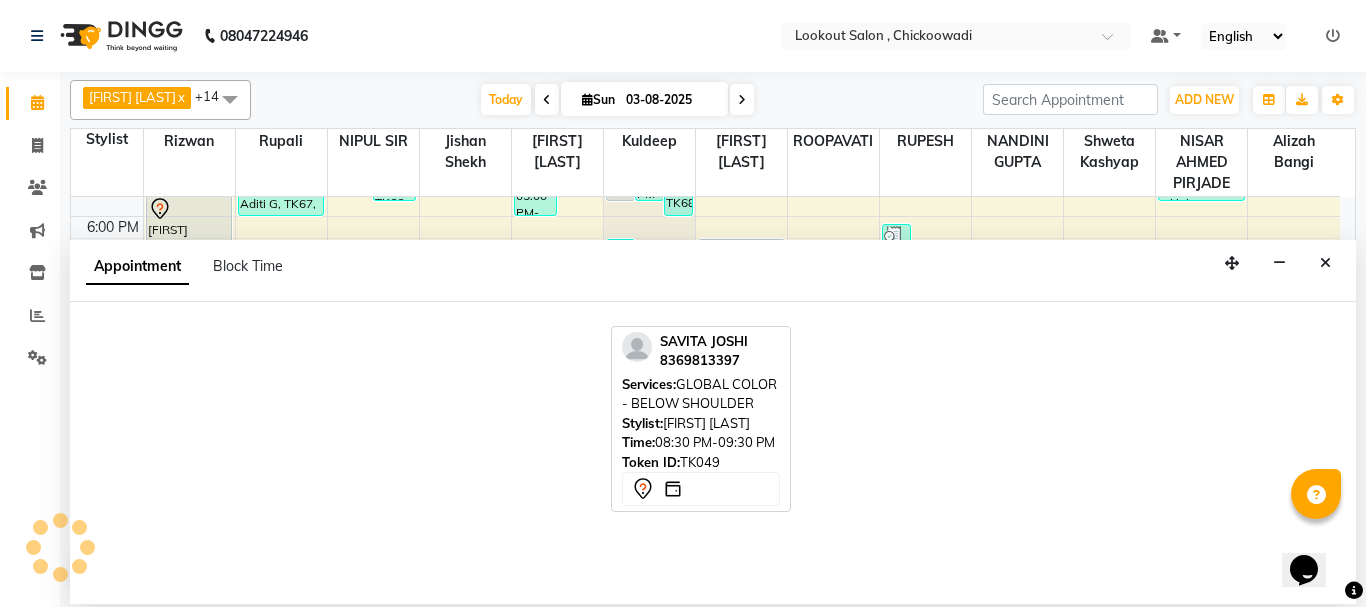 select on "48095" 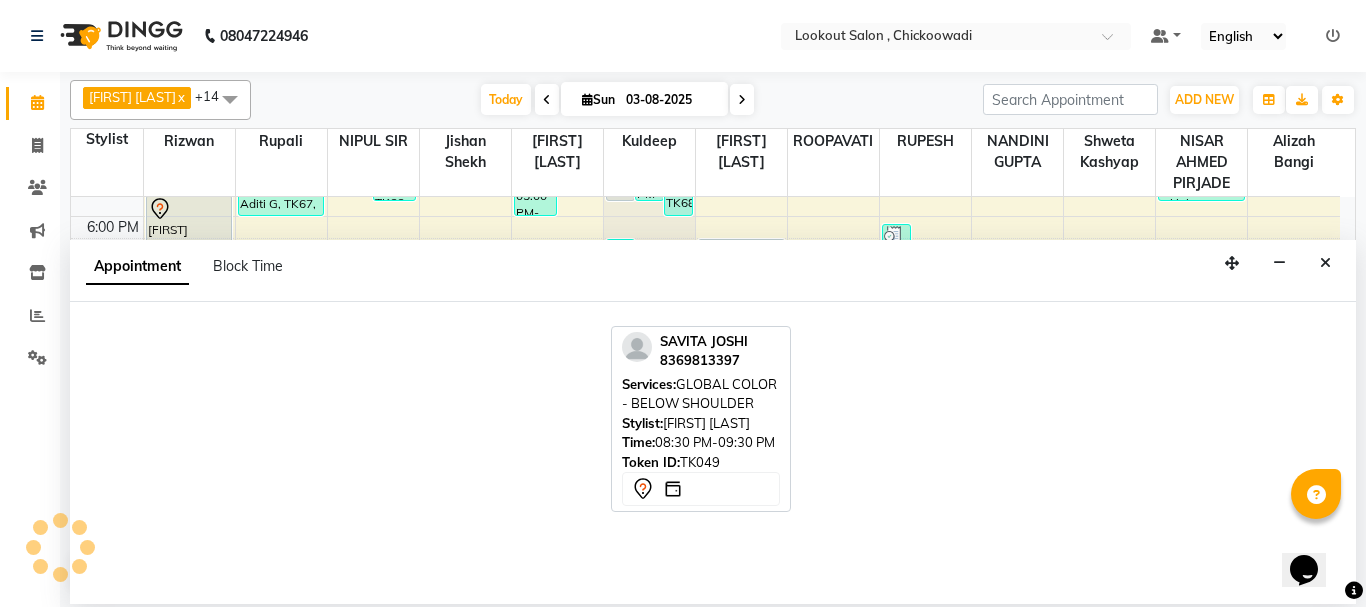 select on "tentative" 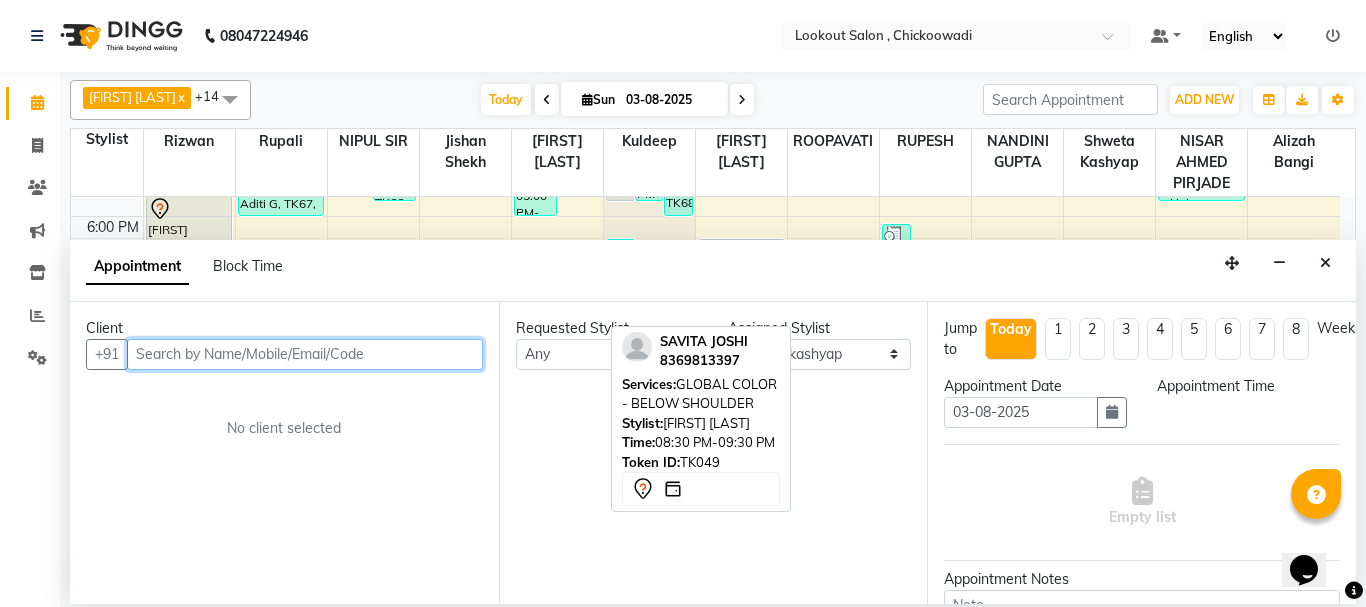 select on "1230" 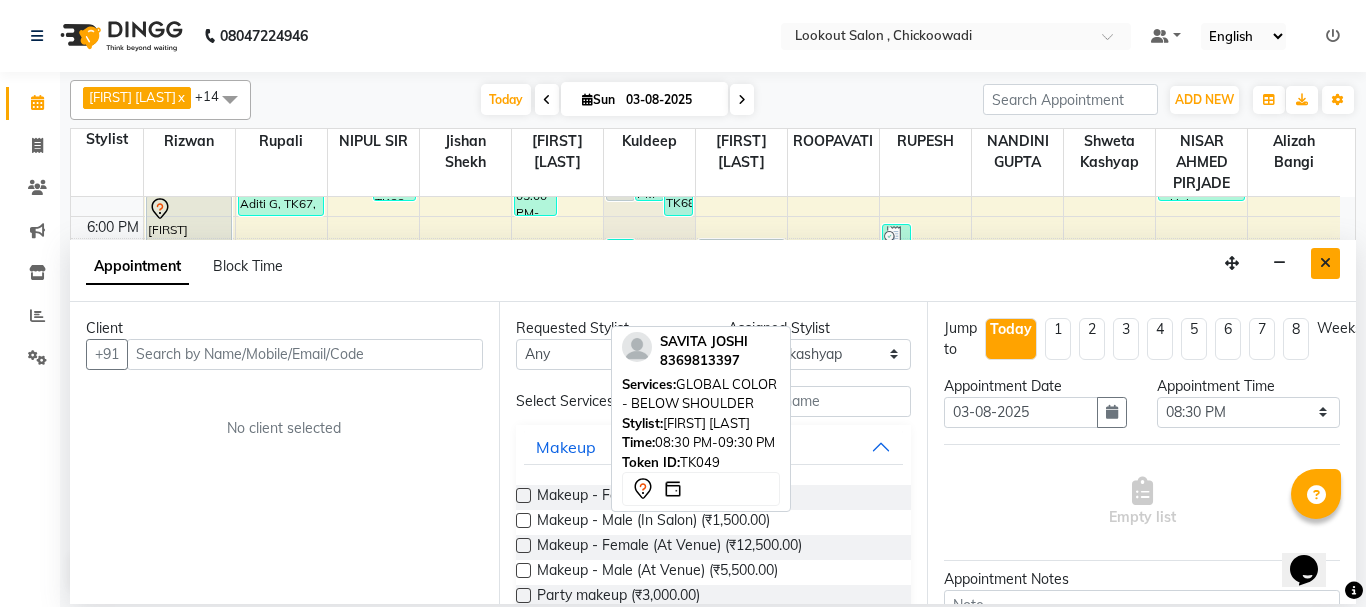 click at bounding box center [1325, 263] 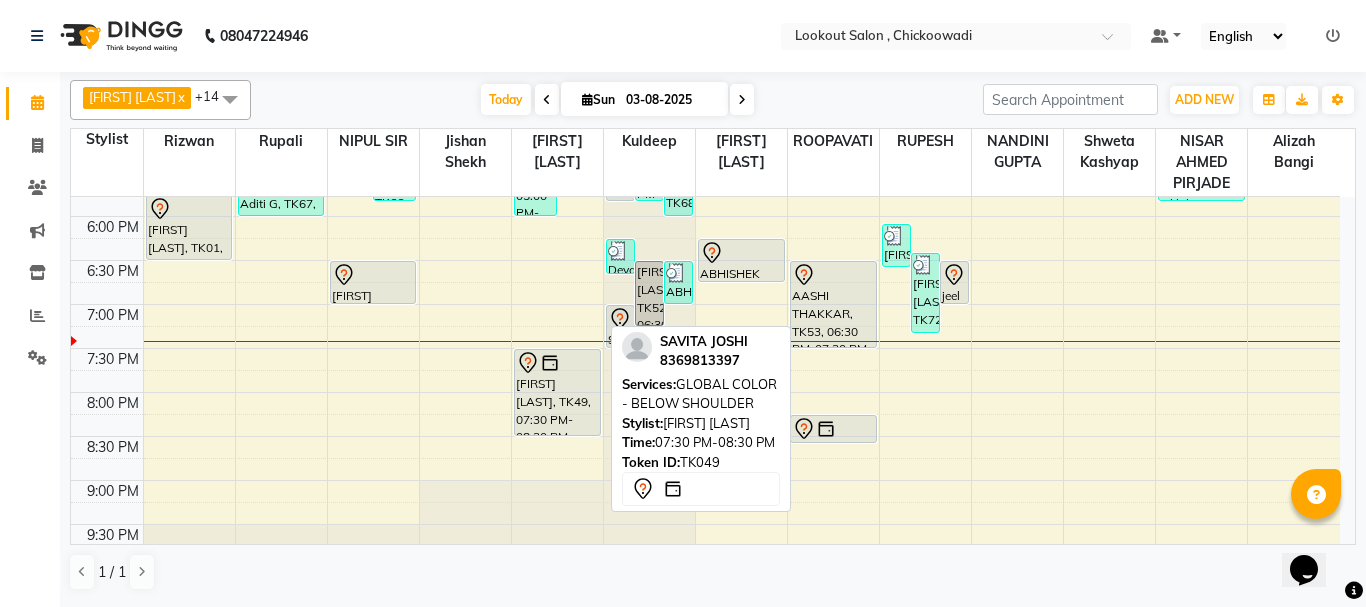click on "[FIRST] [LAST], TK49, 07:30 PM-08:30 PM, GLOBAL COLOR -  BELOW SHOULDER" at bounding box center [557, 392] 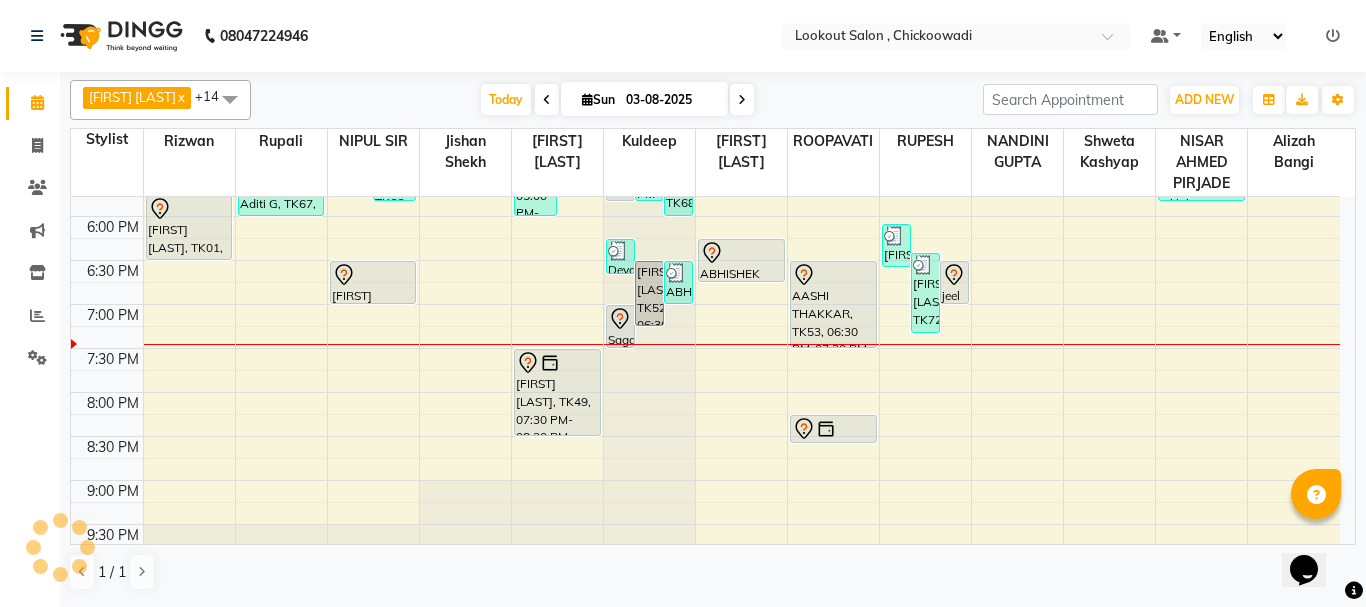 scroll, scrollTop: 760, scrollLeft: 0, axis: vertical 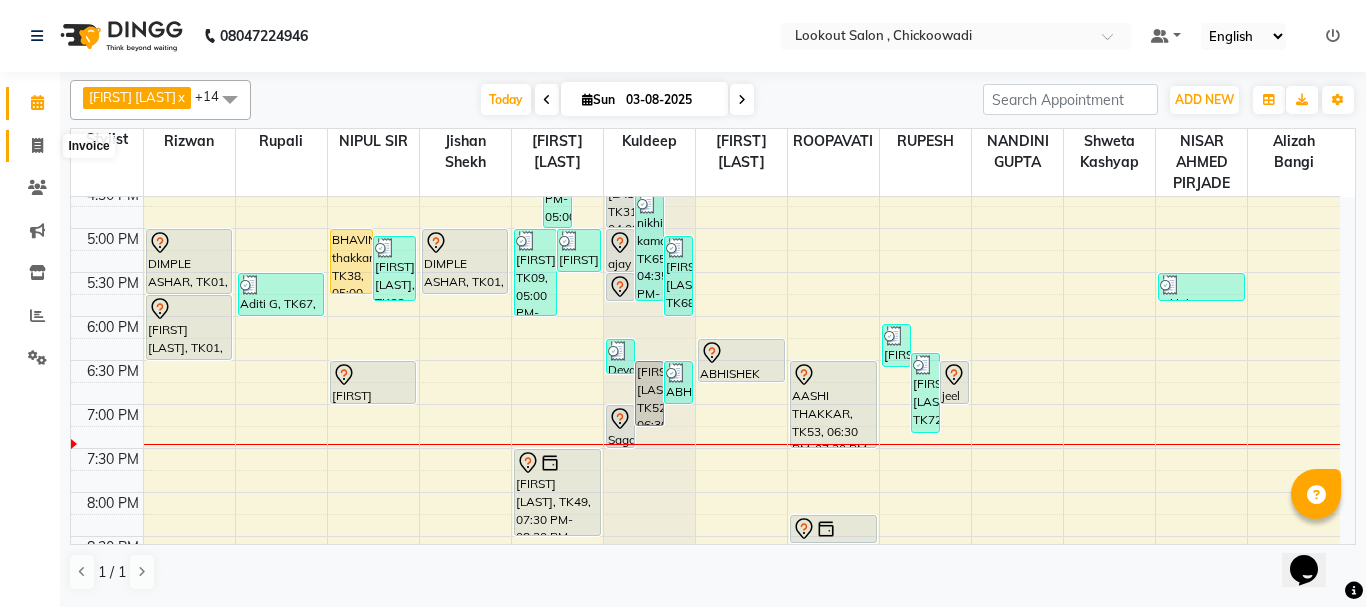 click 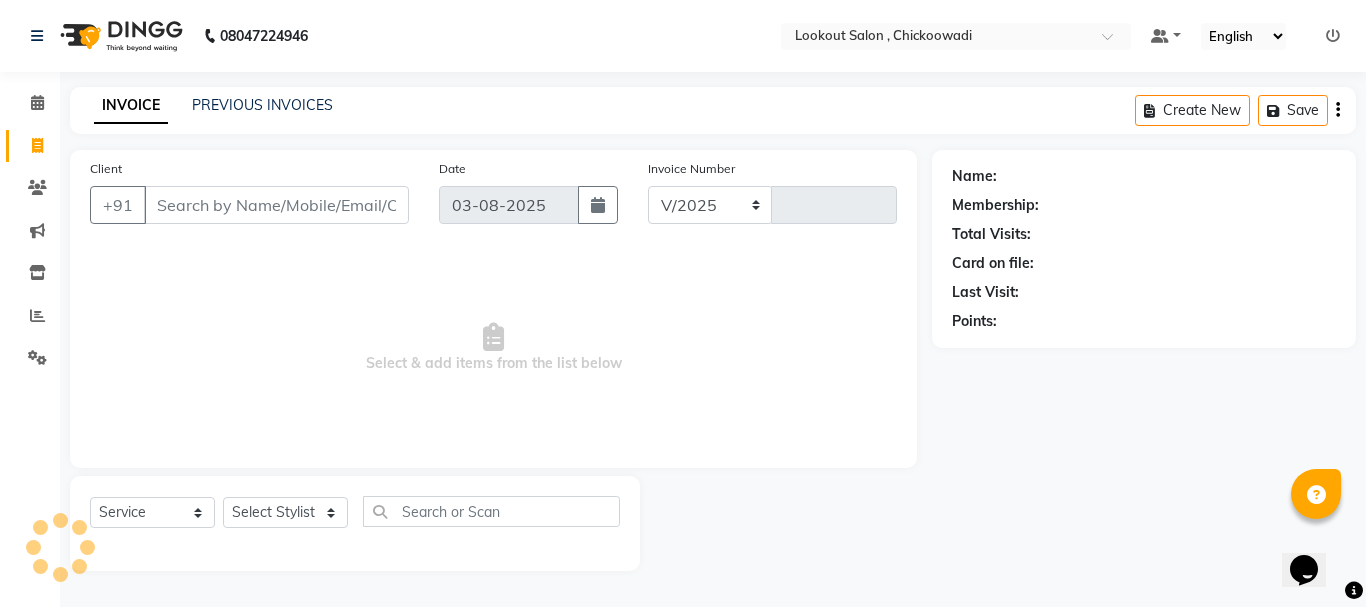 select on "151" 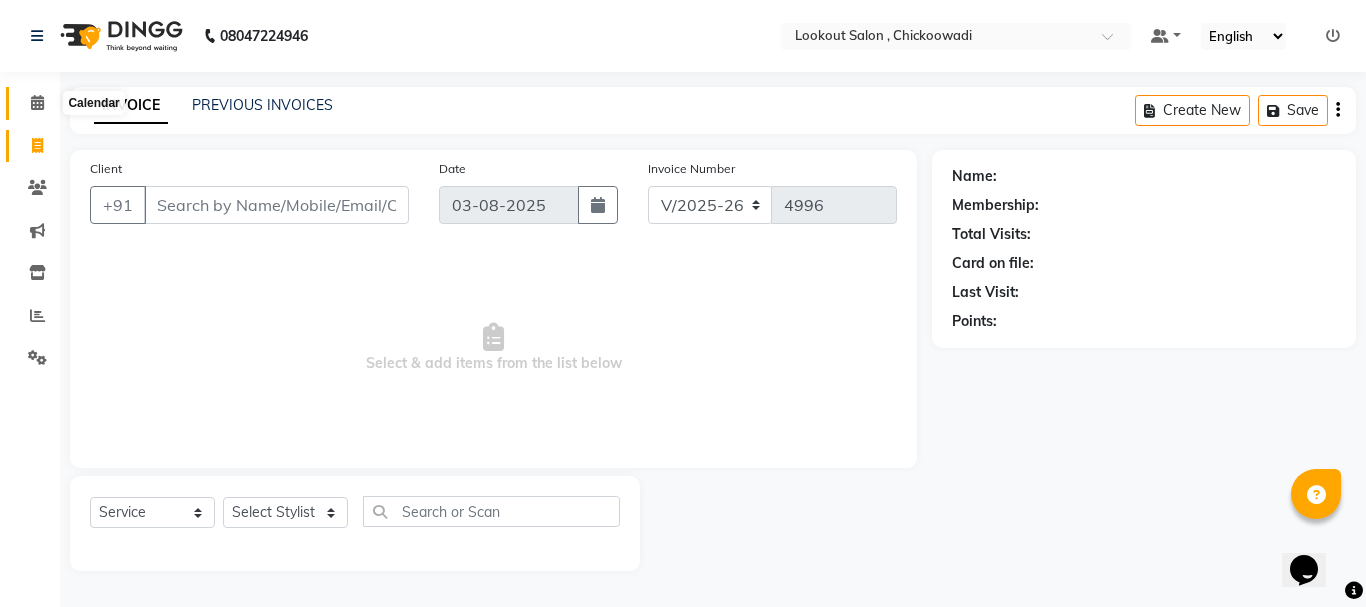 click 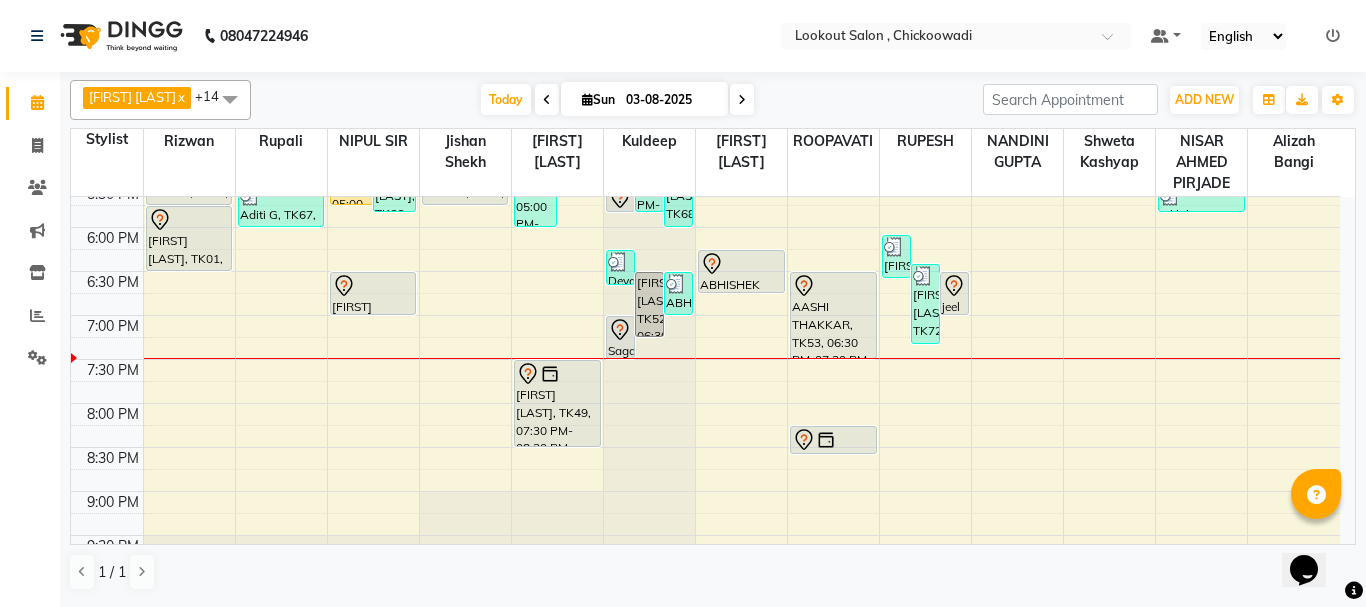 scroll, scrollTop: 900, scrollLeft: 0, axis: vertical 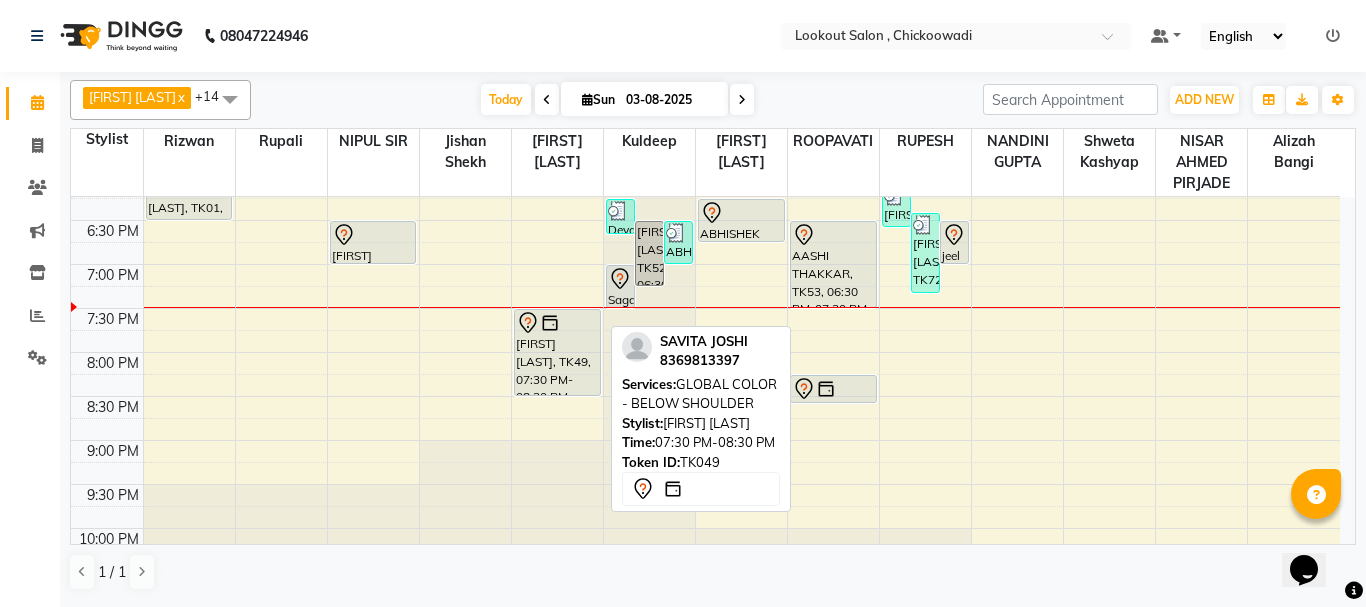 click on "[FIRST] [LAST], TK49, 07:30 PM-08:30 PM, GLOBAL COLOR -  BELOW SHOULDER" at bounding box center (557, 352) 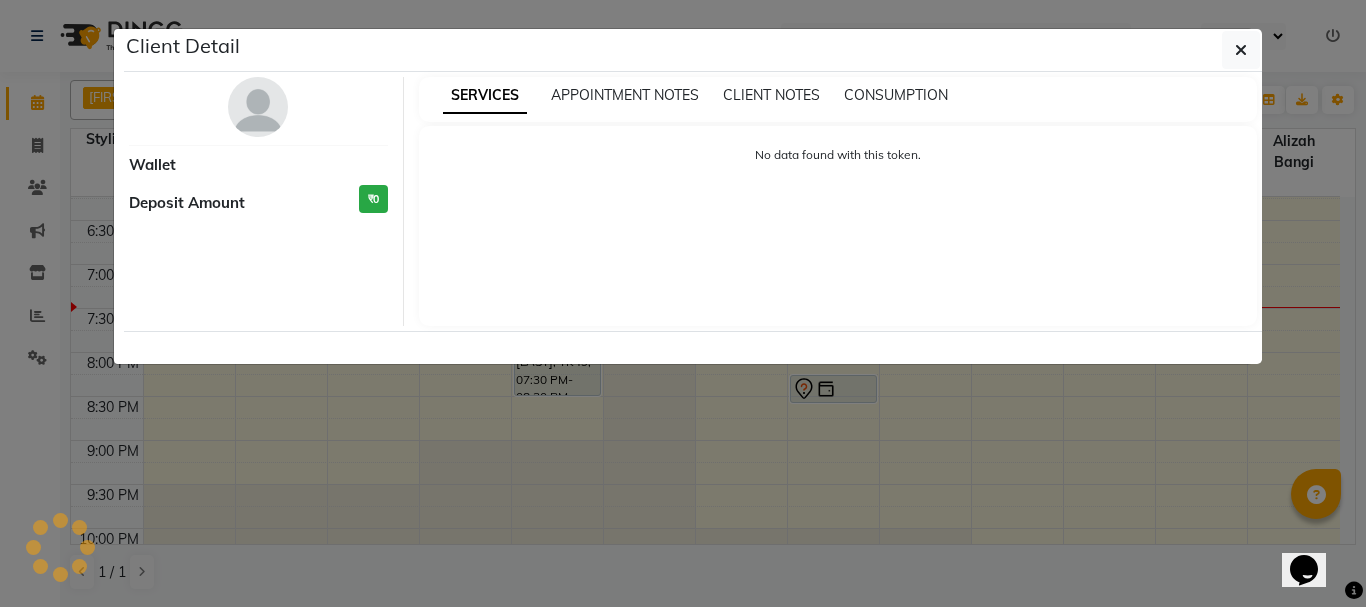 select on "7" 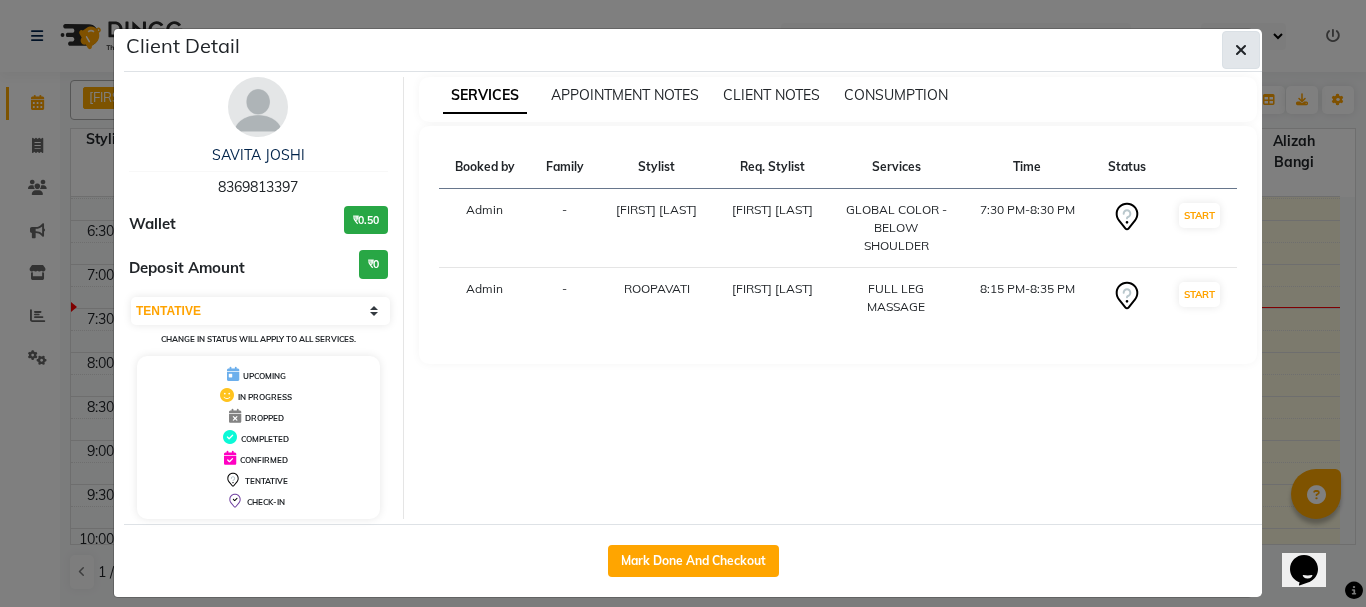 click 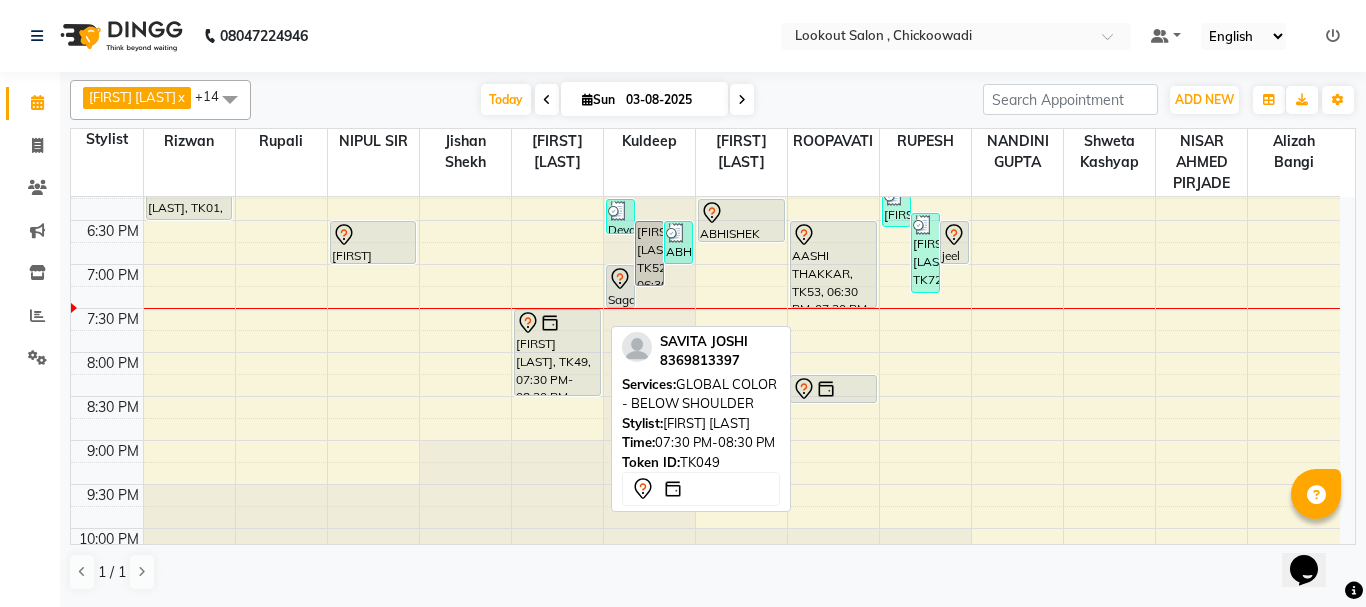 click on "[FIRST] [LAST], TK49, 07:30 PM-08:30 PM, GLOBAL COLOR -  BELOW SHOULDER" at bounding box center [557, 352] 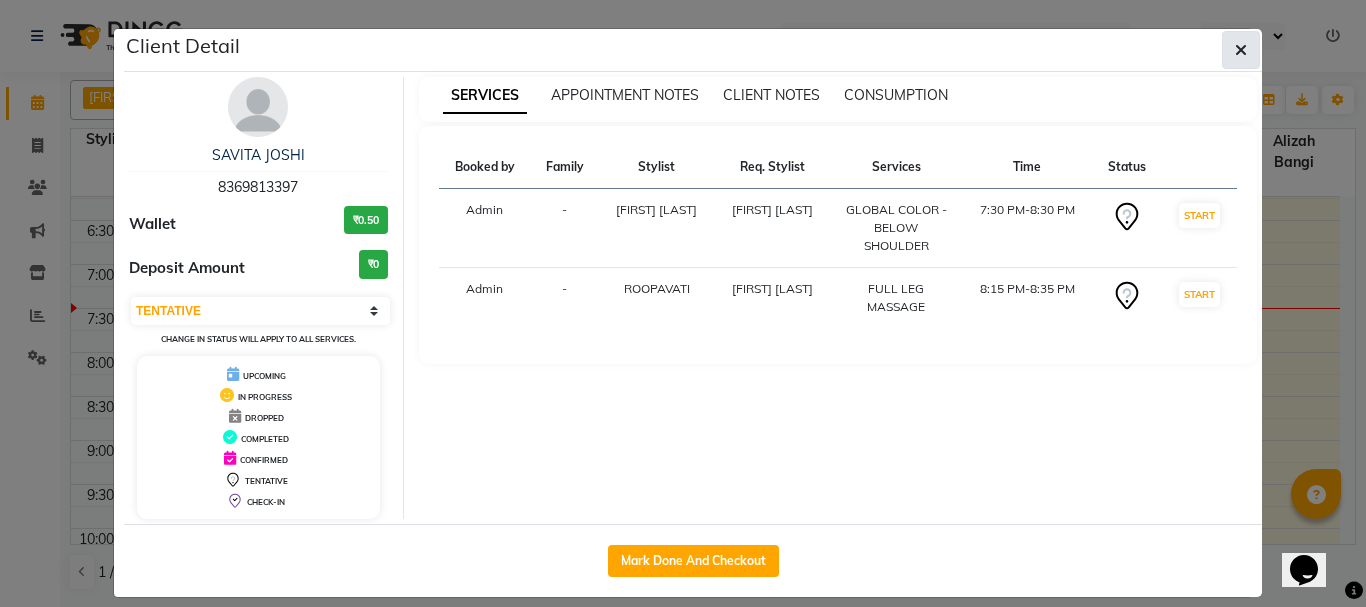 click 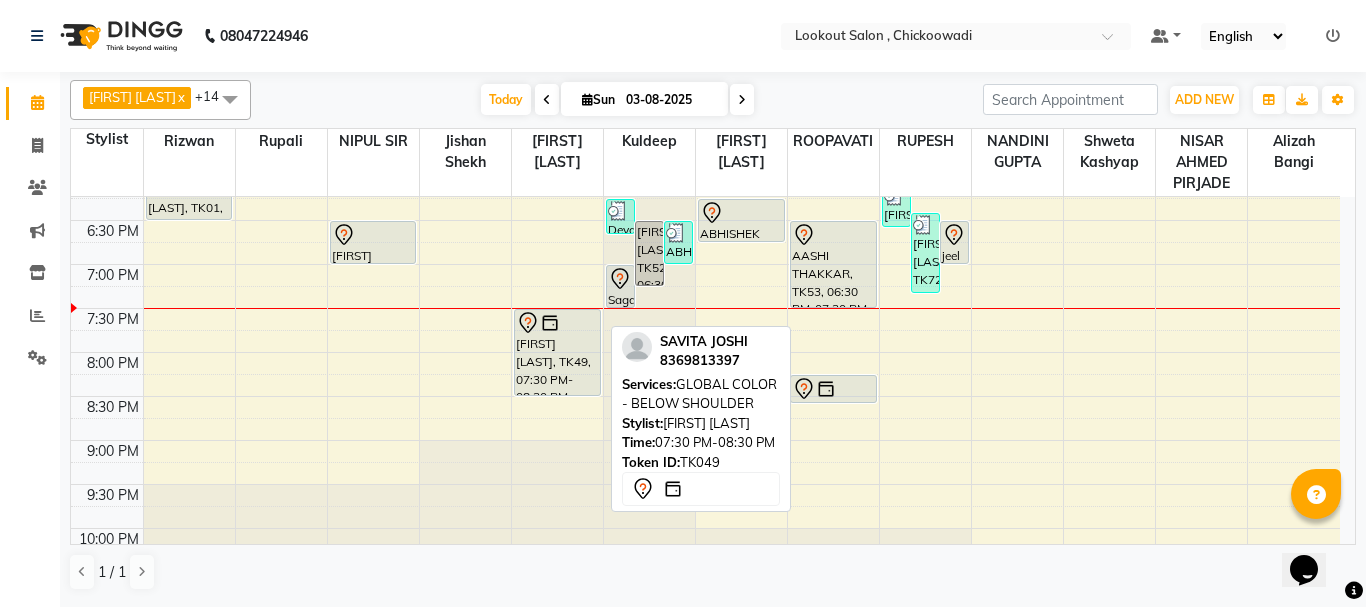 click on "[FIRST] [LAST], TK49, 07:30 PM-08:30 PM, GLOBAL COLOR -  BELOW SHOULDER" at bounding box center [557, 352] 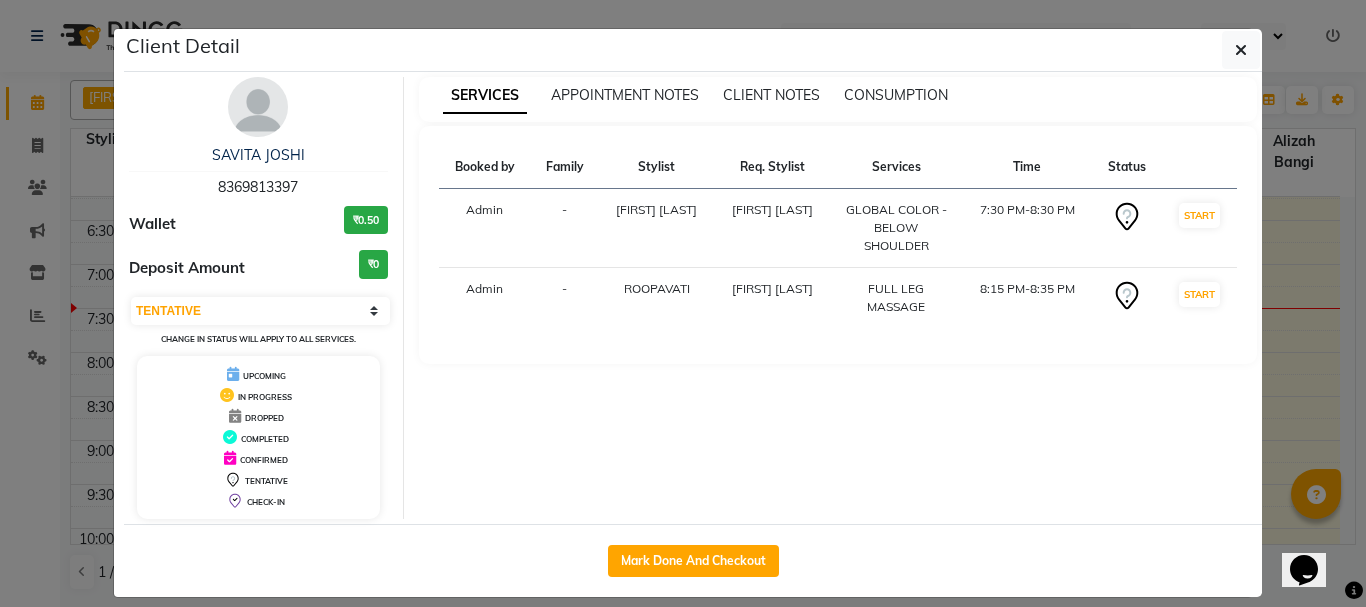 type 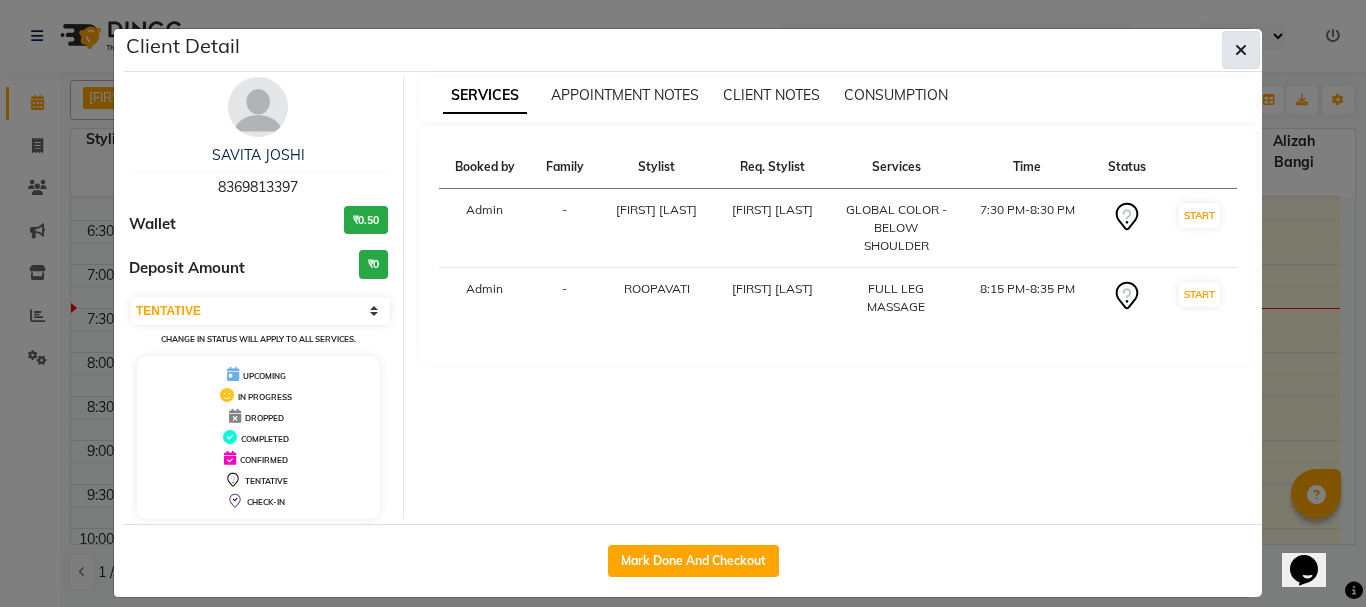 click 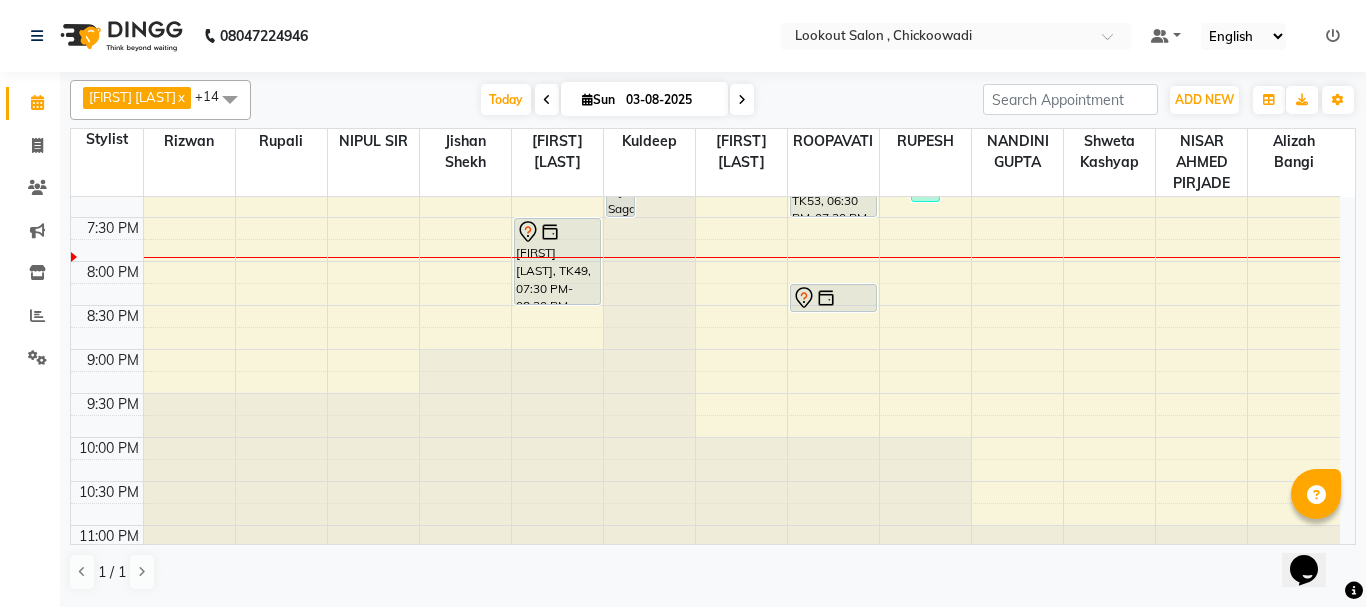 scroll, scrollTop: 960, scrollLeft: 0, axis: vertical 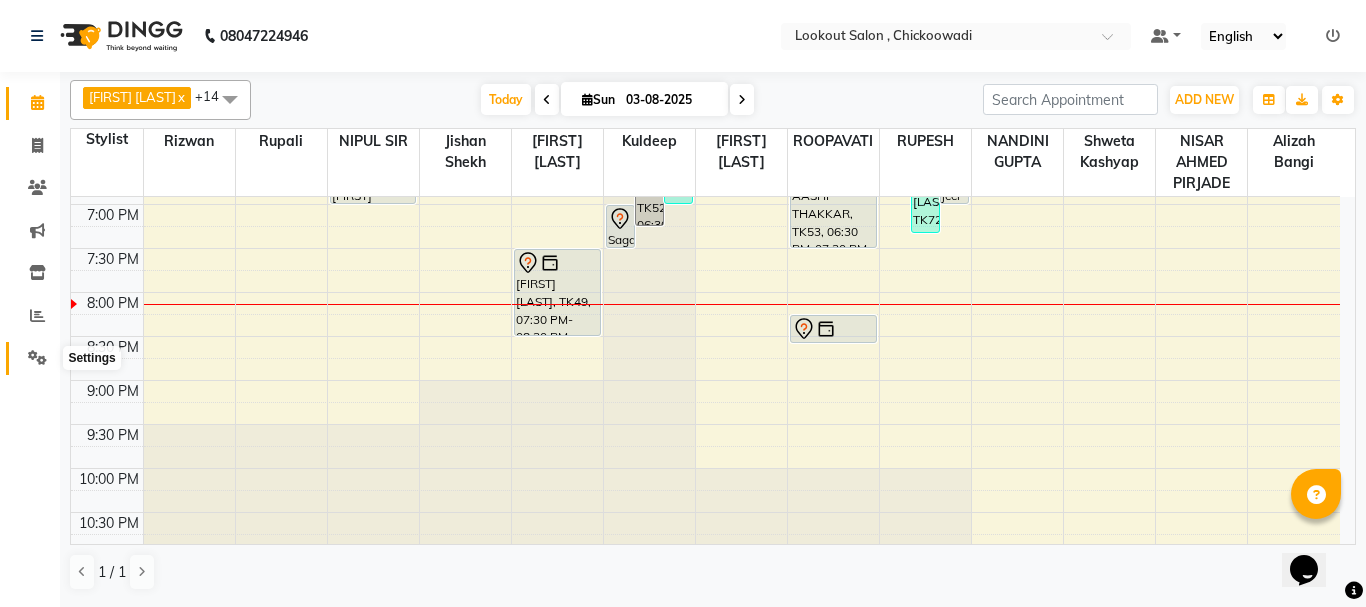 click 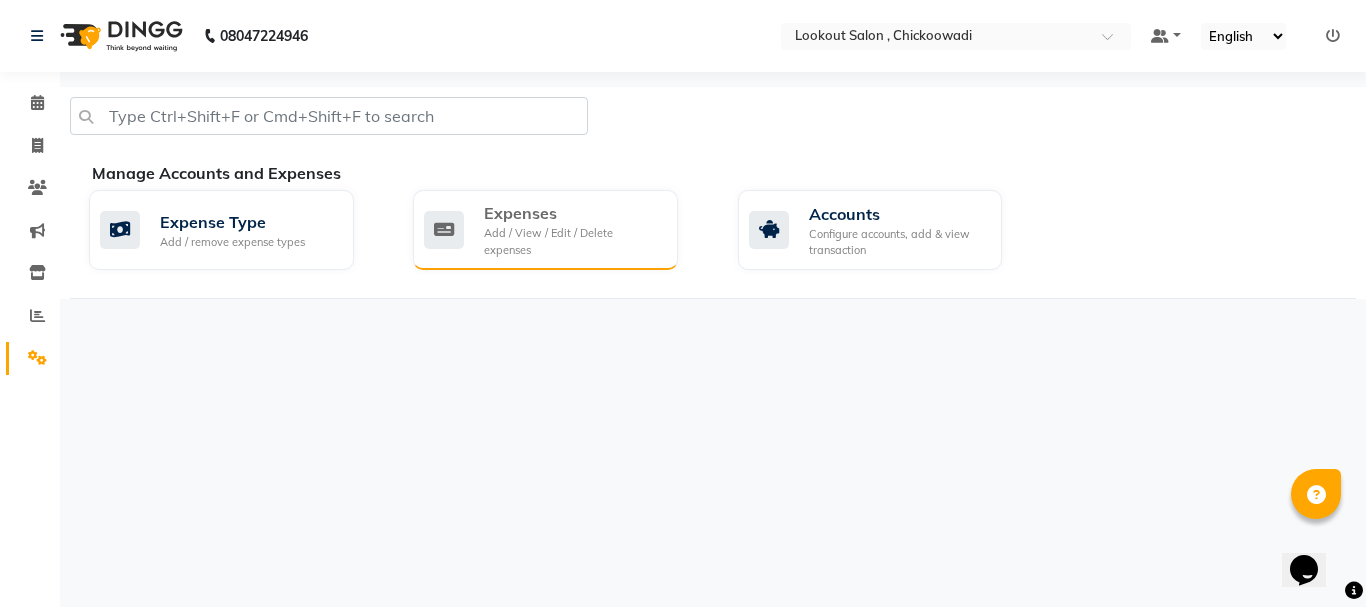 click on "Expenses Add / View / Edit / Delete expenses" 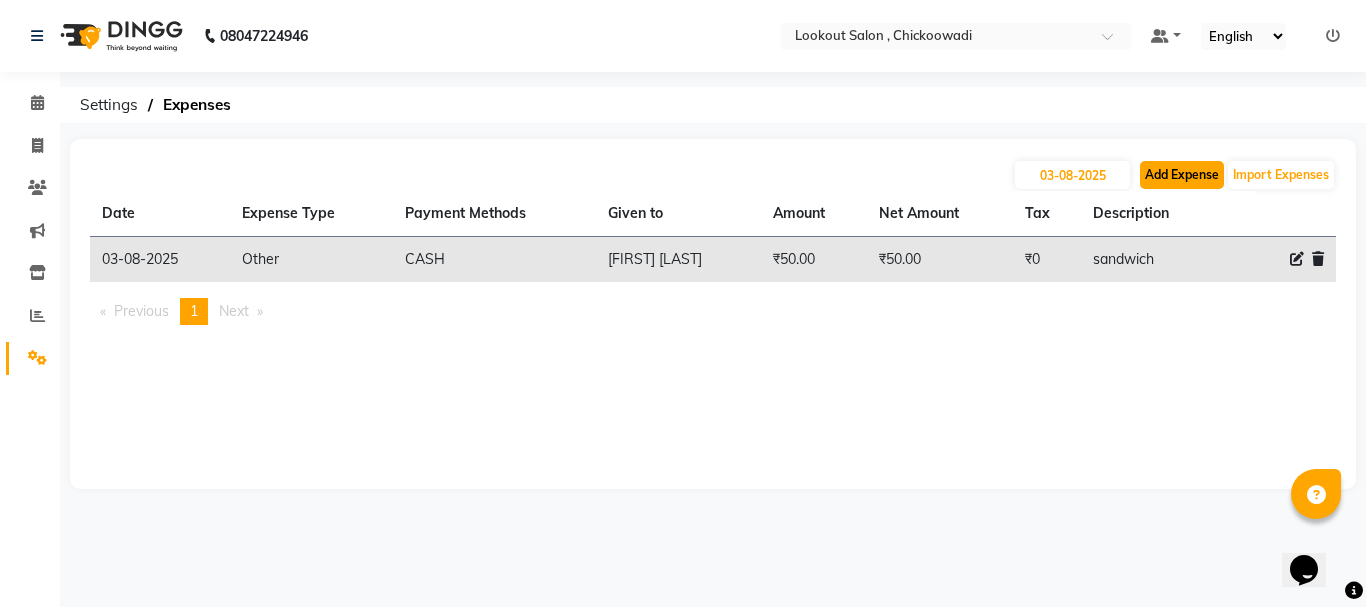 click on "Add Expense" 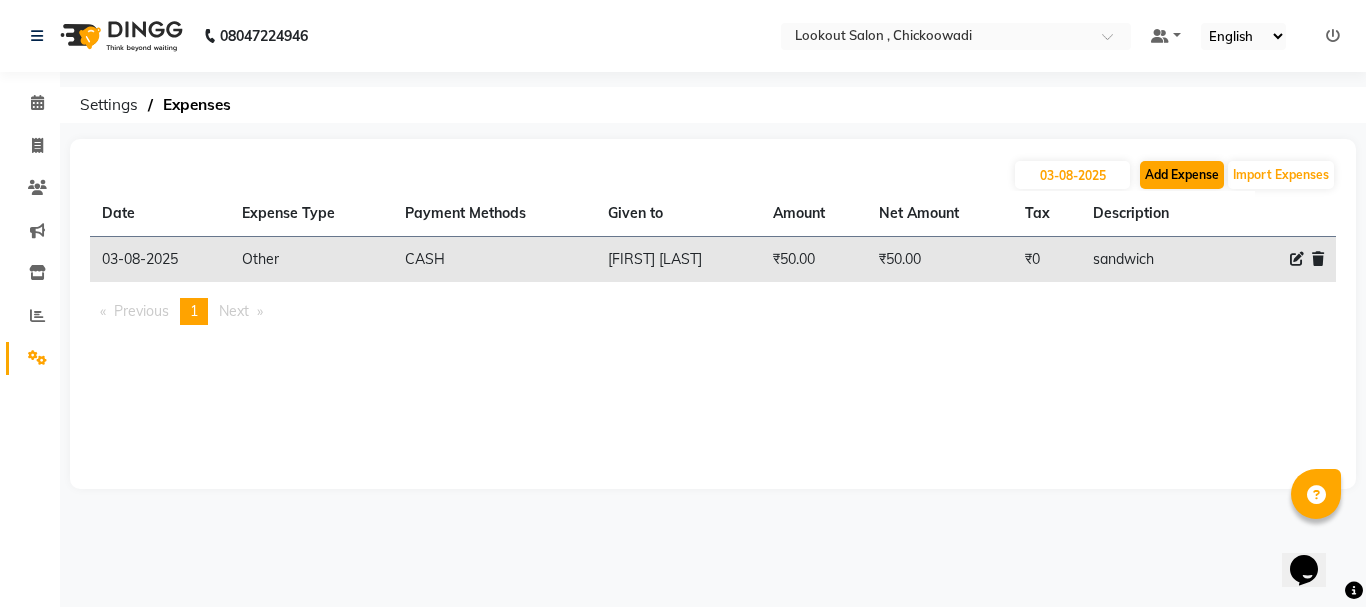 select on "1" 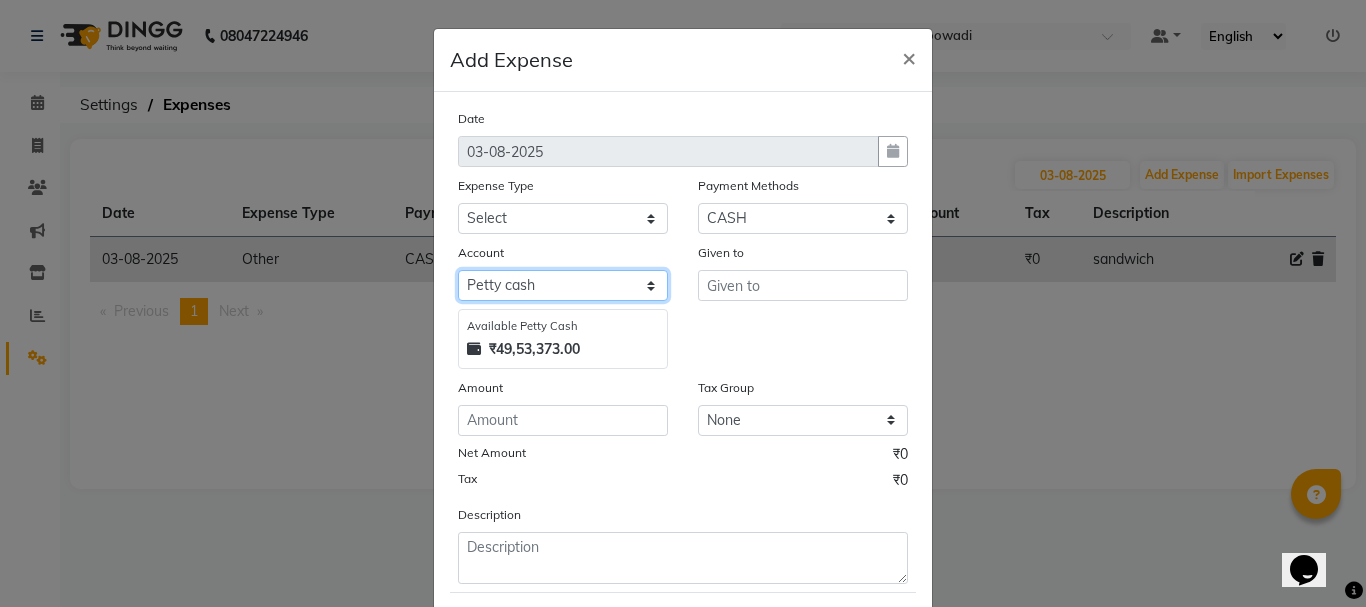 click on "Select Default account Petty cash" 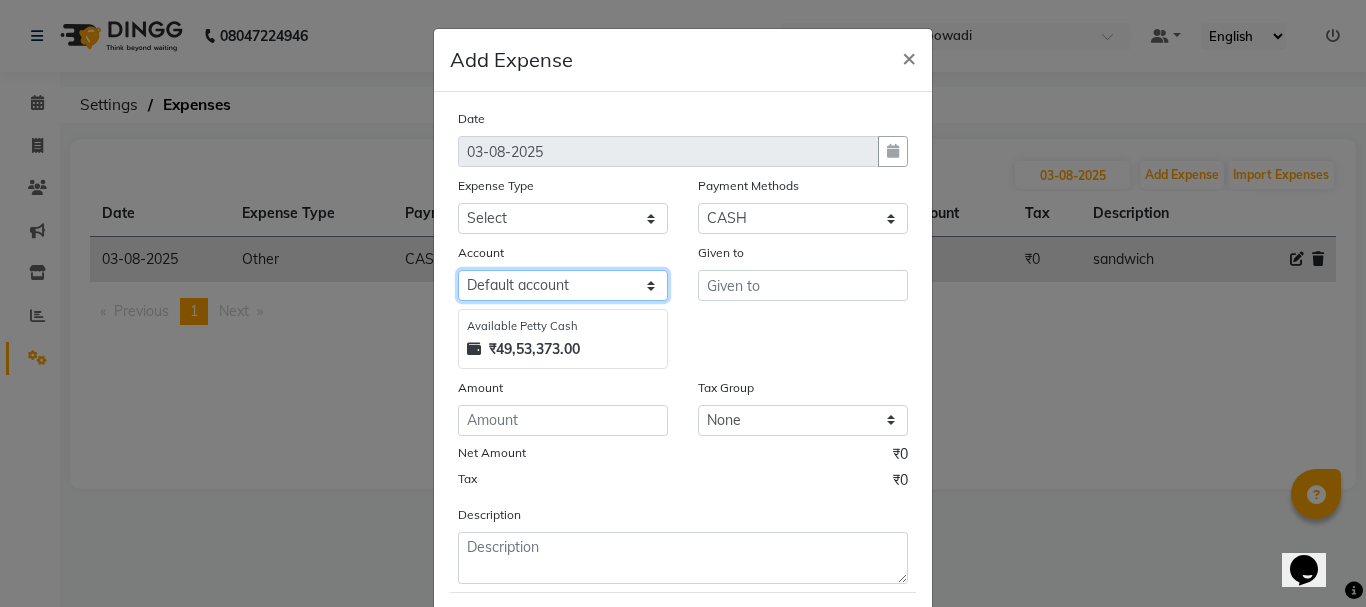 click on "Select Default account Petty cash" 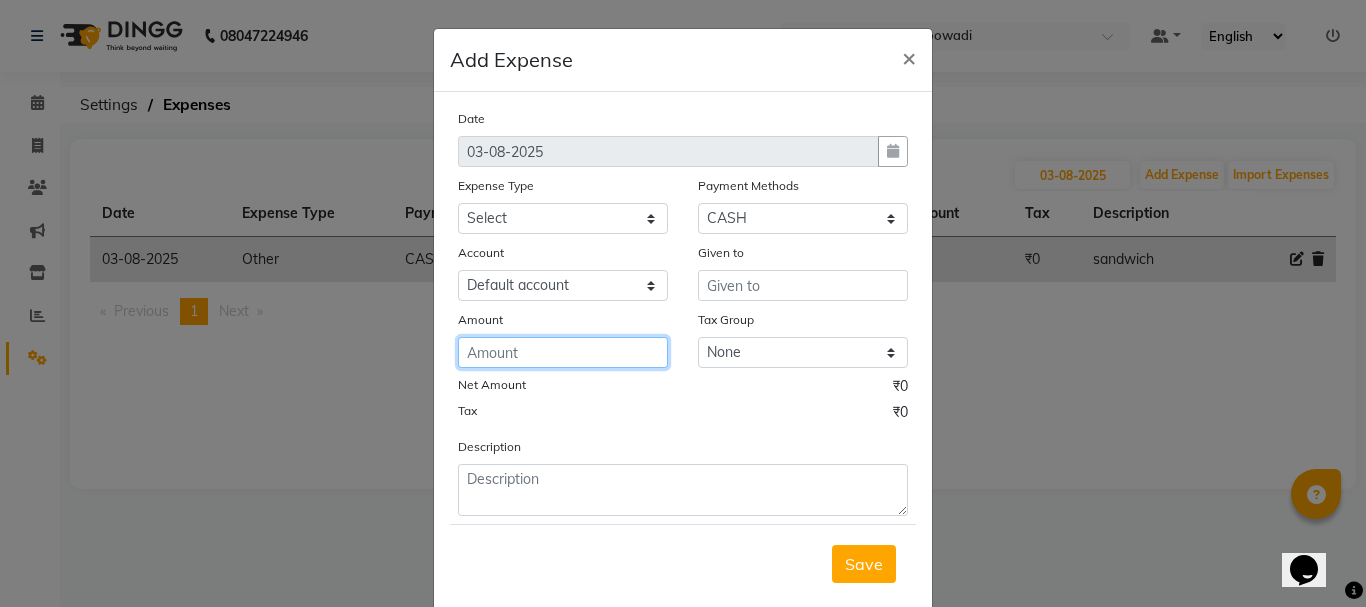 click 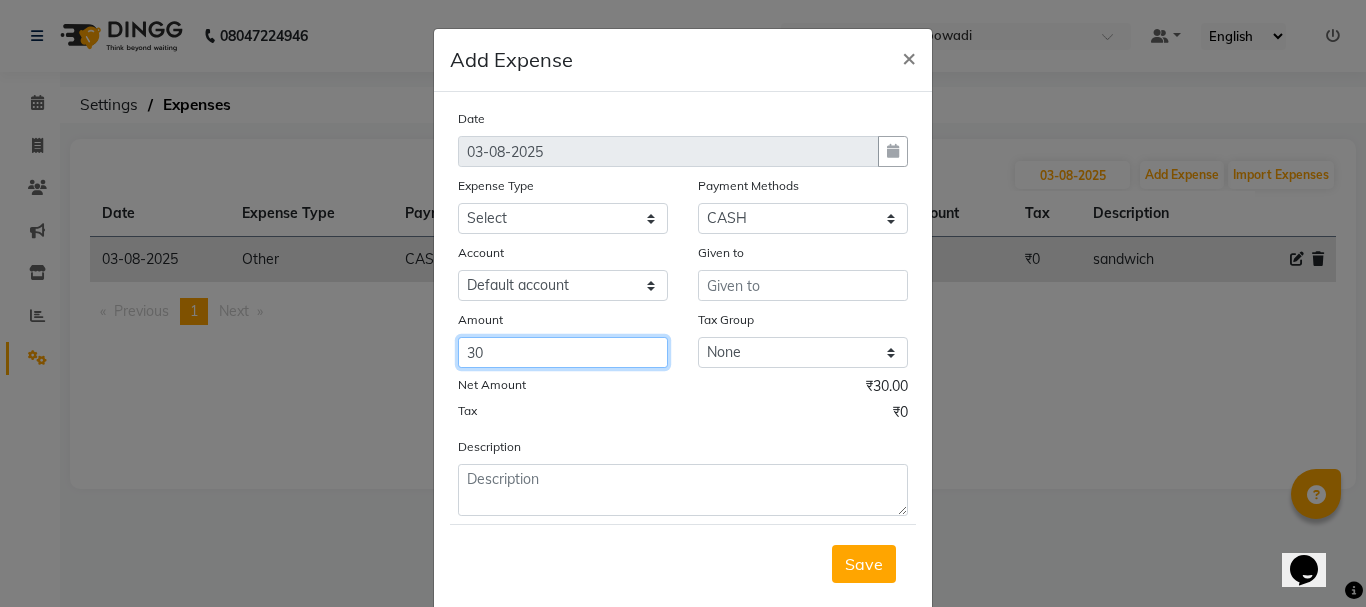type on "30" 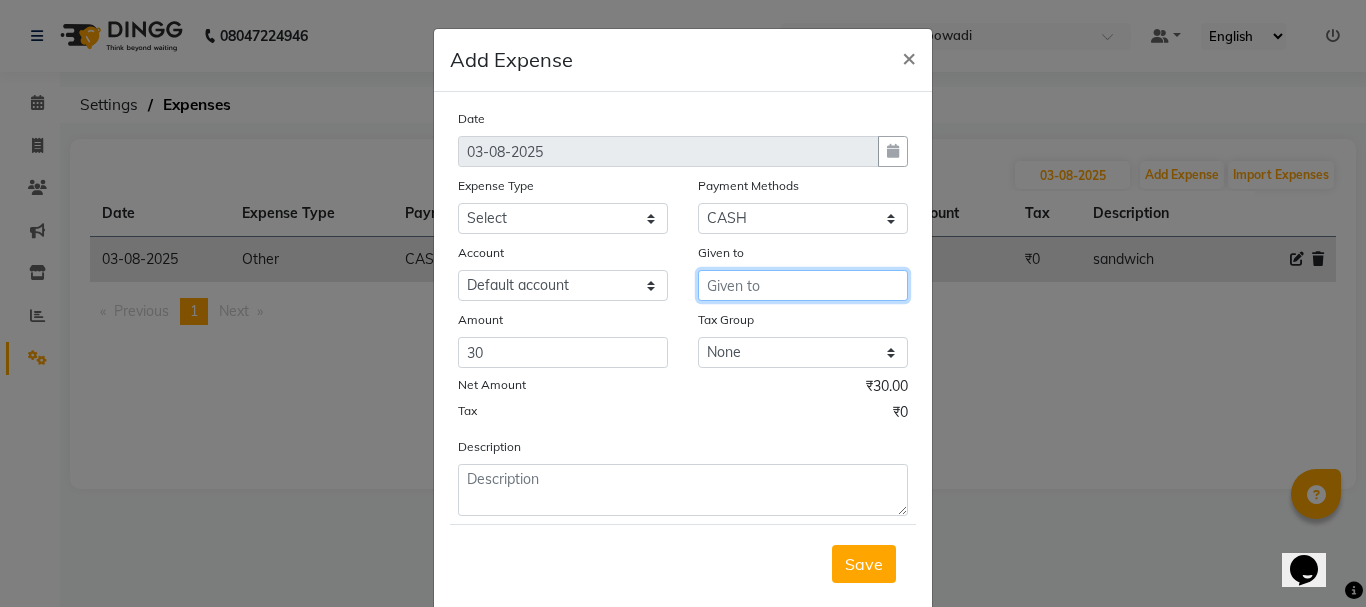 click at bounding box center [803, 285] 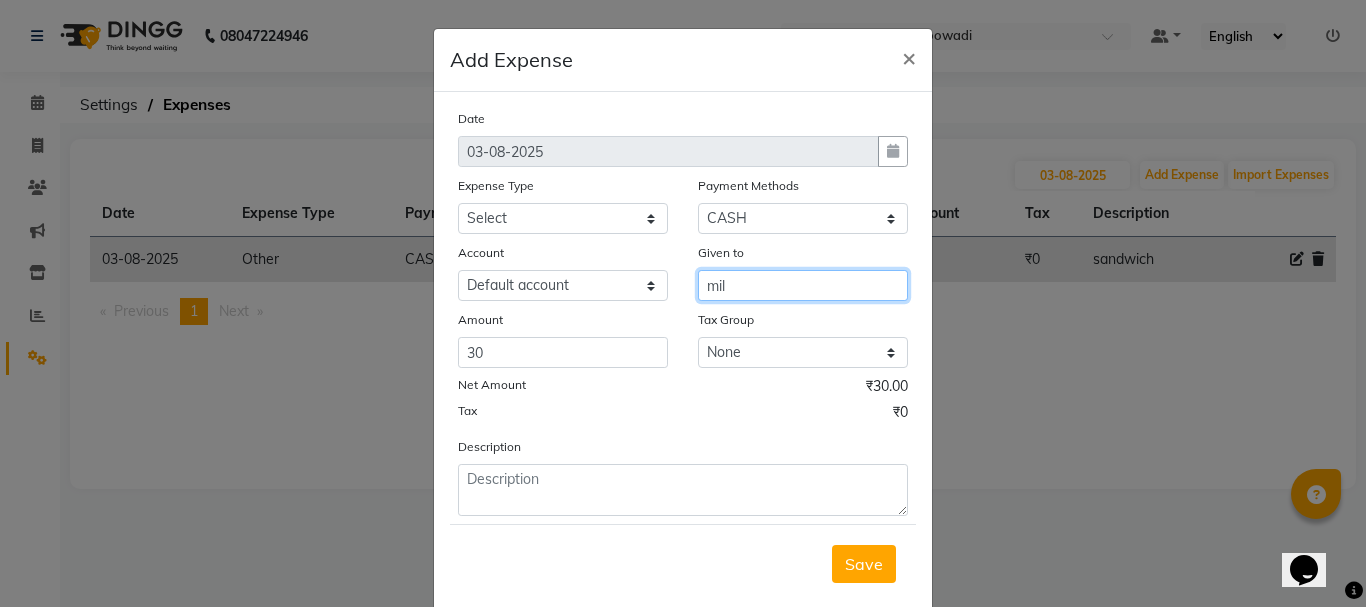 type on "milk" 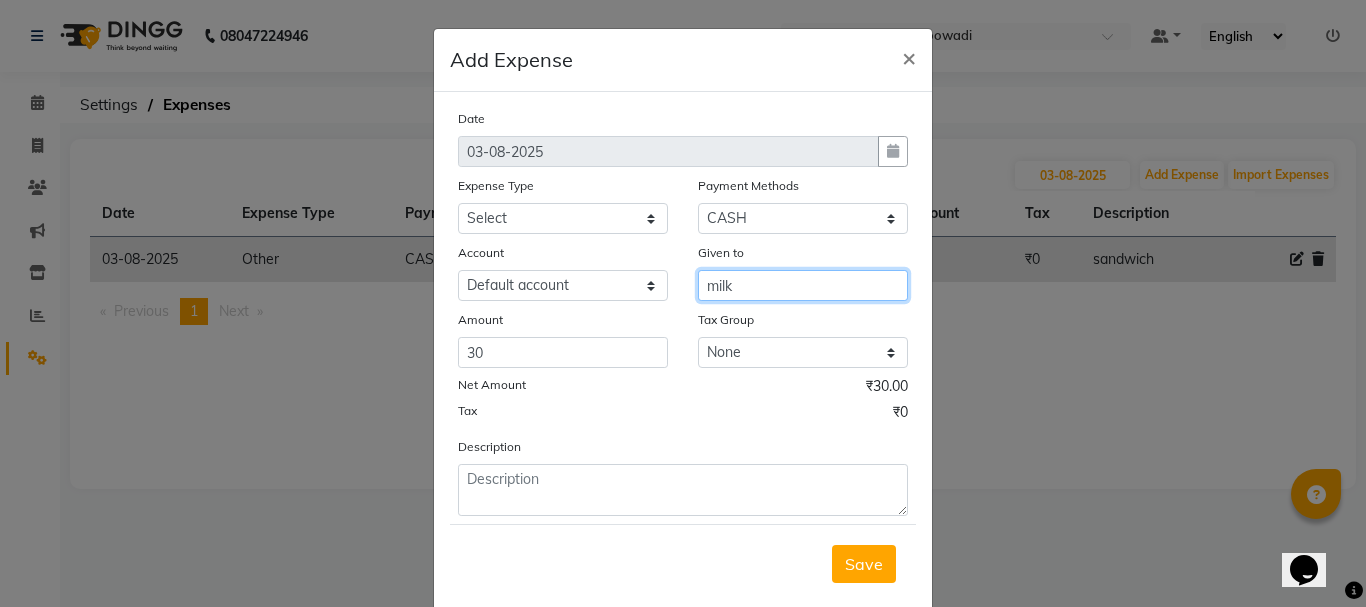 drag, startPoint x: 765, startPoint y: 291, endPoint x: 271, endPoint y: 342, distance: 496.6256 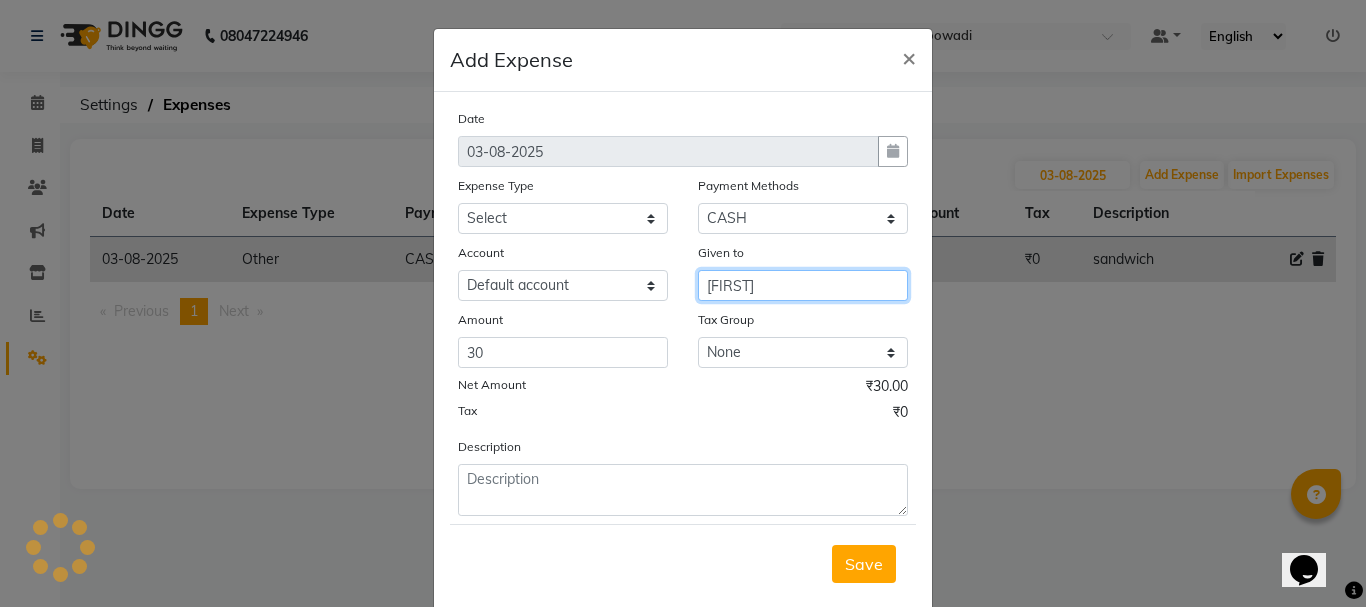 type on "ERICA" 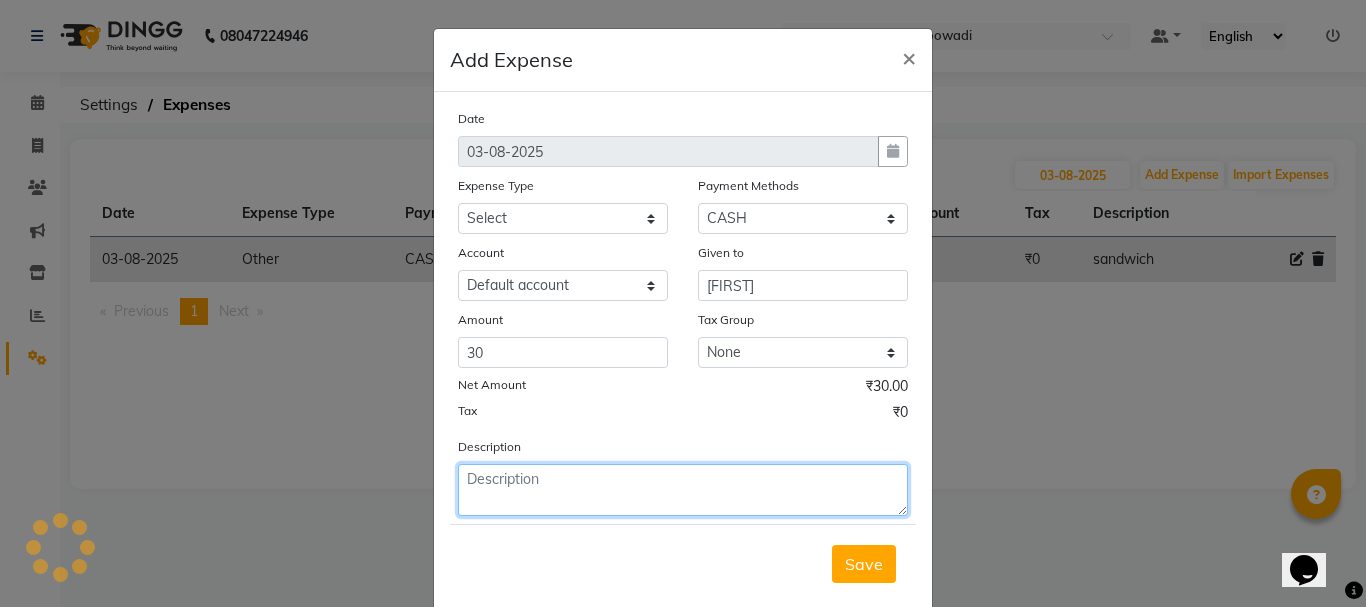 click 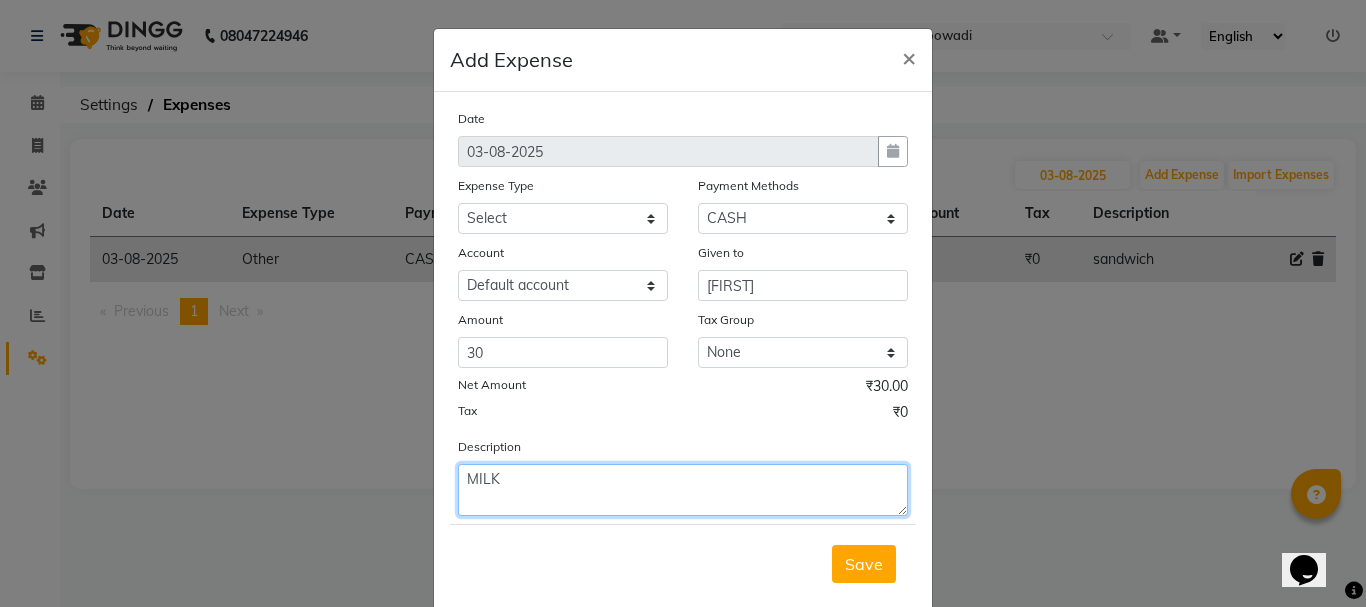 type on "MILK" 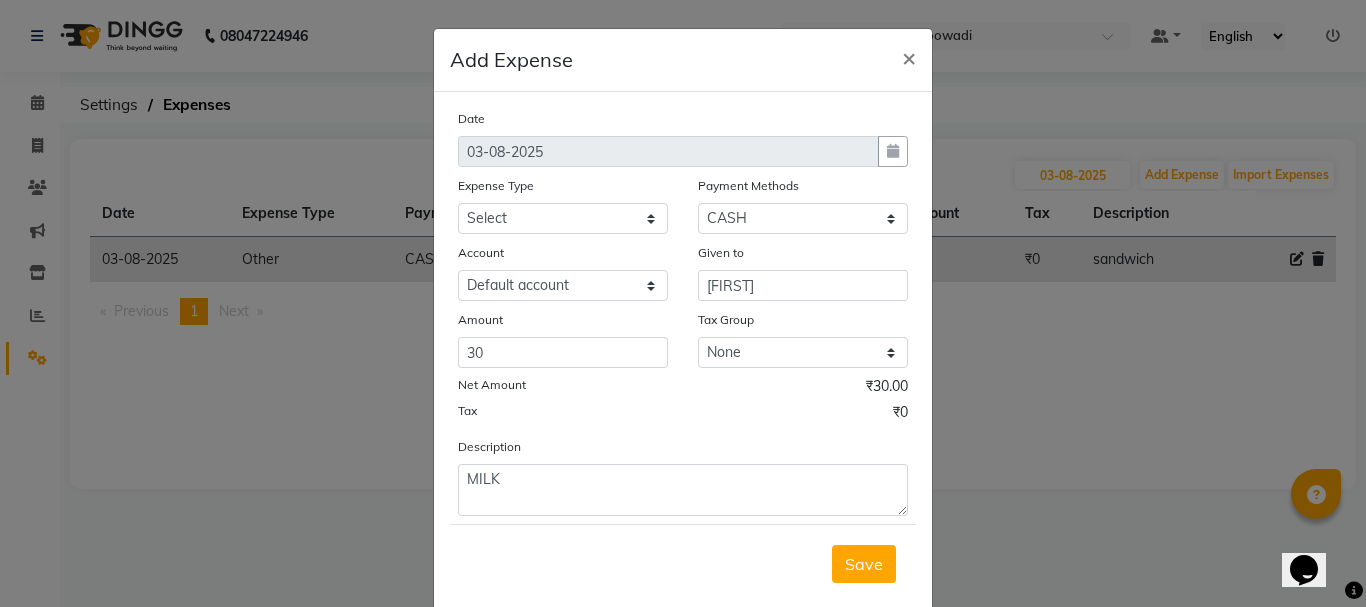 click on "Date 03-08-2025 Expense Type Select Advance Salary Bank charges Car maintenance  Cash transfer to bank Cash transfer to hub Client Snacks Clinical charges Equipment Fuel Govt fee Incentive Insurance International purchase Loan Repayment Maintenance Marketing Miscellaneous MRA Other Pantry Product Rent Salary Staff Snacks Tax Tea & Refreshment Utilities Payment Methods Select CARD CASH ONLINE GPay PayTM Package PhonePe Voucher Visa Card Prepaid Wallet Account Select Default account Petty cash Given to ERICA Amount 30 Tax Group None GST Net Amount ₹30.00 Tax ₹0 Description MILK" 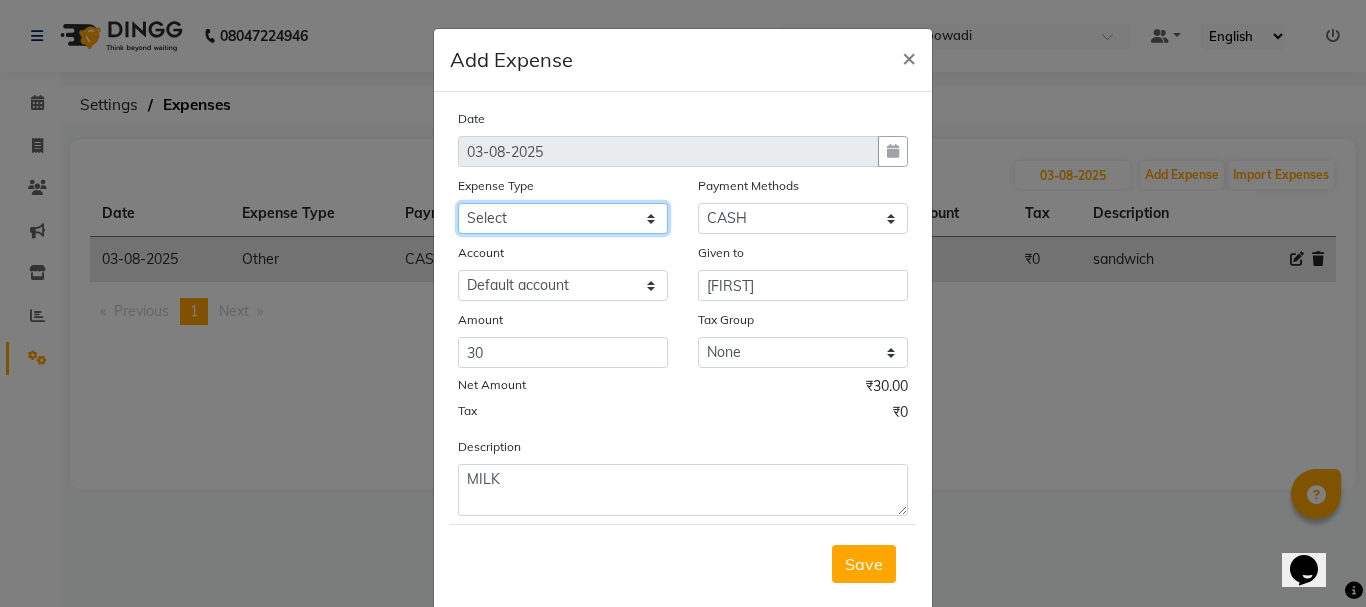 click on "Select Advance Salary Bank charges Car maintenance  Cash transfer to bank Cash transfer to hub Client Snacks Clinical charges Equipment Fuel Govt fee Incentive Insurance International purchase Loan Repayment Maintenance Marketing Miscellaneous MRA Other Pantry Product Rent Salary Staff Snacks Tax Tea & Refreshment Utilities" 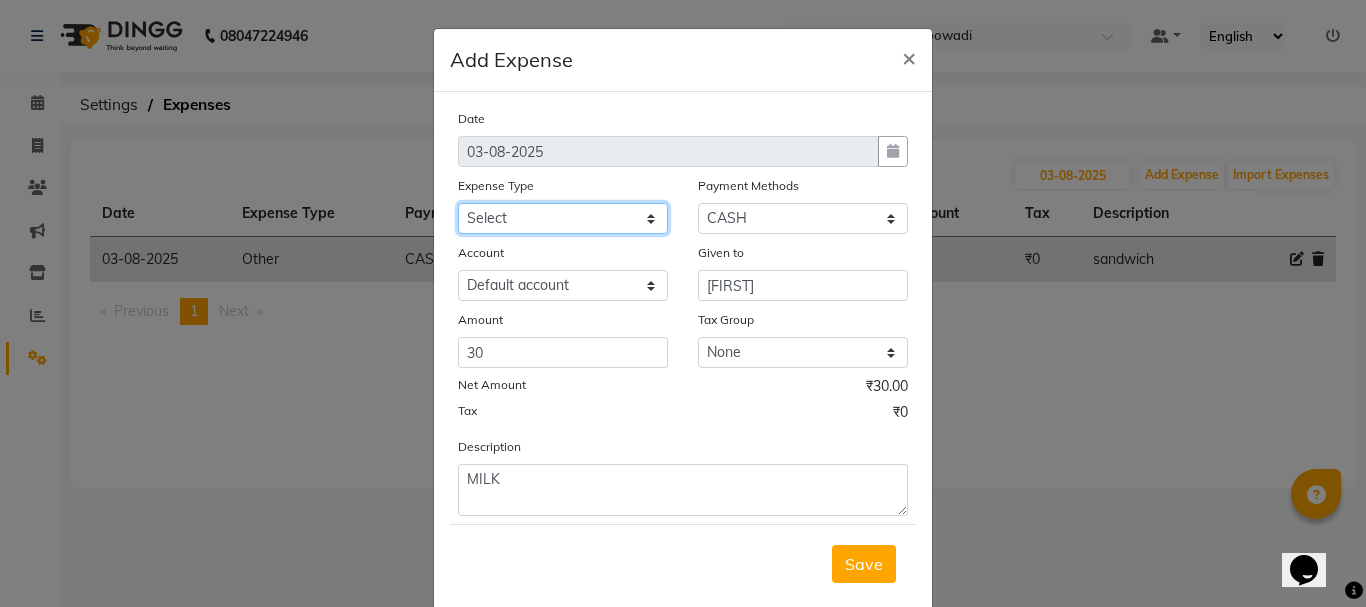 select on "10" 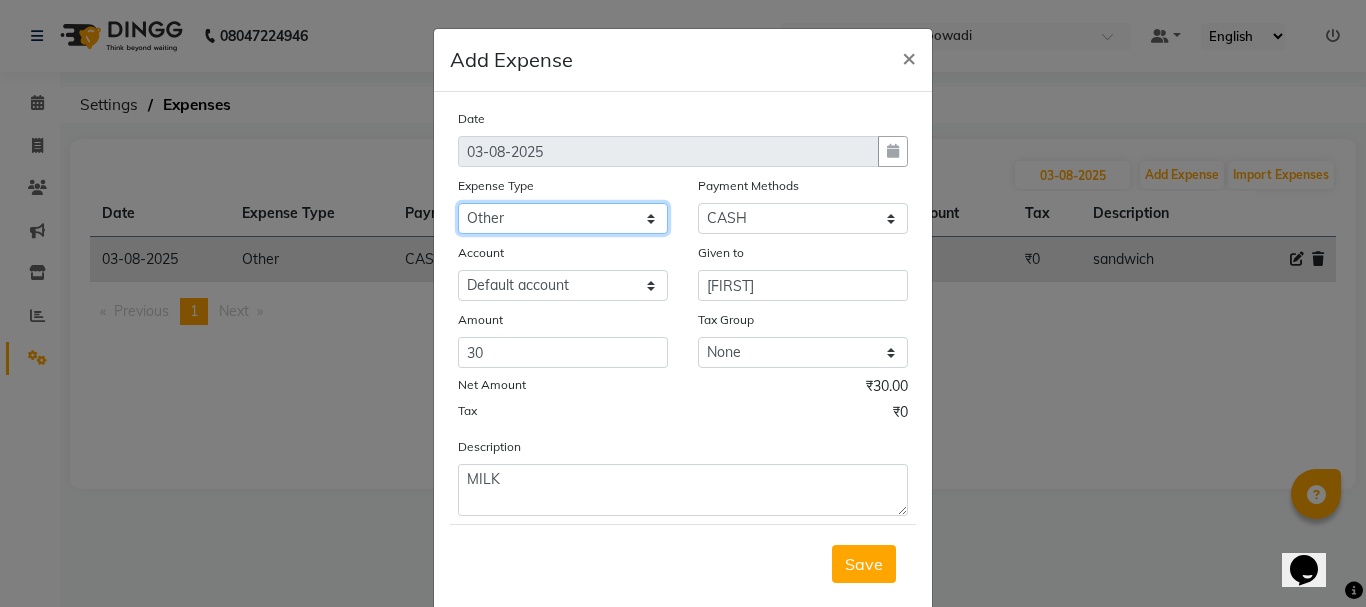 click on "Select Advance Salary Bank charges Car maintenance  Cash transfer to bank Cash transfer to hub Client Snacks Clinical charges Equipment Fuel Govt fee Incentive Insurance International purchase Loan Repayment Maintenance Marketing Miscellaneous MRA Other Pantry Product Rent Salary Staff Snacks Tax Tea & Refreshment Utilities" 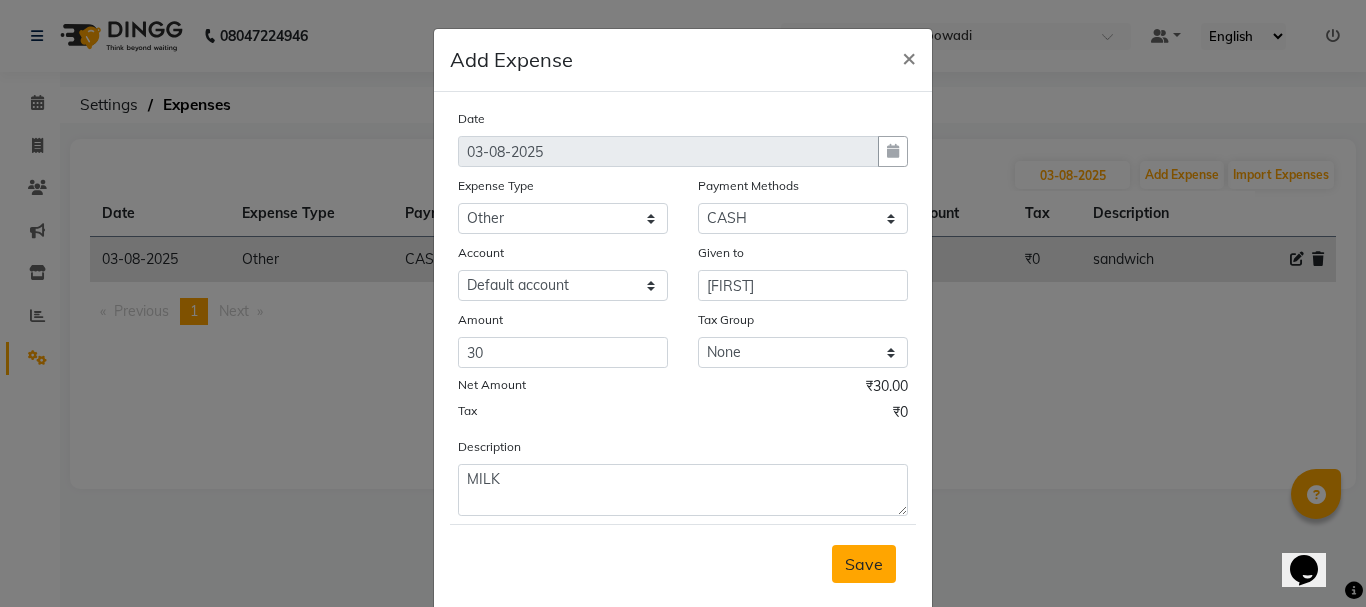 click on "Save" at bounding box center (864, 564) 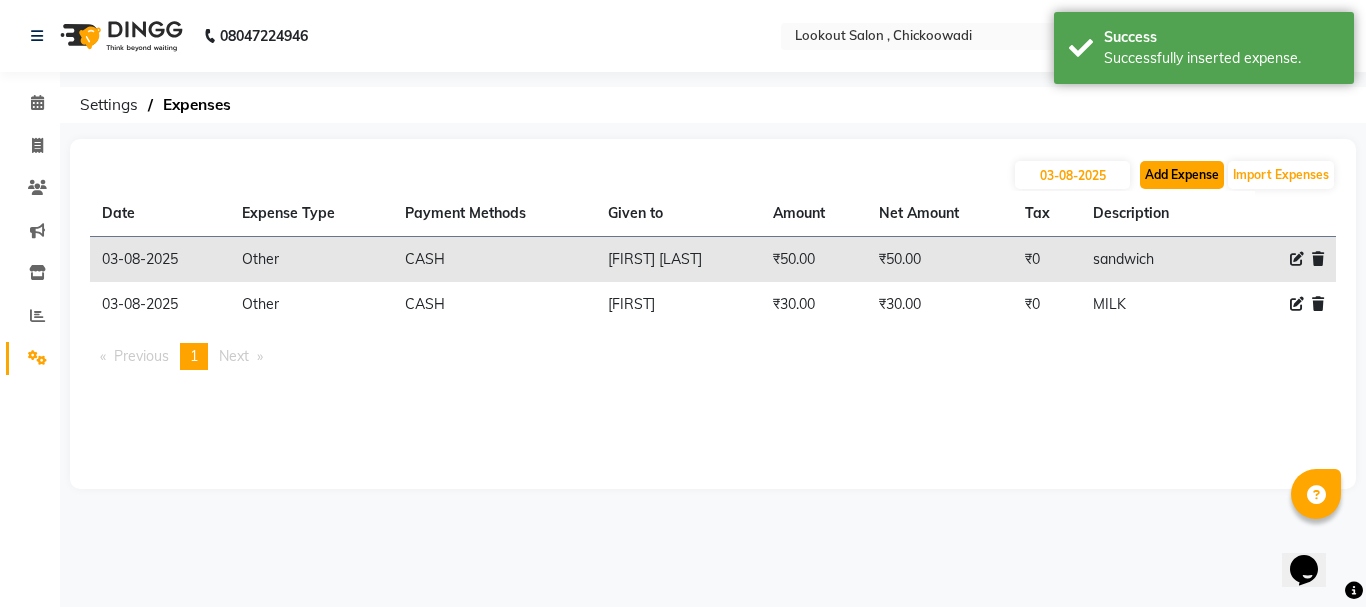 click on "Add Expense" 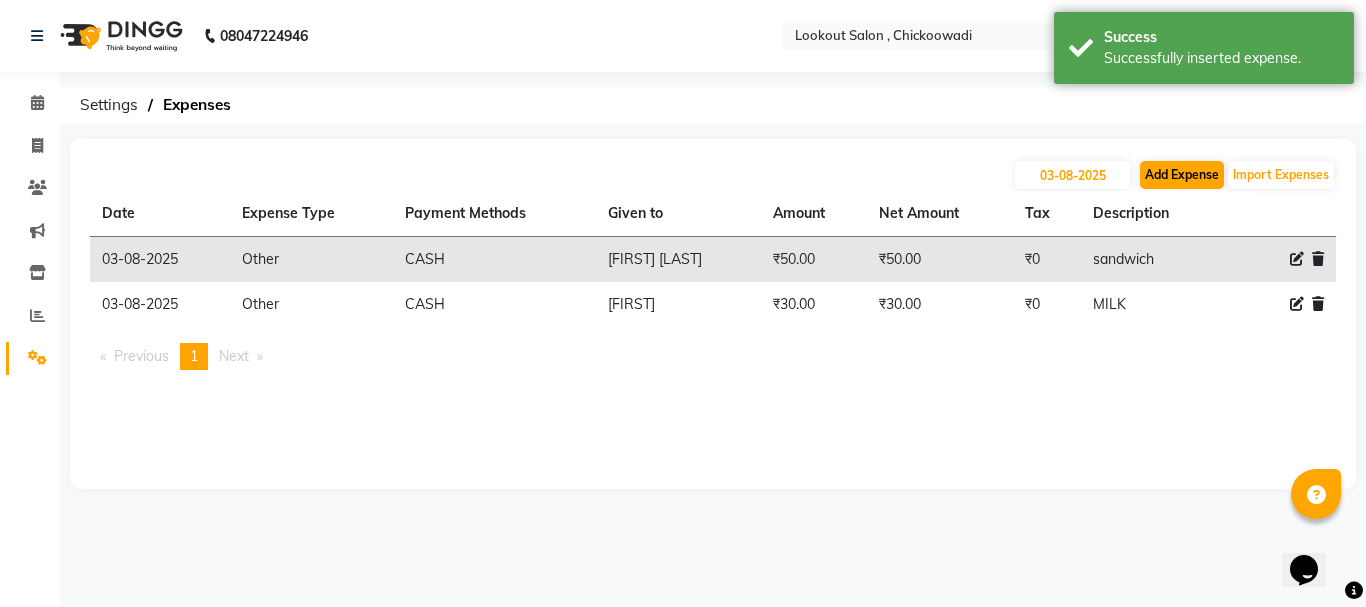 select on "1" 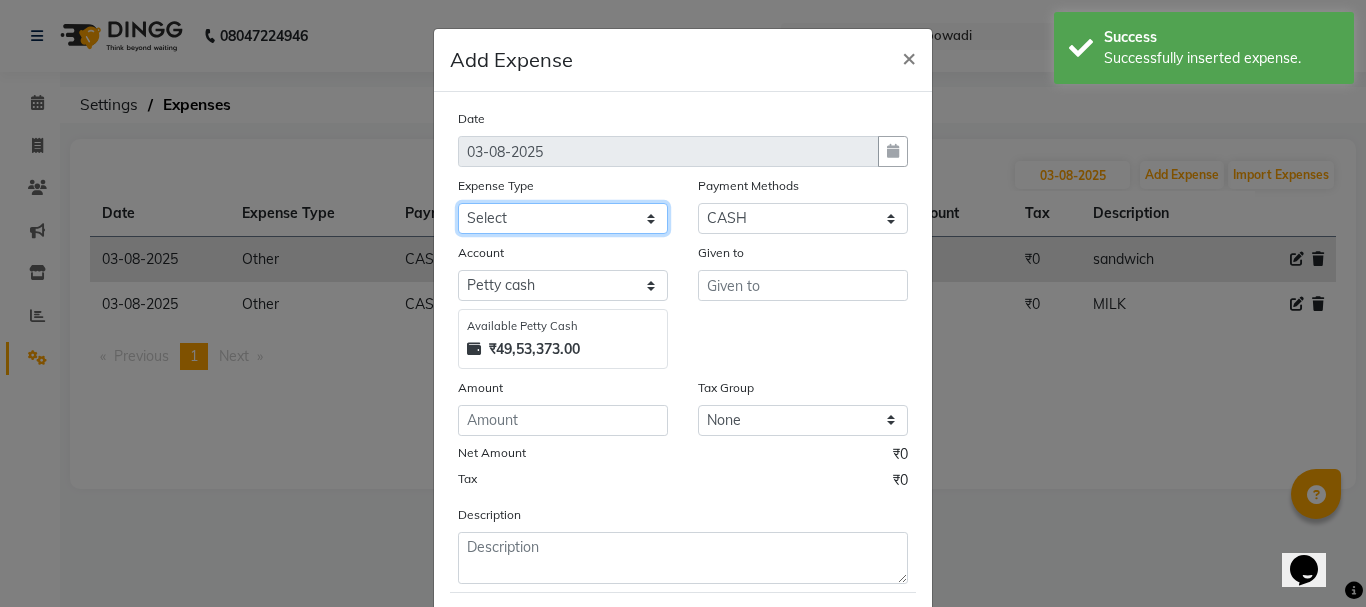 click on "Select Advance Salary Bank charges Car maintenance  Cash transfer to bank Cash transfer to hub Client Snacks Clinical charges Equipment Fuel Govt fee Incentive Insurance International purchase Loan Repayment Maintenance Marketing Miscellaneous MRA Other Pantry Product Rent Salary Staff Snacks Tax Tea & Refreshment Utilities" 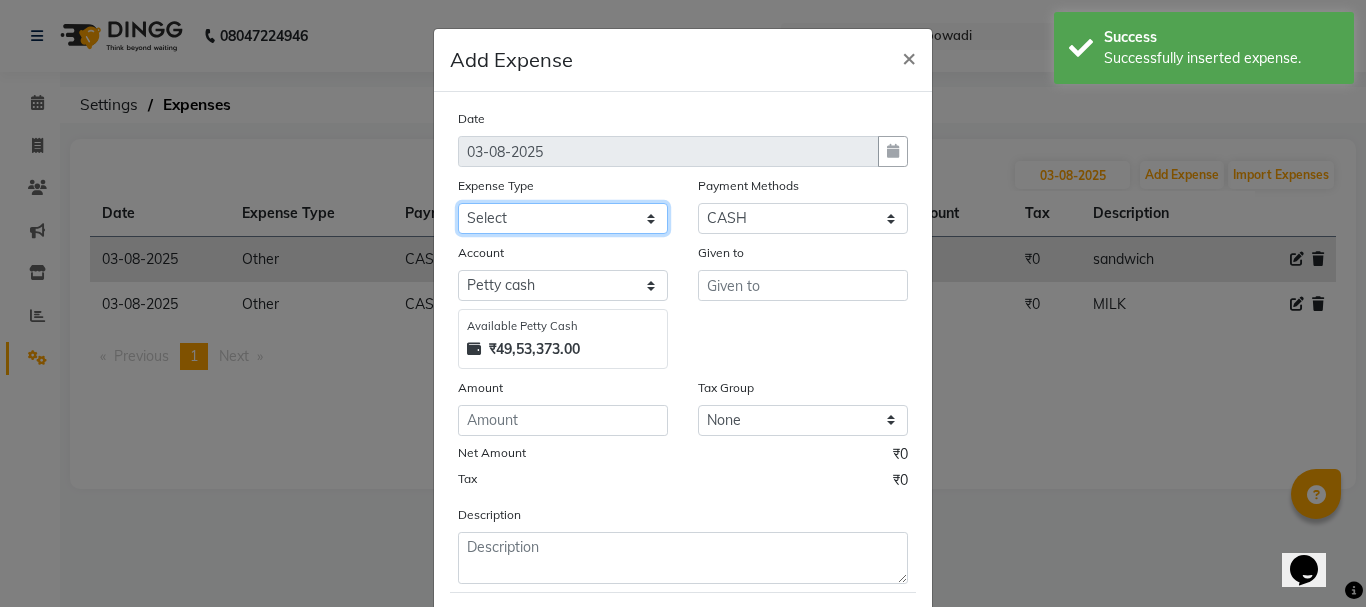 select on "10" 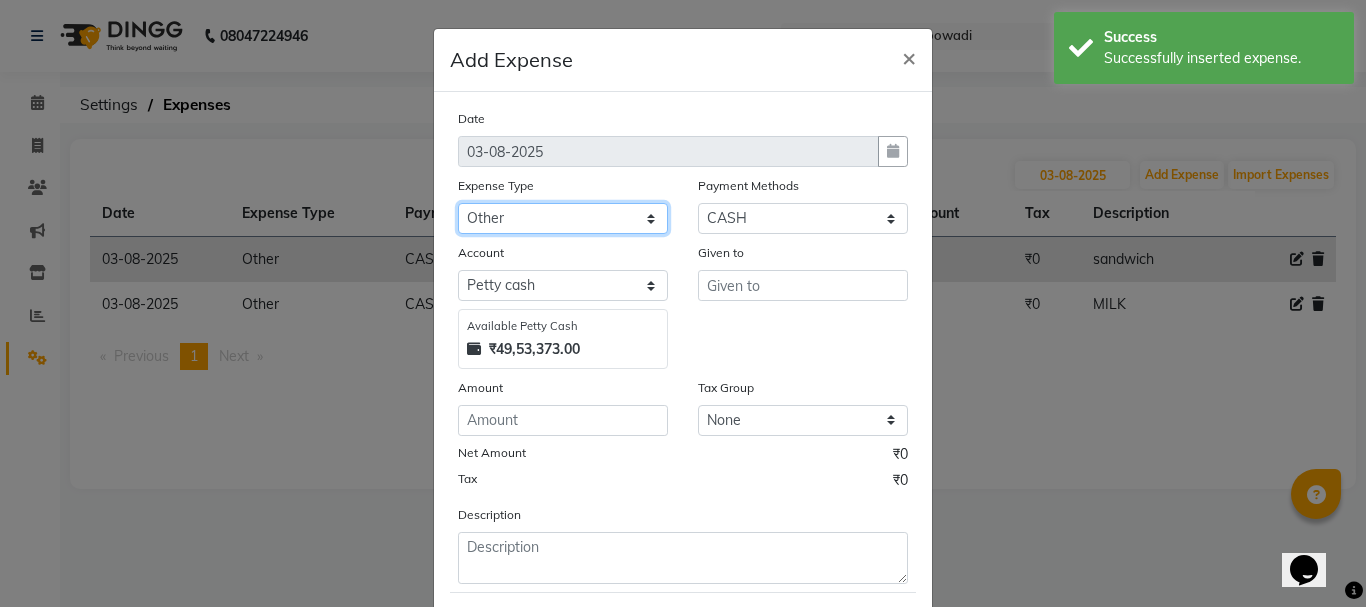 click on "Select Advance Salary Bank charges Car maintenance  Cash transfer to bank Cash transfer to hub Client Snacks Clinical charges Equipment Fuel Govt fee Incentive Insurance International purchase Loan Repayment Maintenance Marketing Miscellaneous MRA Other Pantry Product Rent Salary Staff Snacks Tax Tea & Refreshment Utilities" 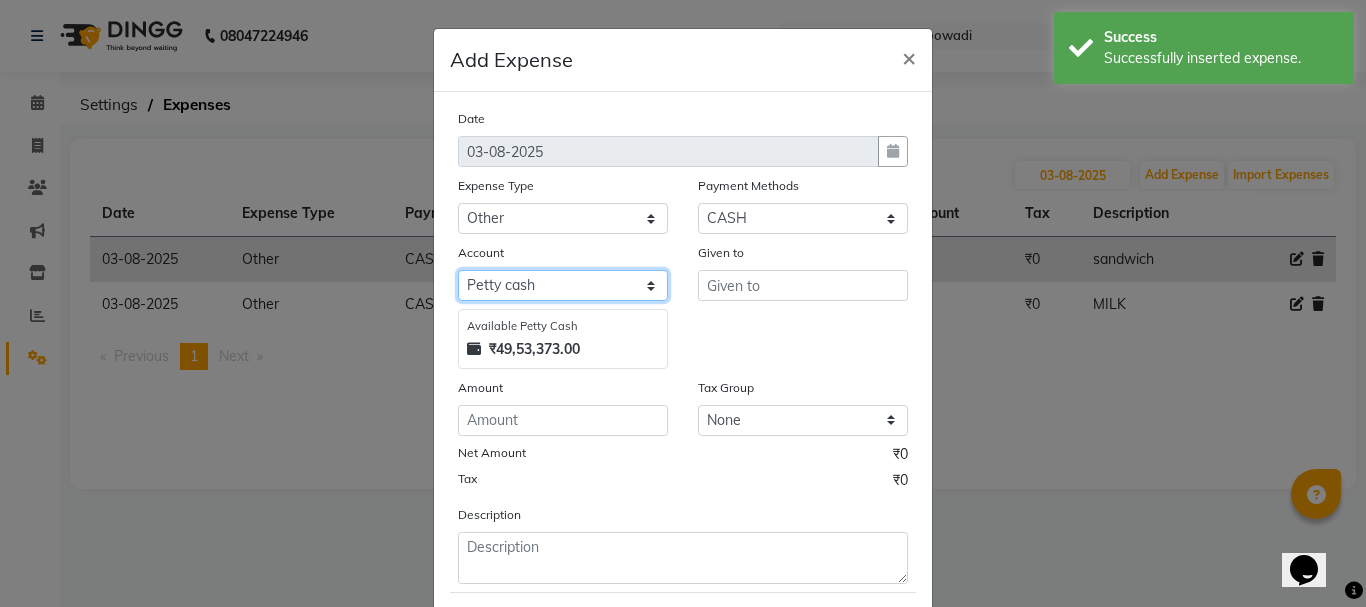 click on "Select Default account Petty cash" 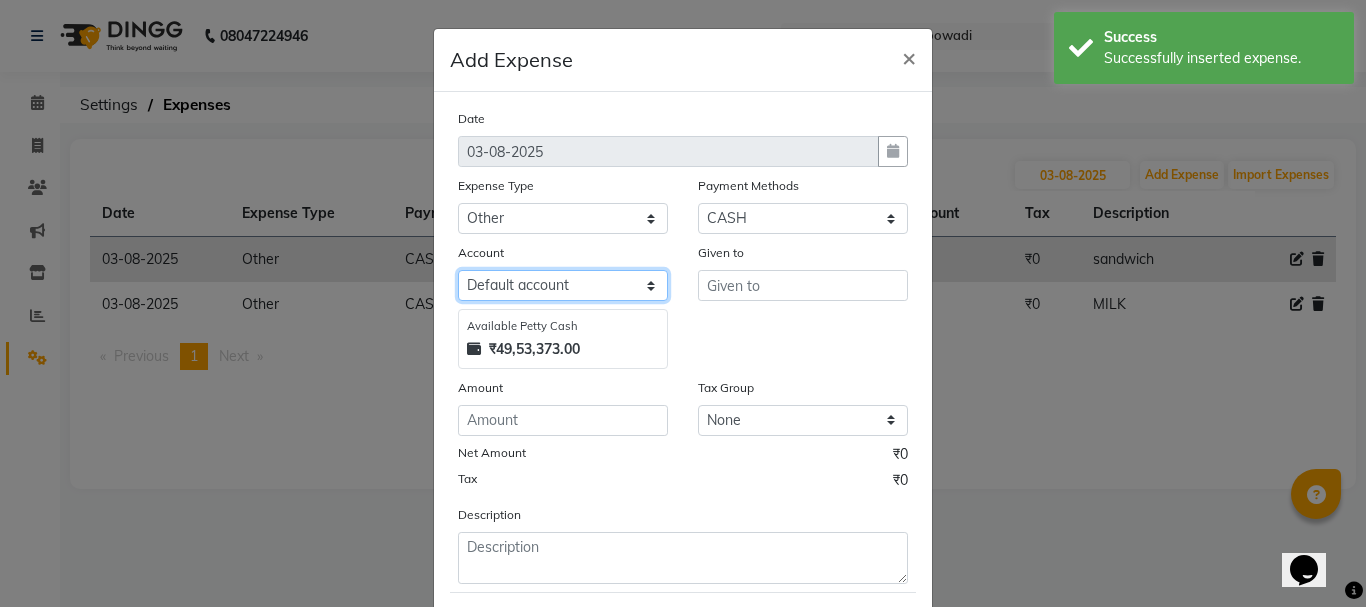 click on "Select Default account Petty cash" 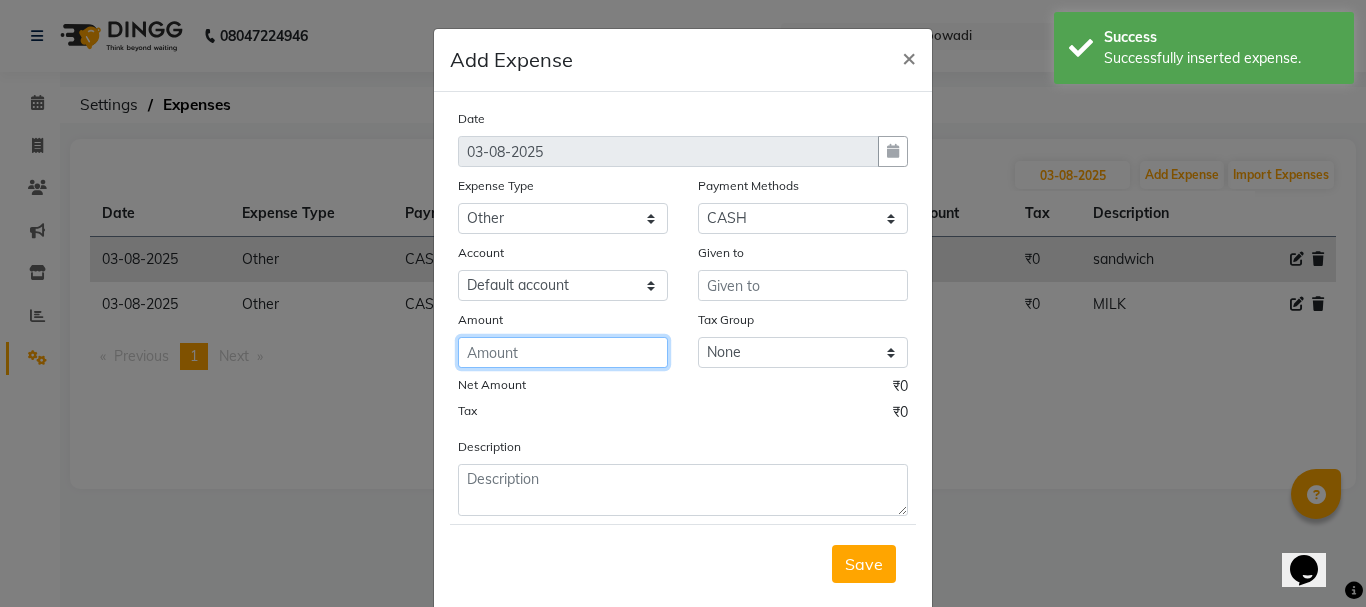 click 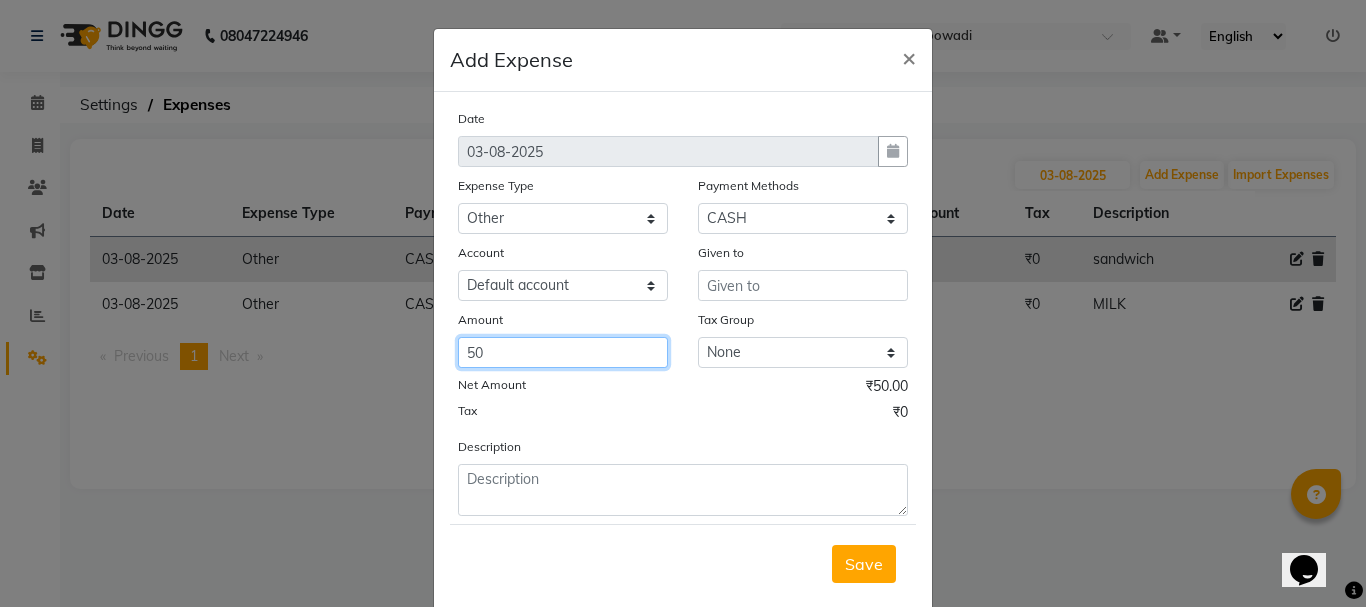 type on "50" 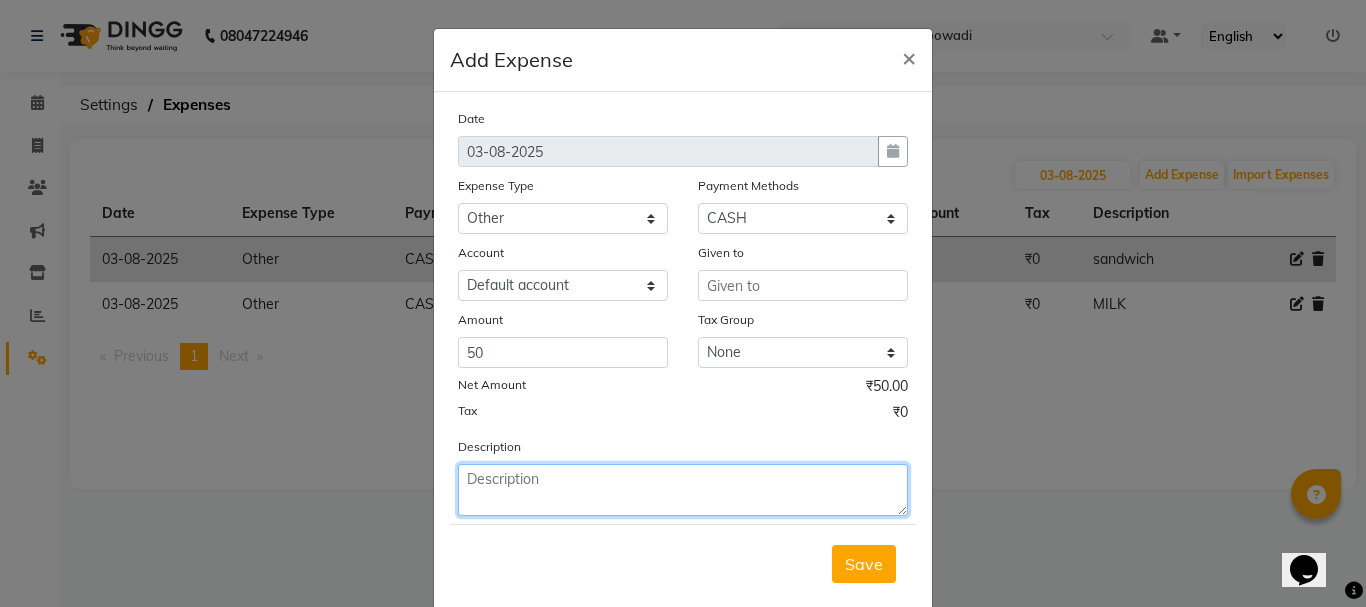click 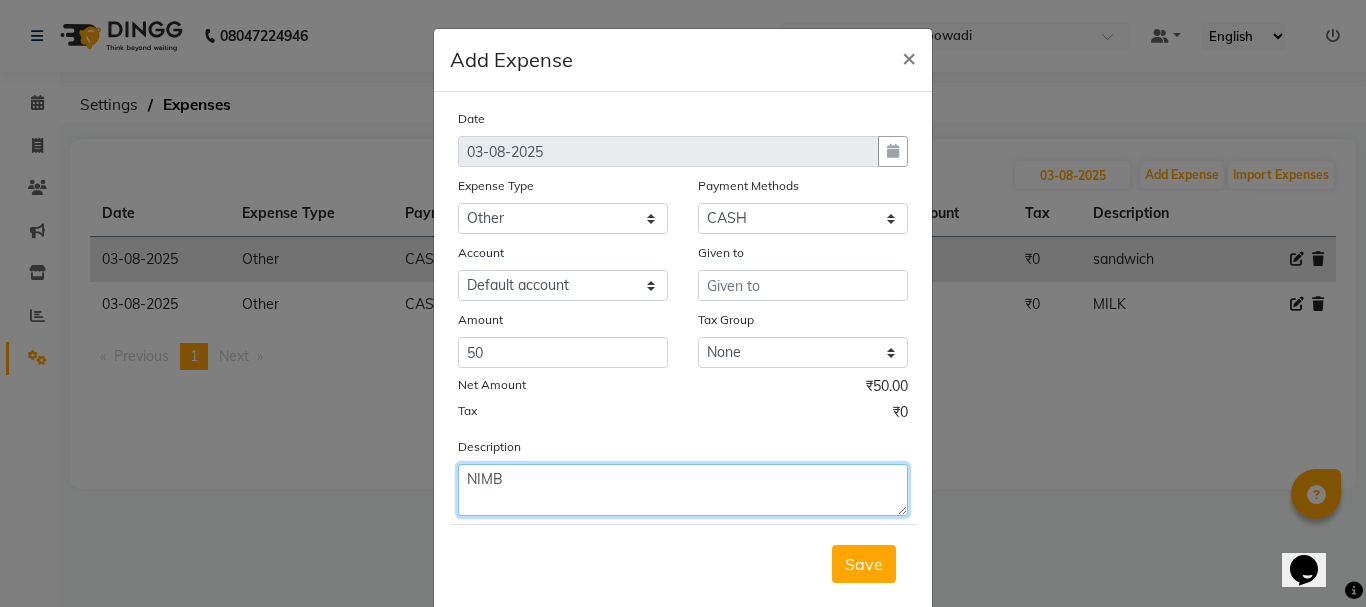 type on "NIMBU" 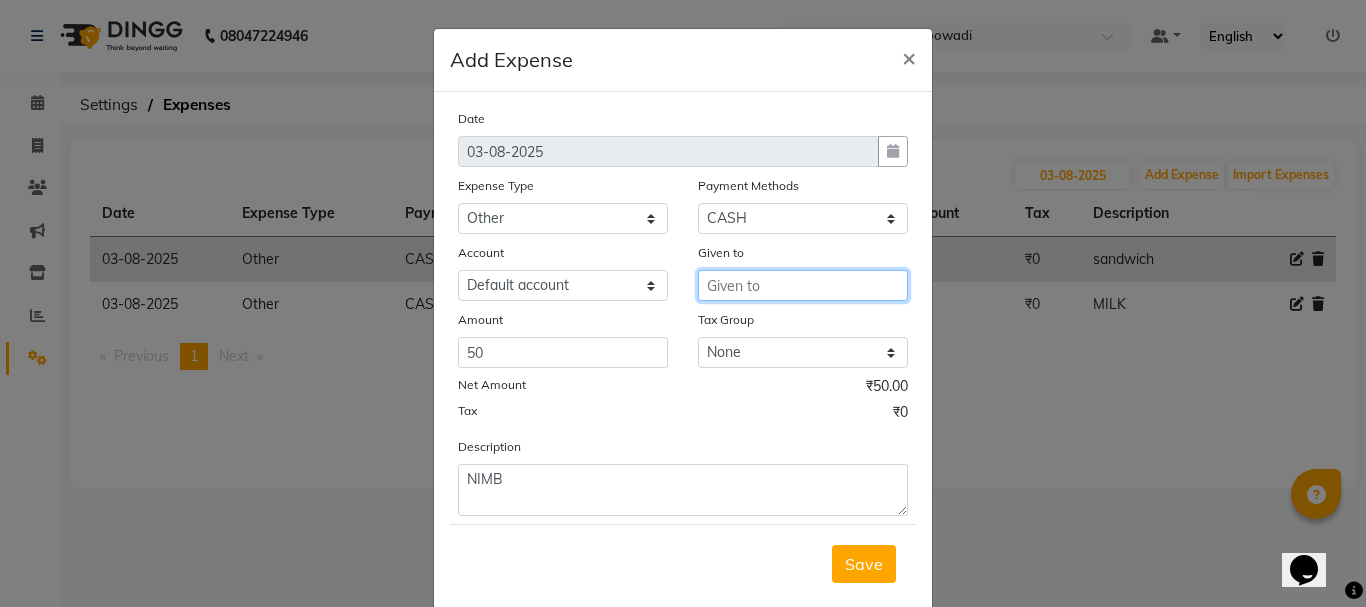 click at bounding box center [803, 285] 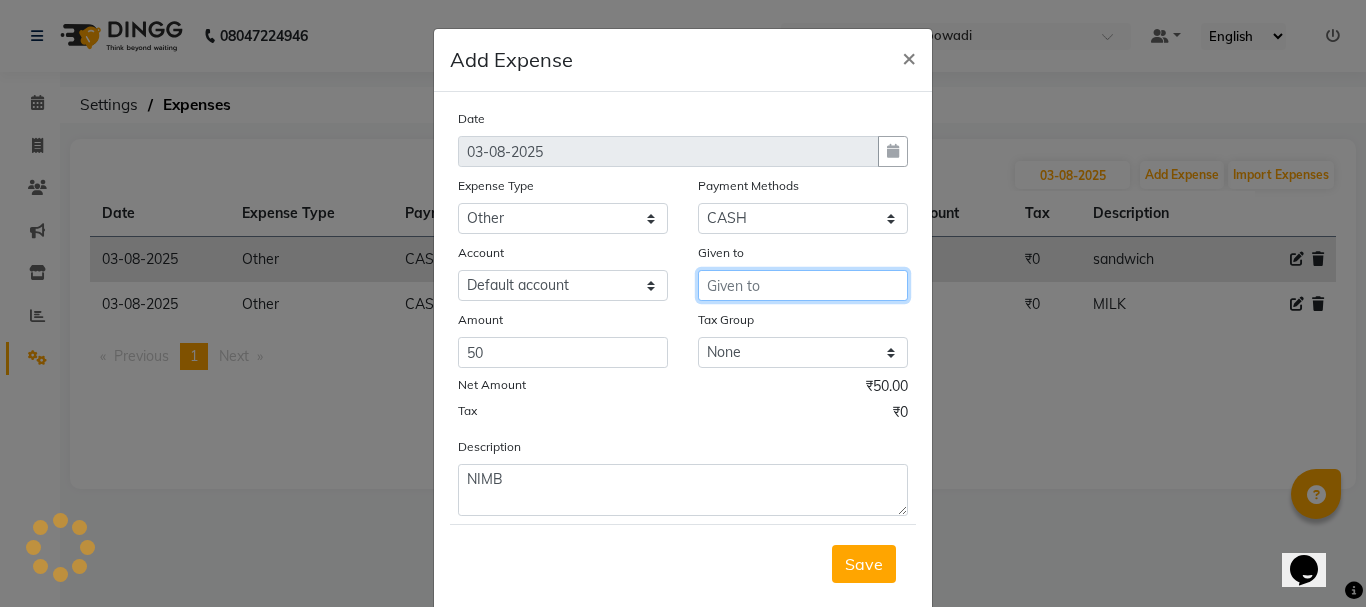 click at bounding box center (803, 285) 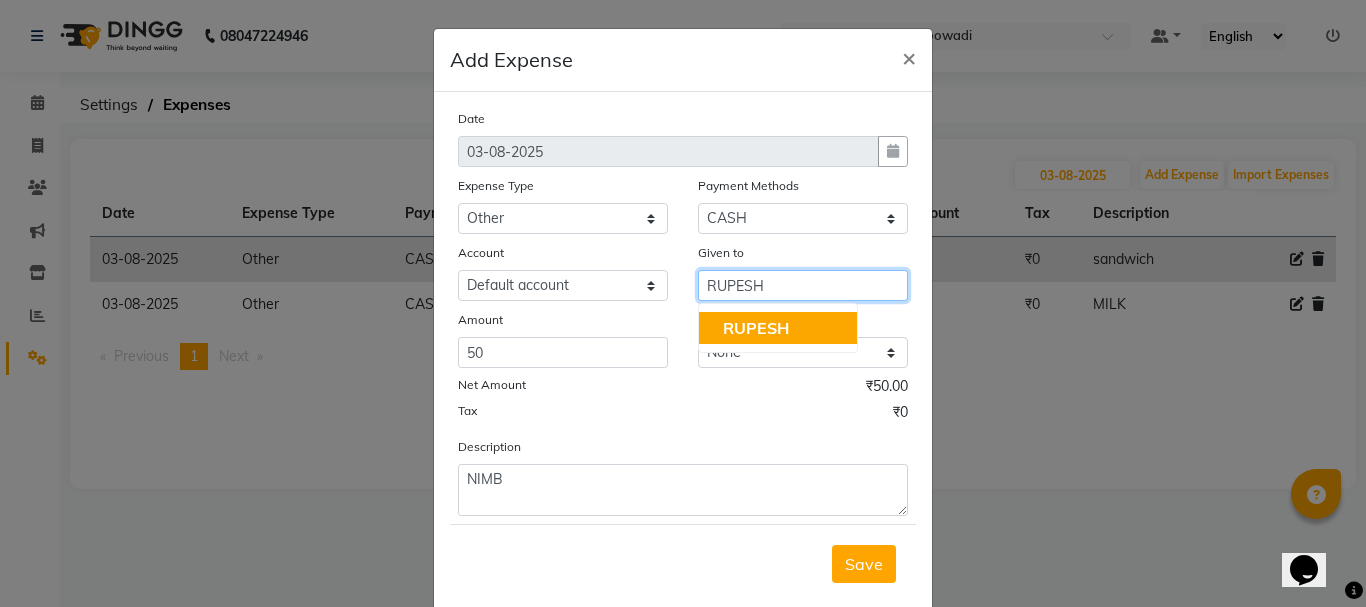 click on "RUPESH" 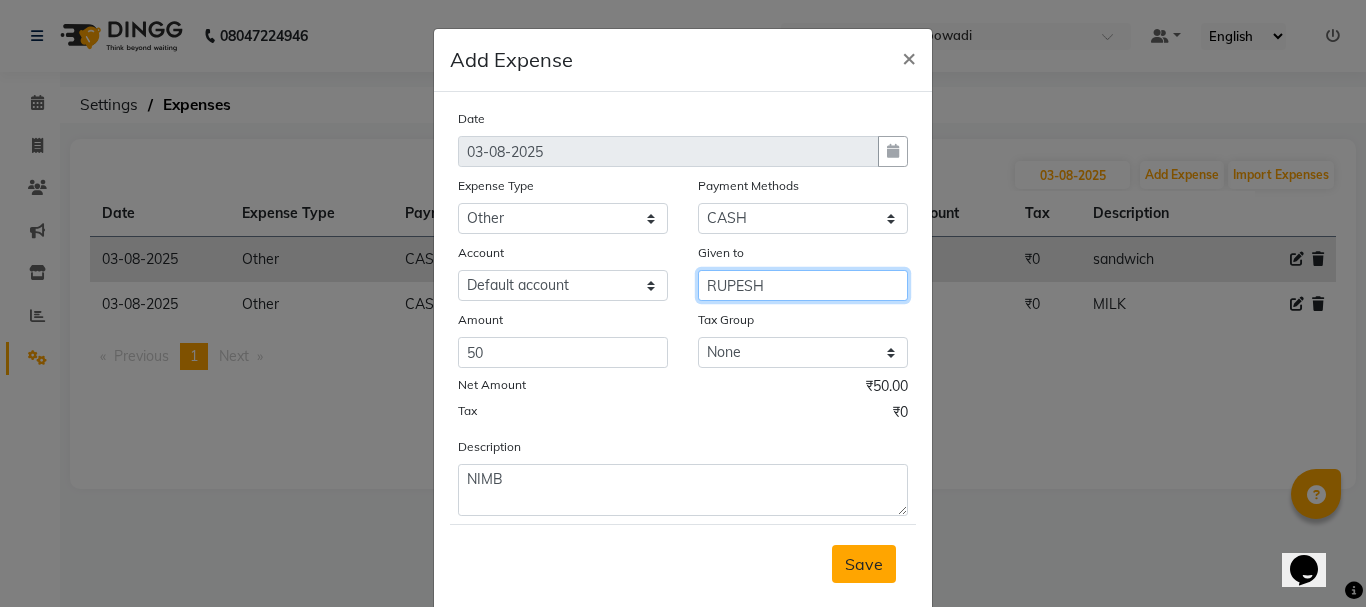 type on "RUPESH" 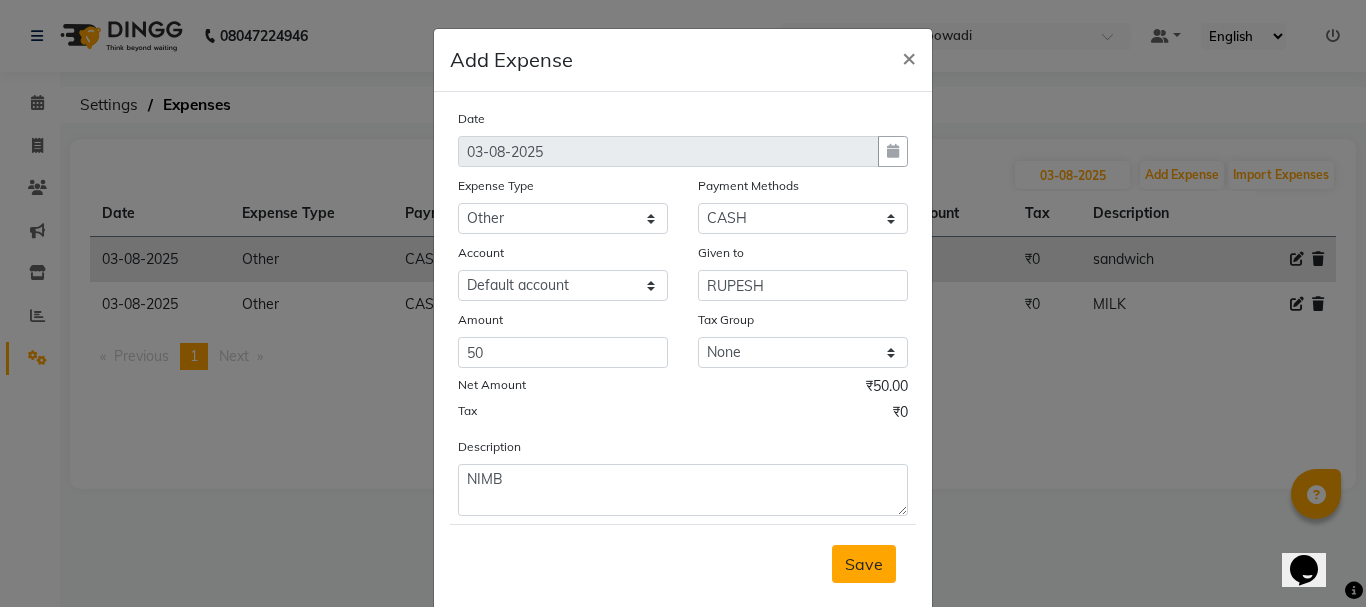 click on "Save" at bounding box center [864, 564] 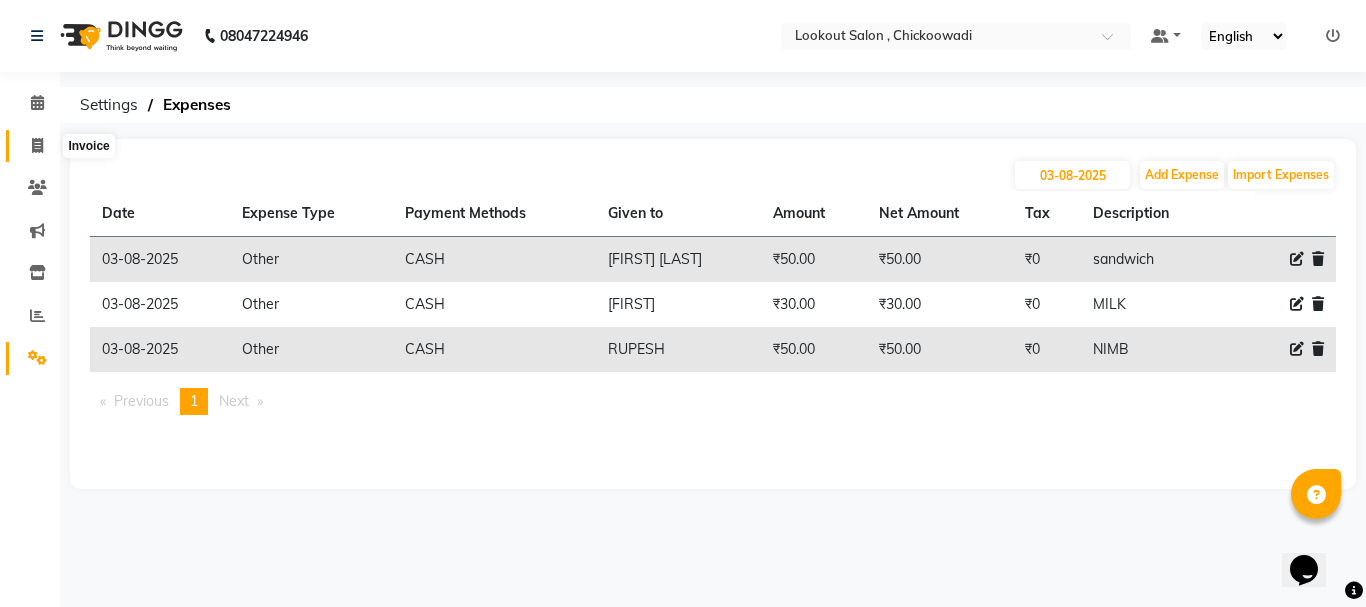 click 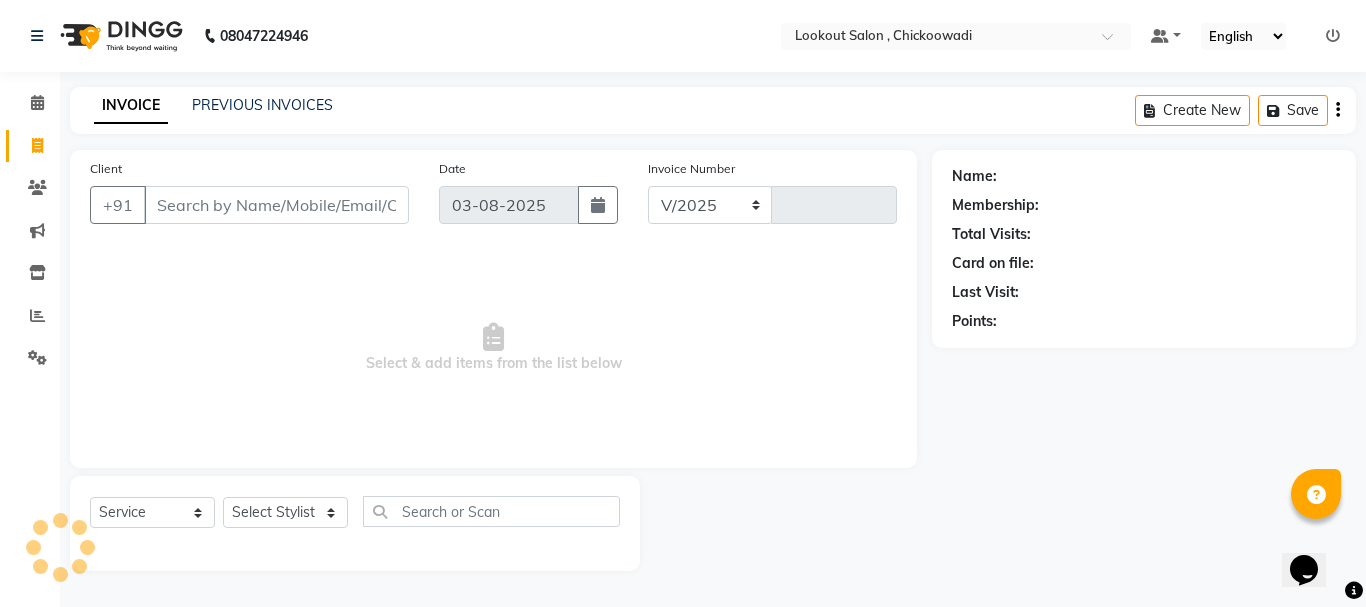 select on "151" 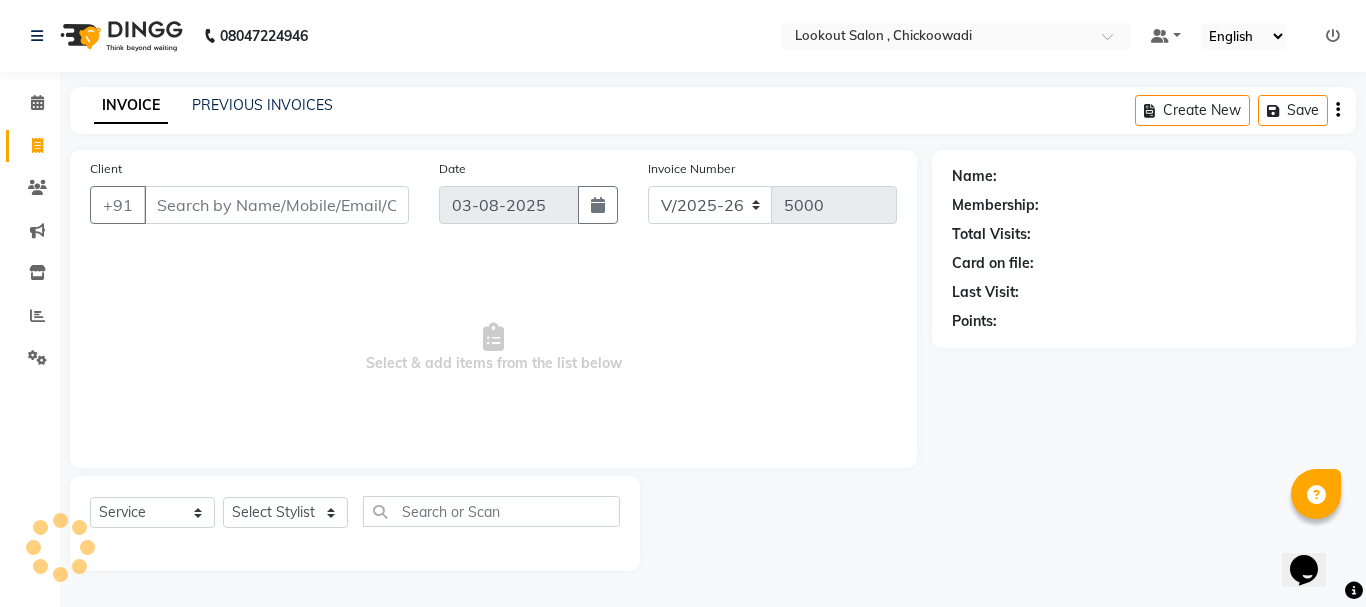 click on "Client" at bounding box center (276, 205) 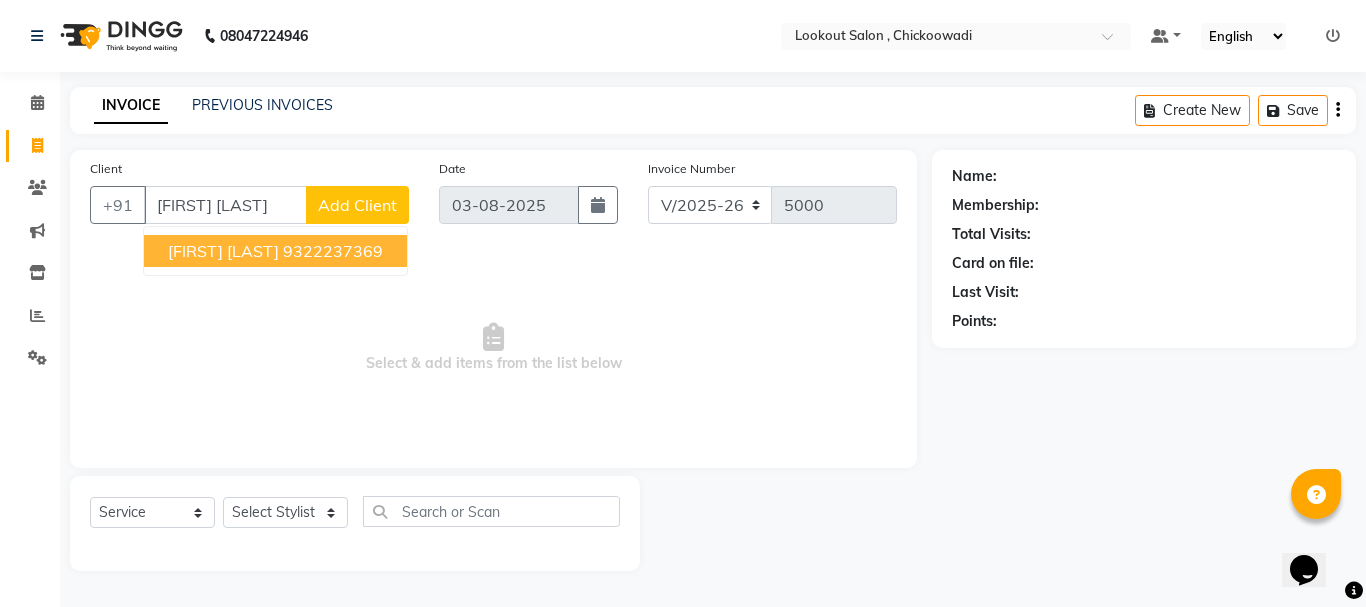 click on "9322237369" at bounding box center (333, 251) 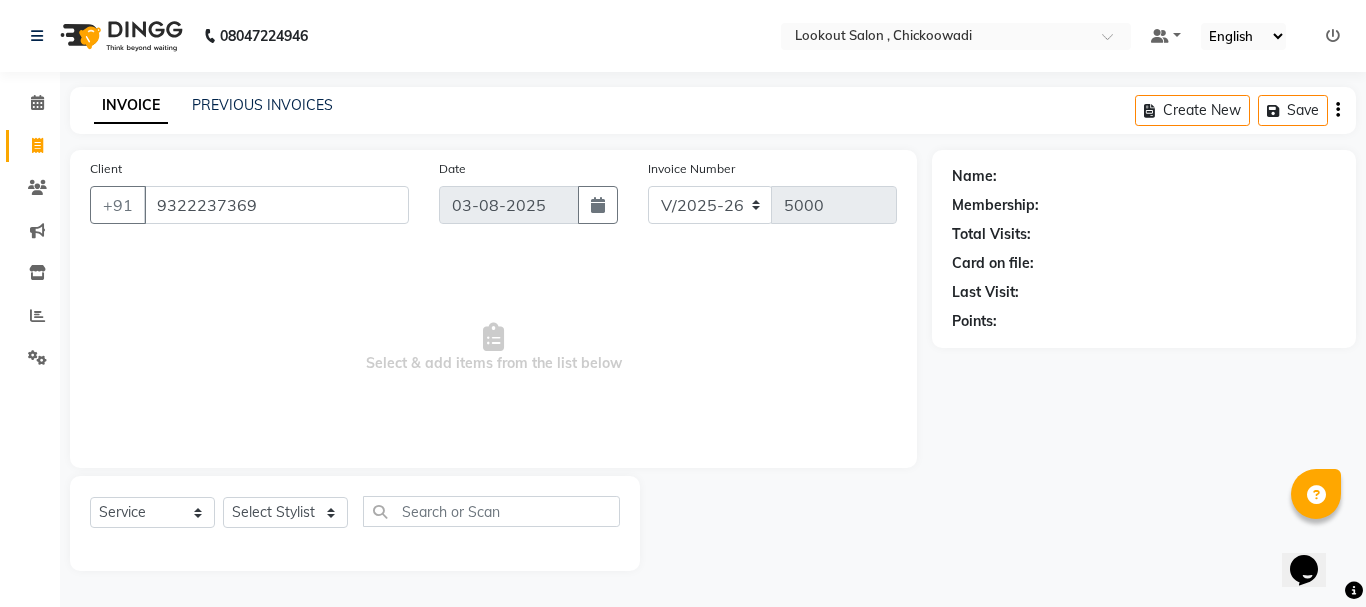 type on "9322237369" 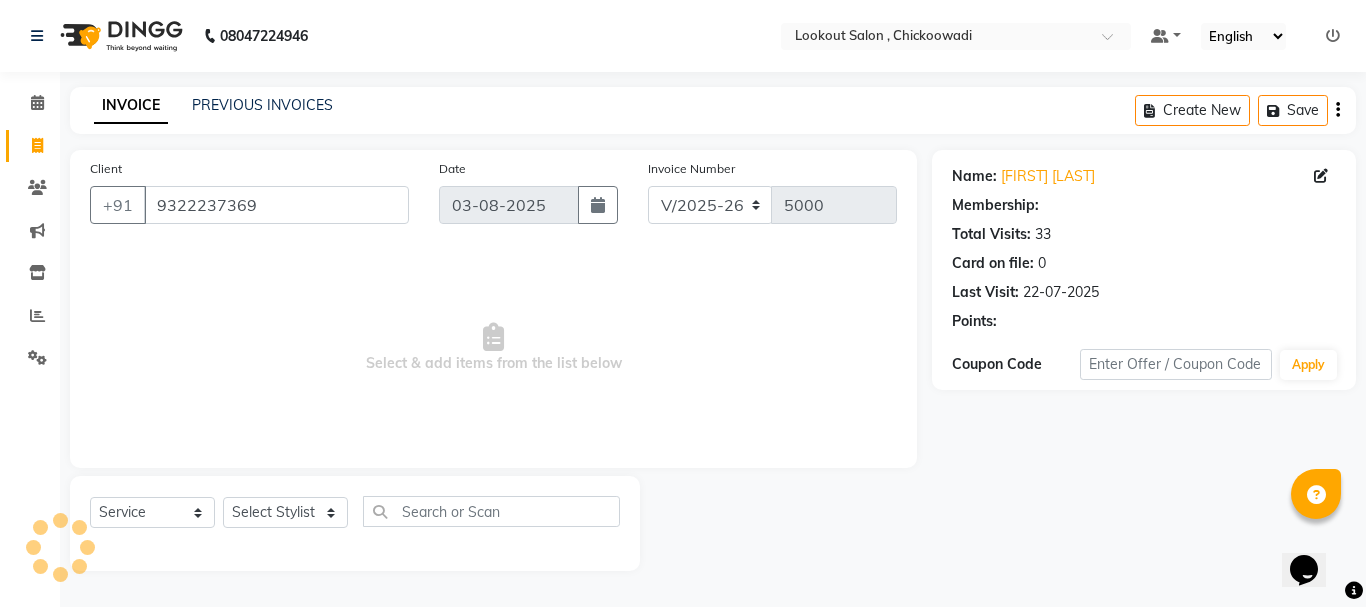 select on "1: Object" 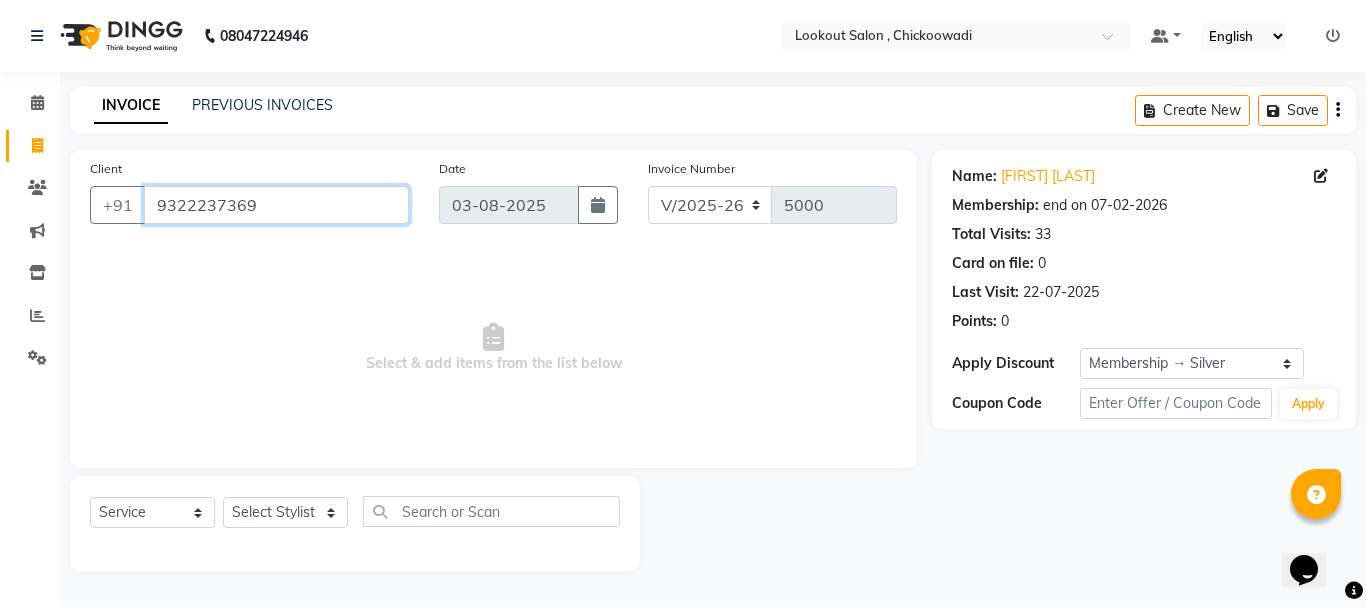 click on "9322237369" at bounding box center (276, 205) 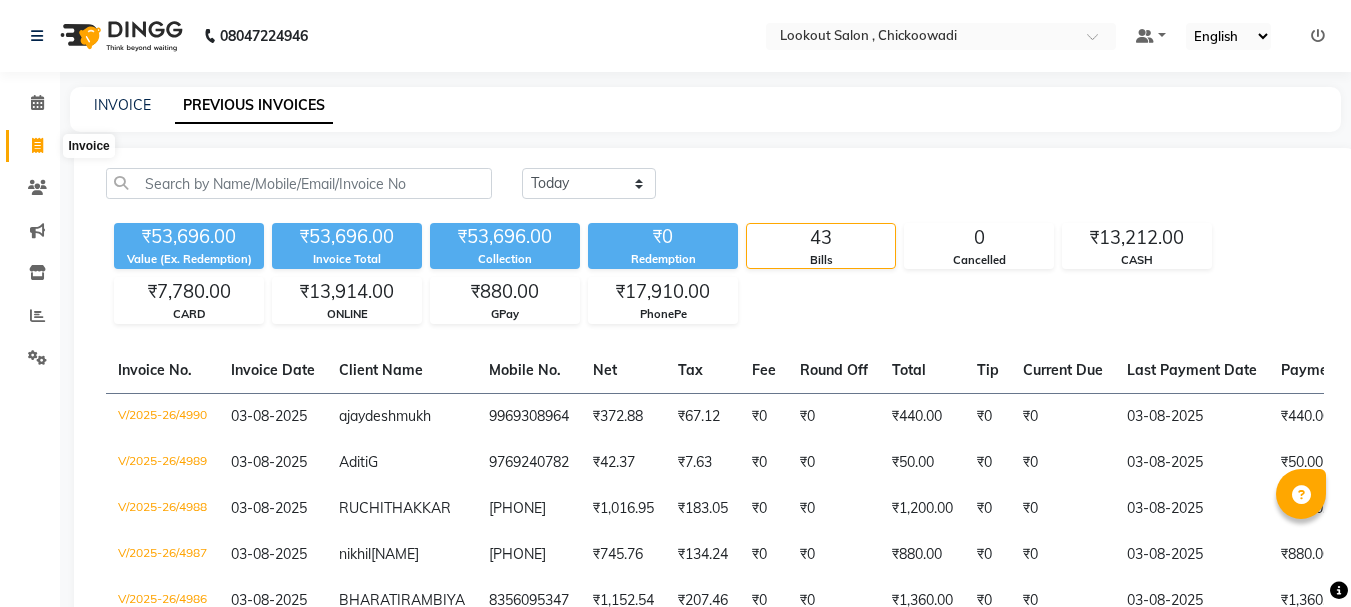 click 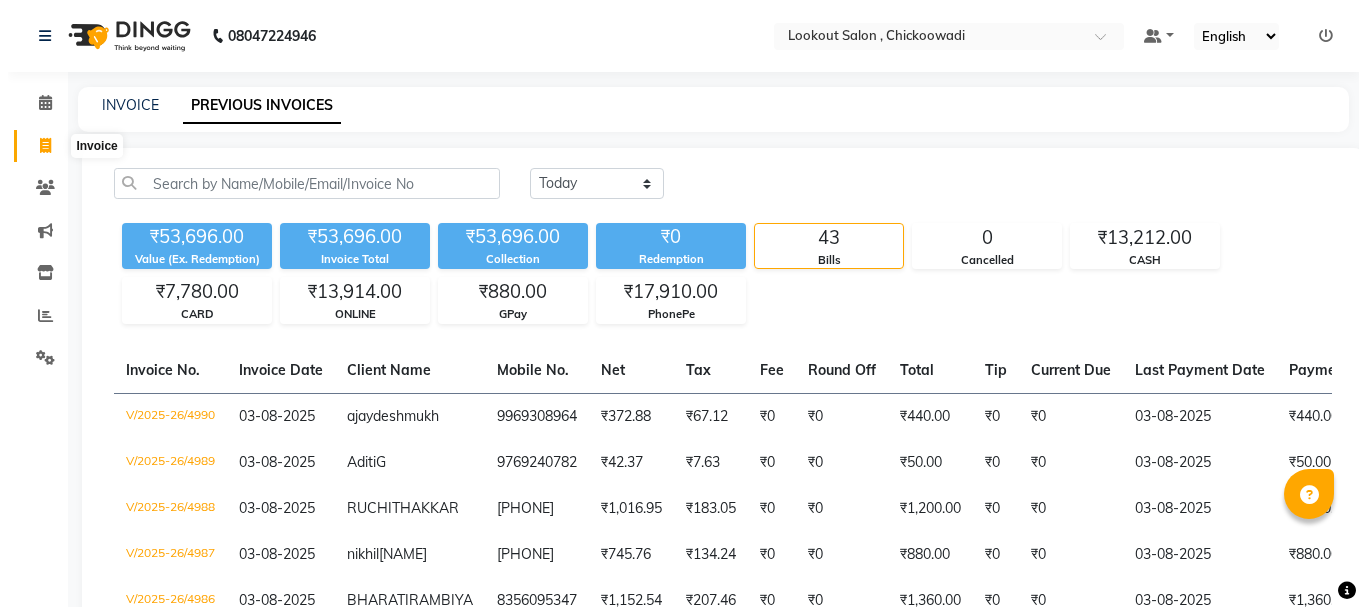 scroll, scrollTop: 0, scrollLeft: 0, axis: both 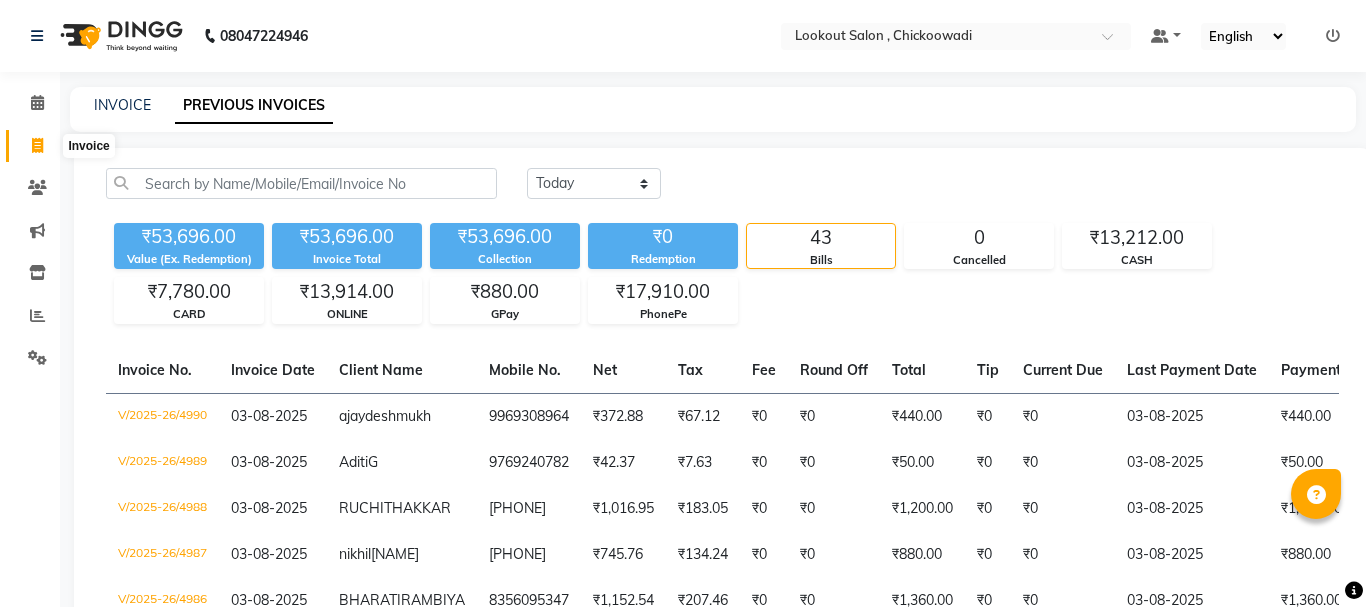 select on "151" 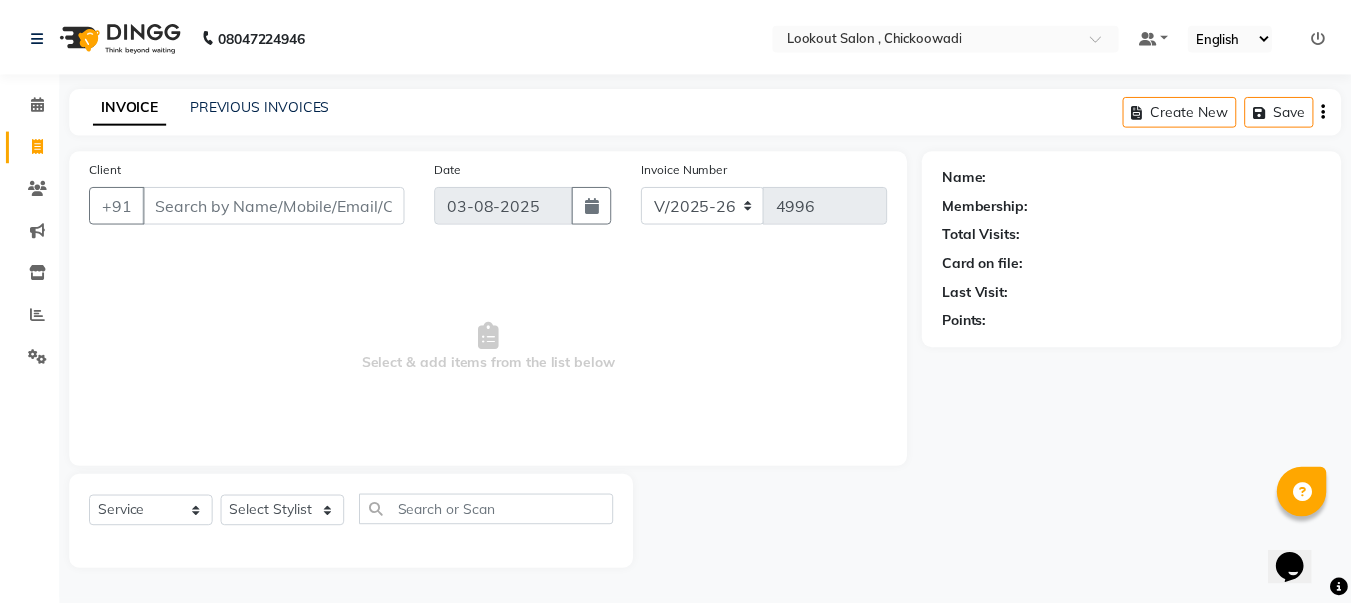 scroll, scrollTop: 0, scrollLeft: 0, axis: both 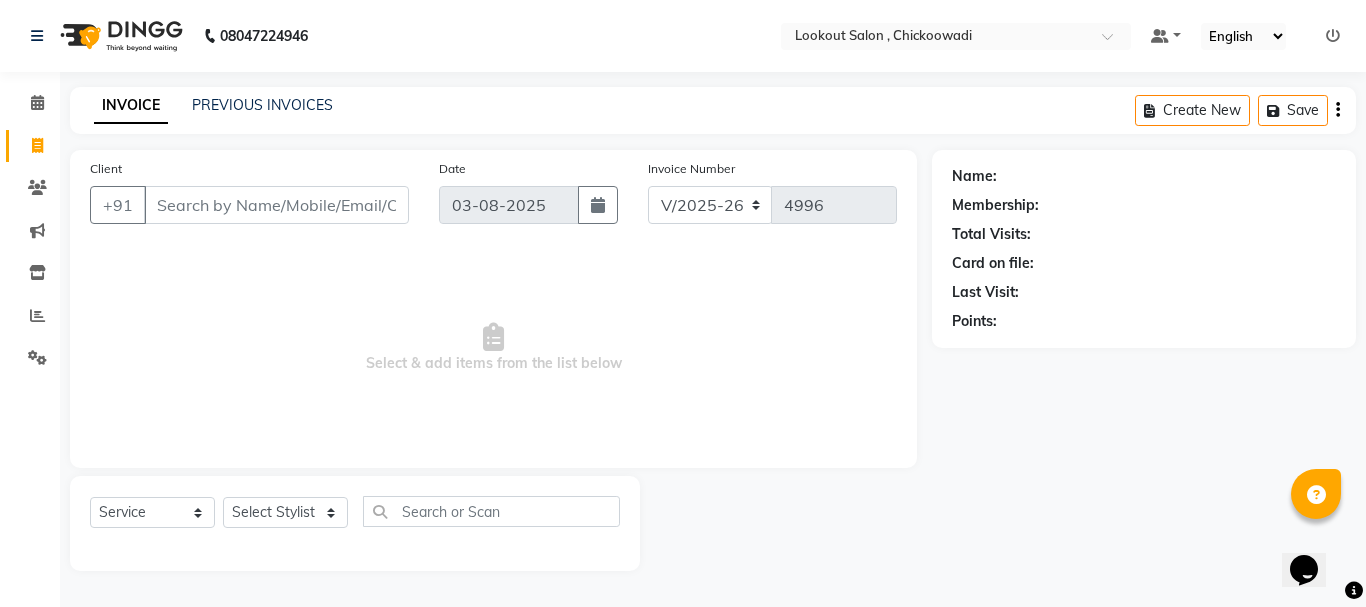 click on "Client" at bounding box center [276, 205] 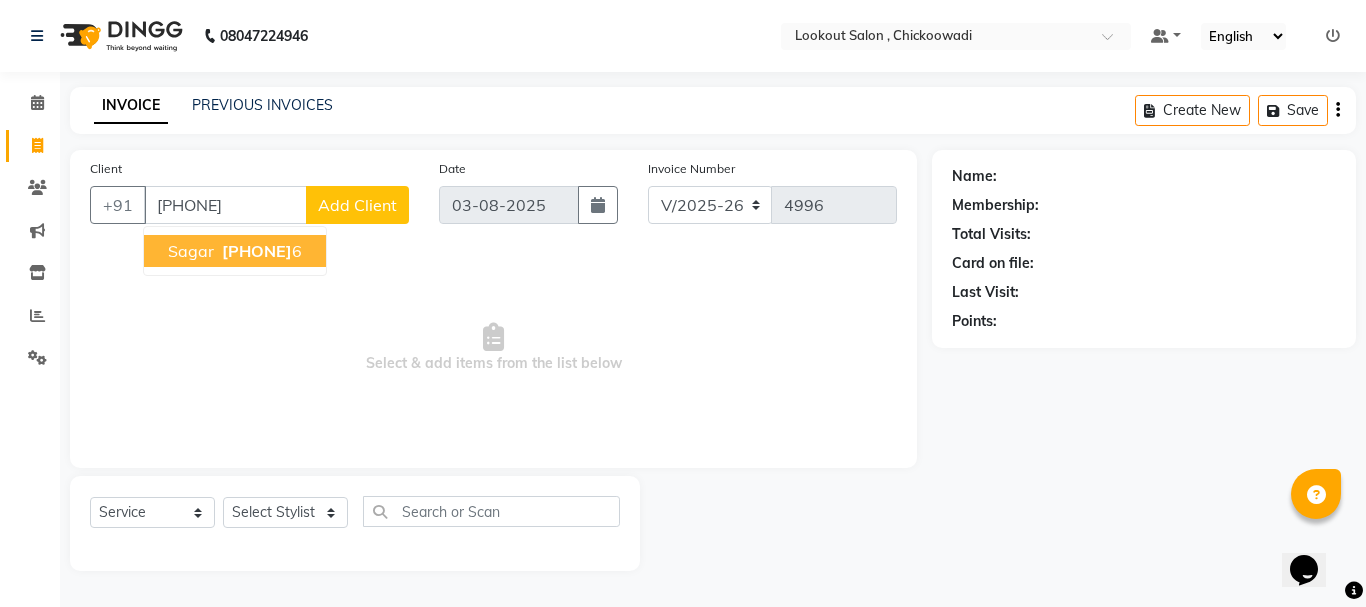 click on "Sagar" at bounding box center (191, 251) 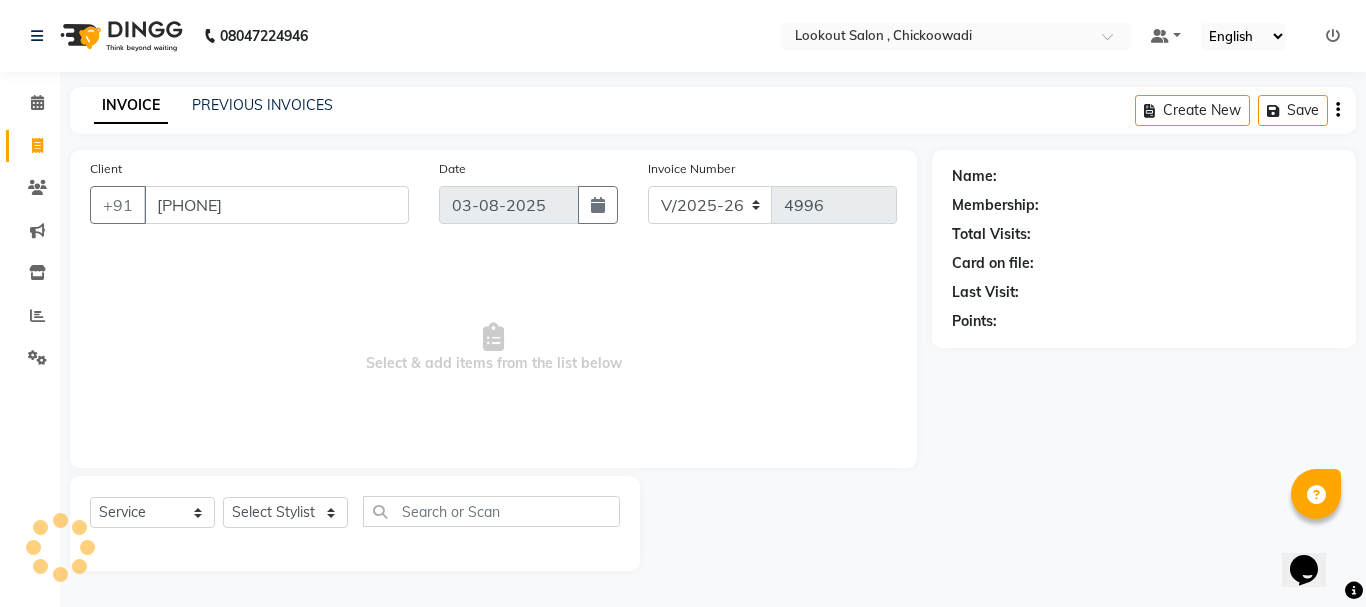 type on "[PHONE]" 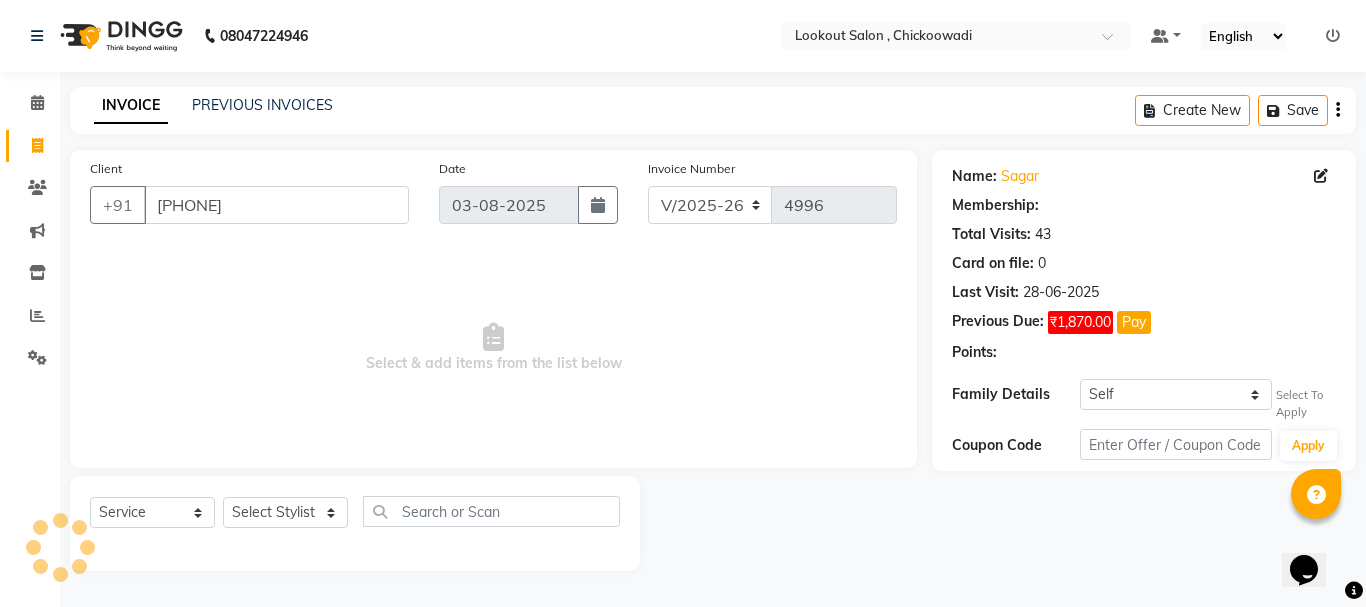 select on "1: Object" 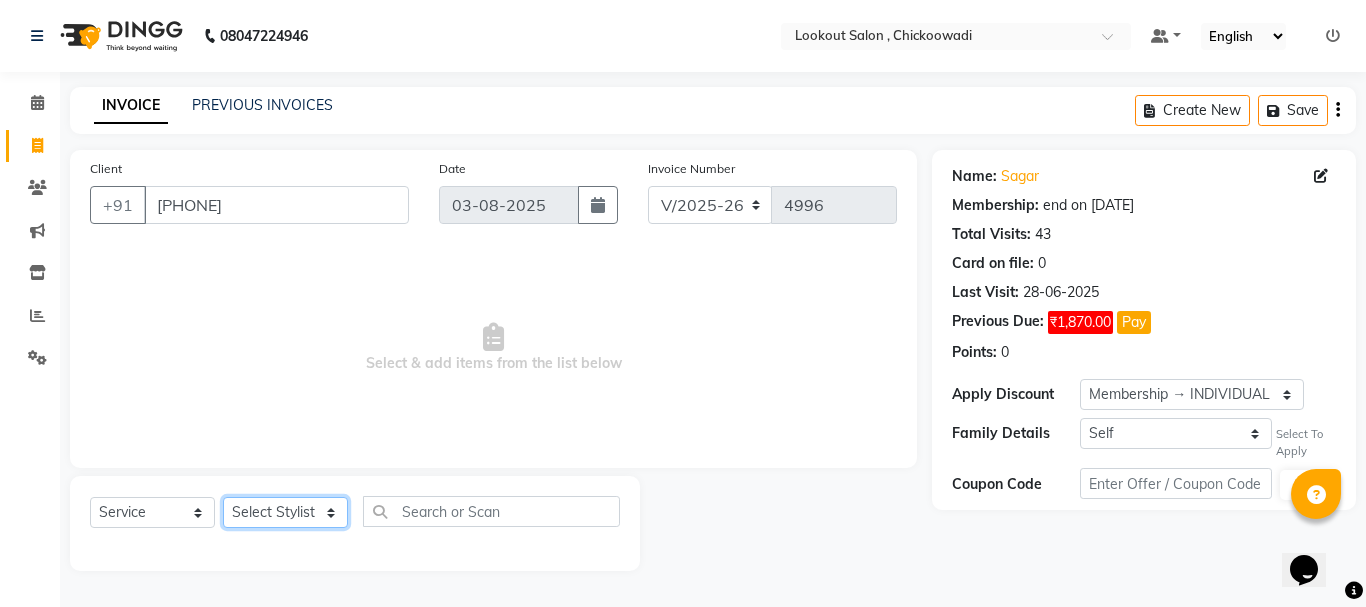 click on "Select Stylist [FIRST] [LAST] [FIRST] [LAST] [FIRST] [LAST] [FIRST] [LAST] [FIRST] [LAST] [FIRST] [LAST] [FIRST] [LAST] [FIRST] [LAST] [FIRST] [LAST] [FIRST] [LAST] [FIRST] [LAST] [FIRST] [LAST] [FIRST] [LAST] [FIRST] [LAST] [FIRST] [LAST] [FIRST] [LAST]" 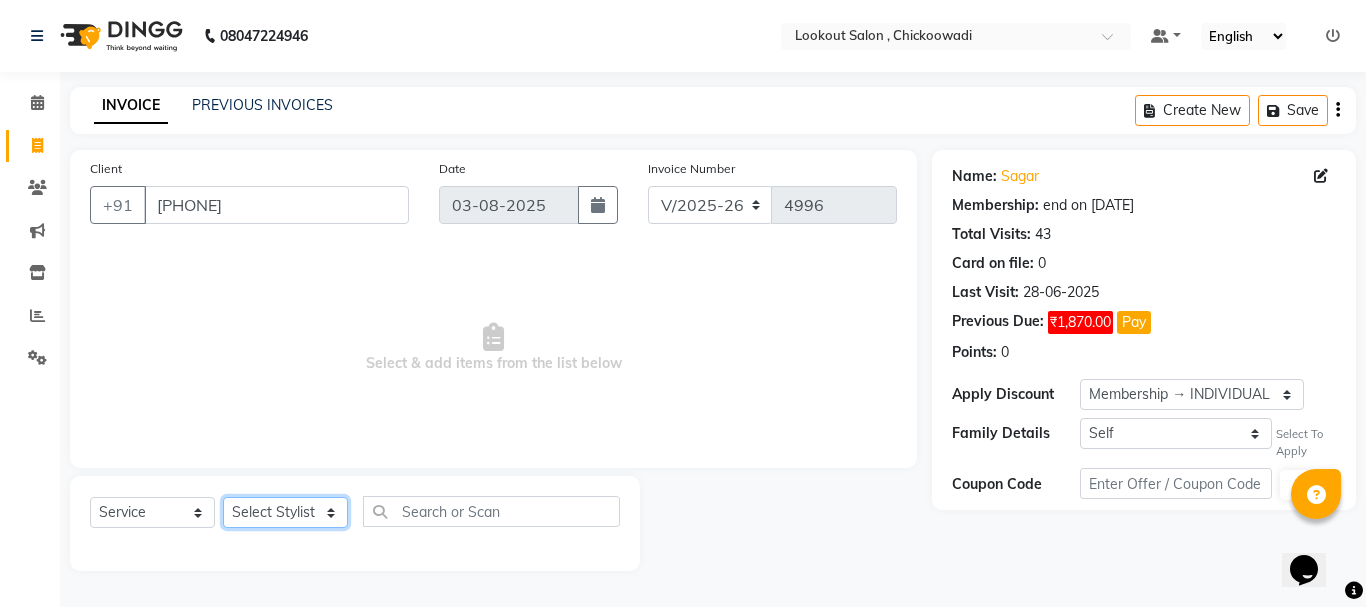 select on "19837" 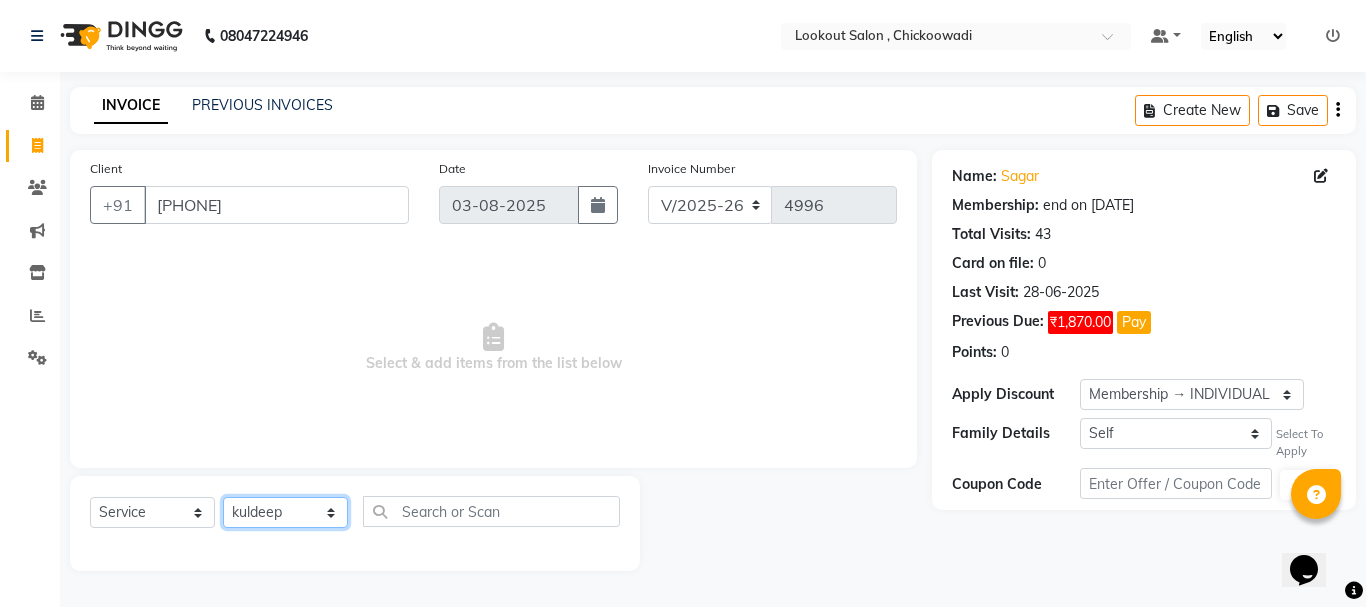 click on "Select Stylist [FIRST] [LAST] [FIRST] [LAST] [FIRST] [LAST] [FIRST] [LAST] [FIRST] [LAST] [FIRST] [LAST] [FIRST] [LAST] [FIRST] [LAST] [FIRST] [LAST] [FIRST] [LAST] [FIRST] [LAST] [FIRST] [LAST] [FIRST] [LAST] [FIRST] [LAST] [FIRST] [LAST] [FIRST] [LAST]" 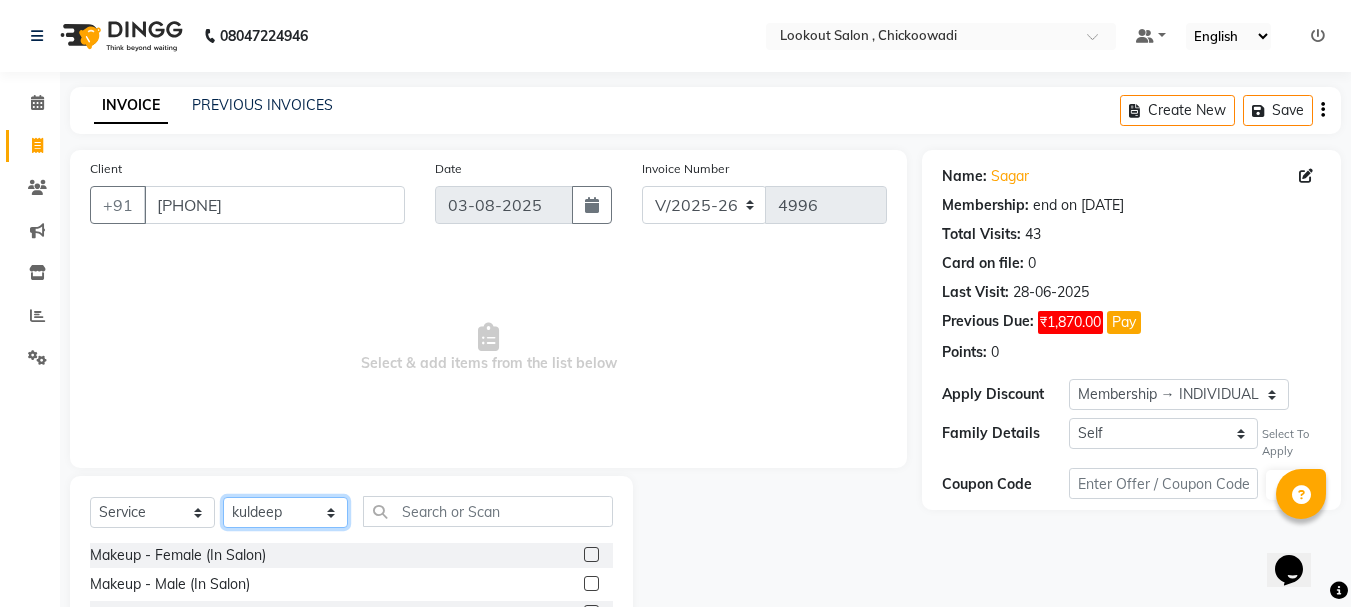 scroll, scrollTop: 194, scrollLeft: 0, axis: vertical 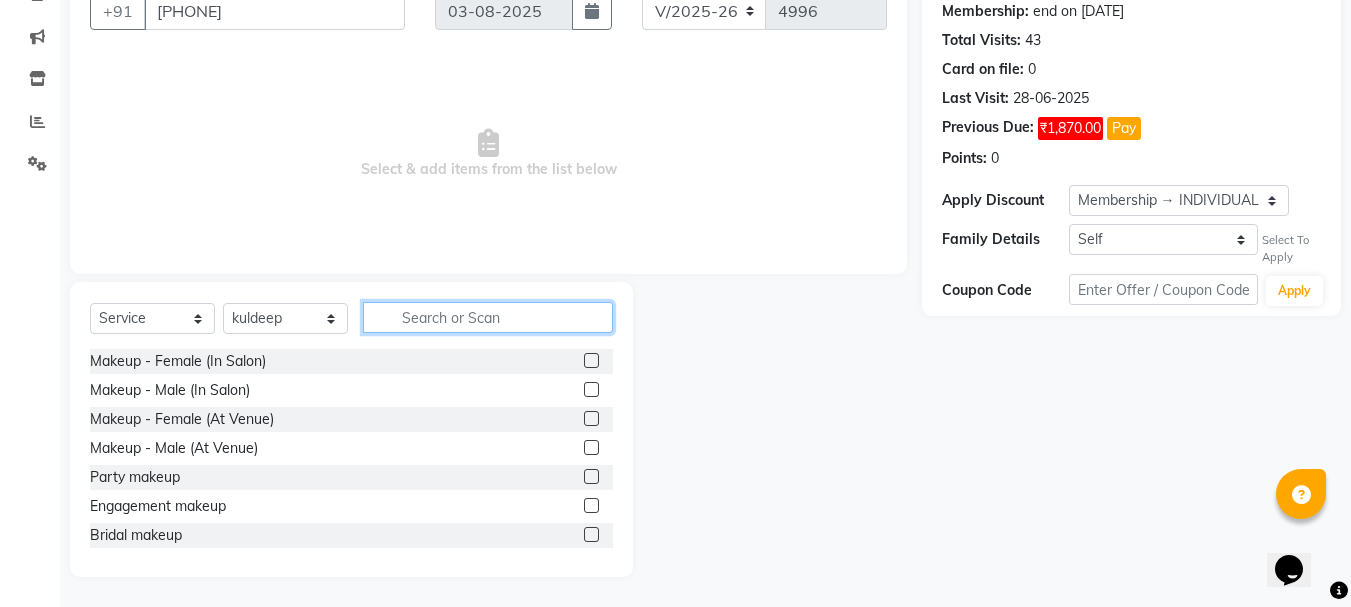 click 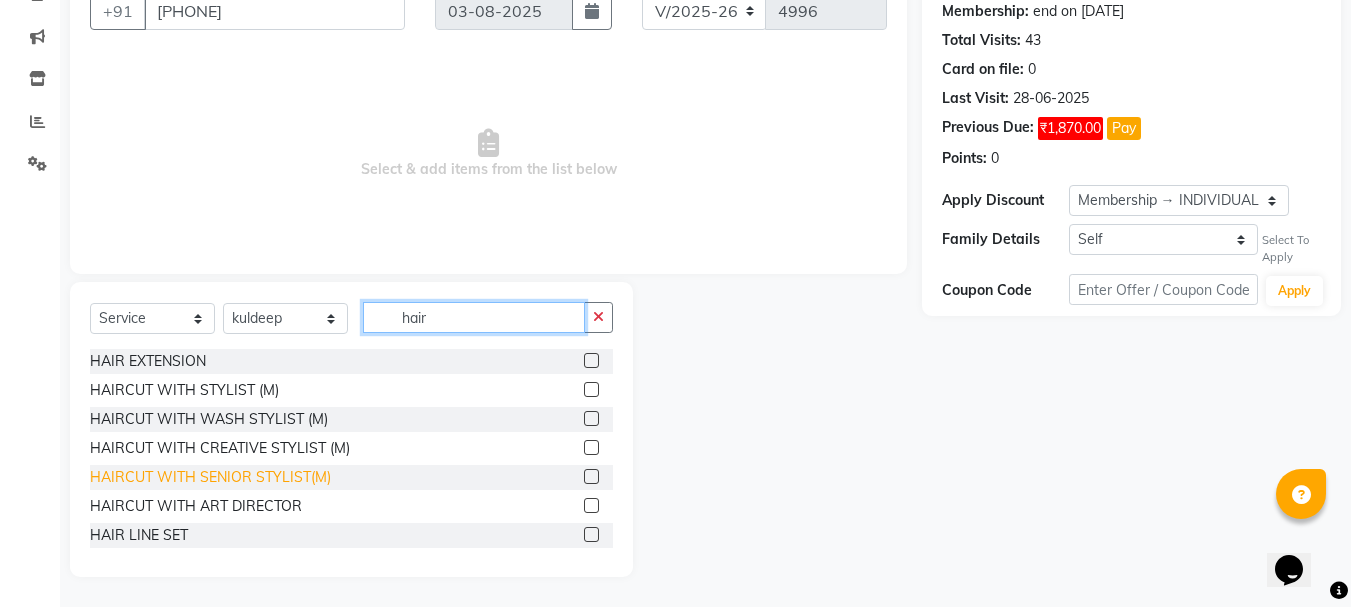 type on "hair" 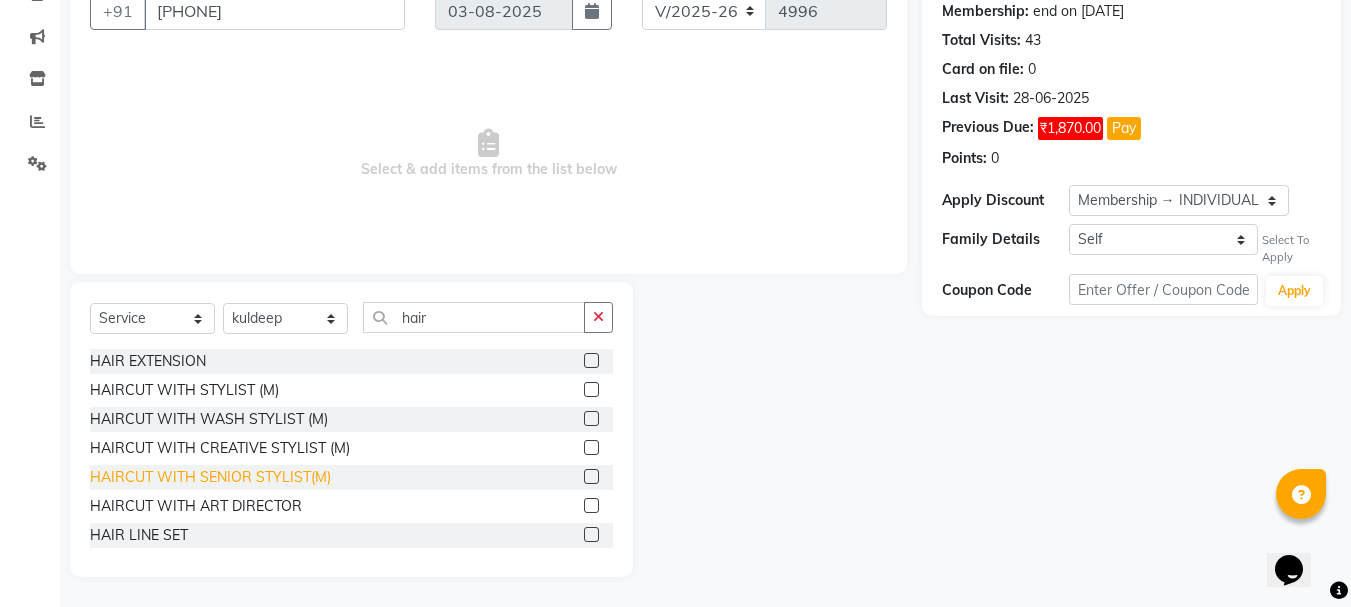click on "HAIRCUT WITH SENIOR STYLIST(M)" 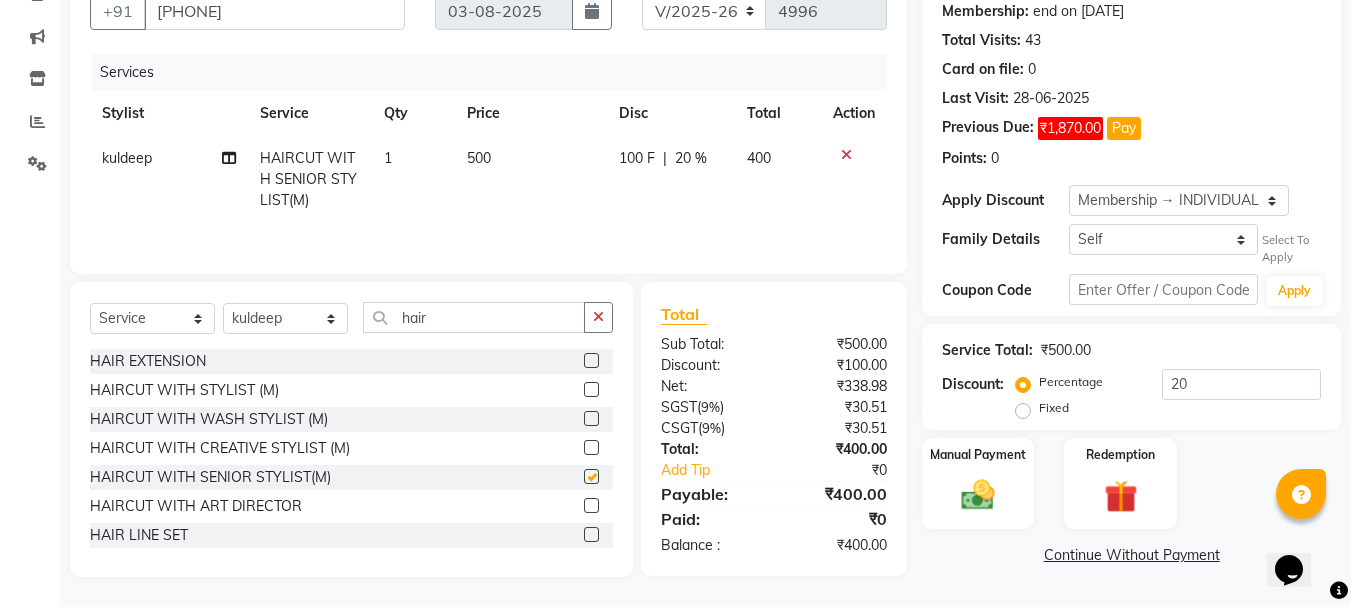 checkbox on "false" 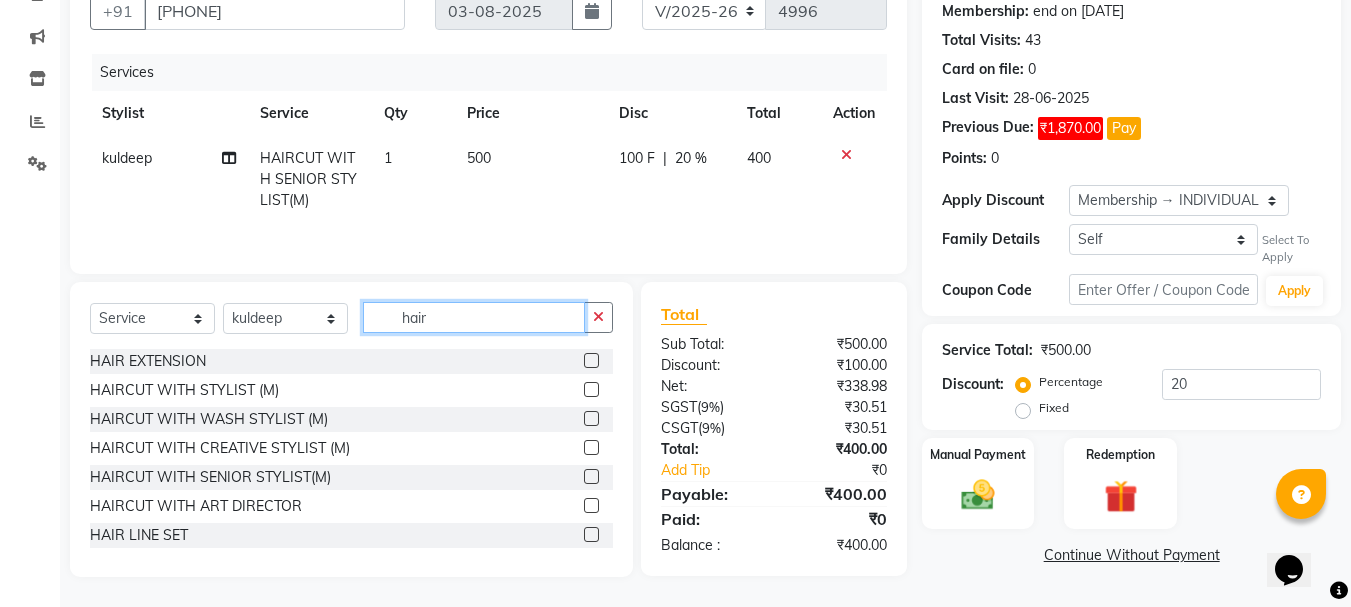 click on "hair" 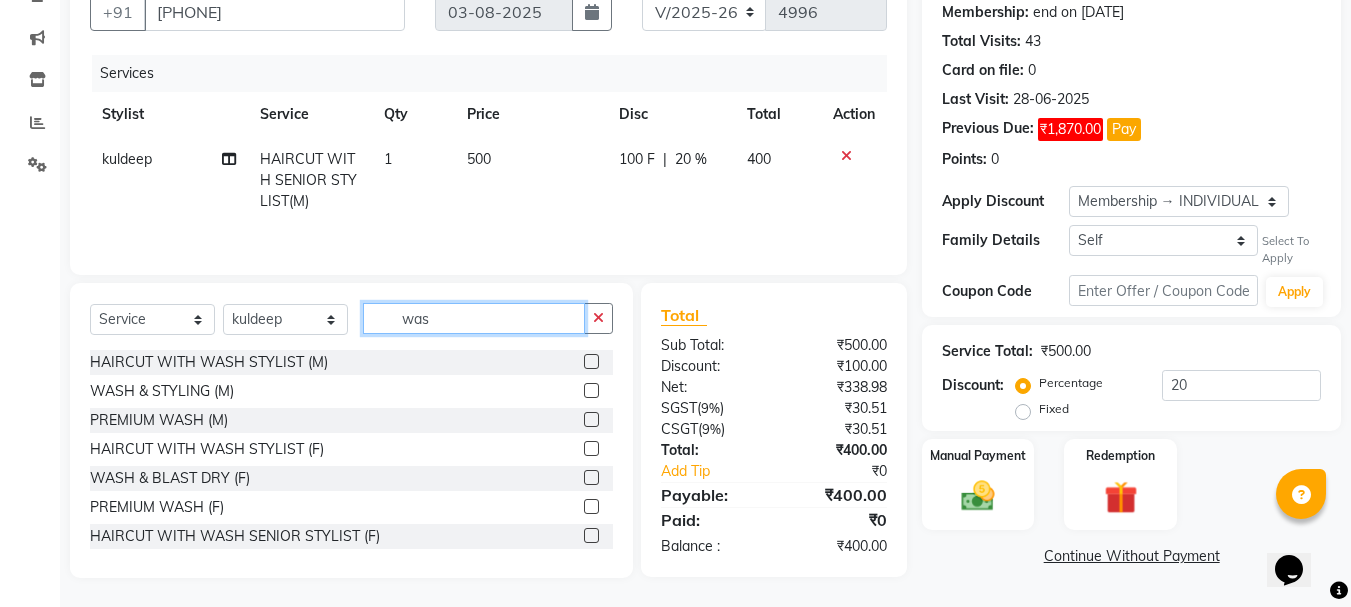 scroll, scrollTop: 194, scrollLeft: 0, axis: vertical 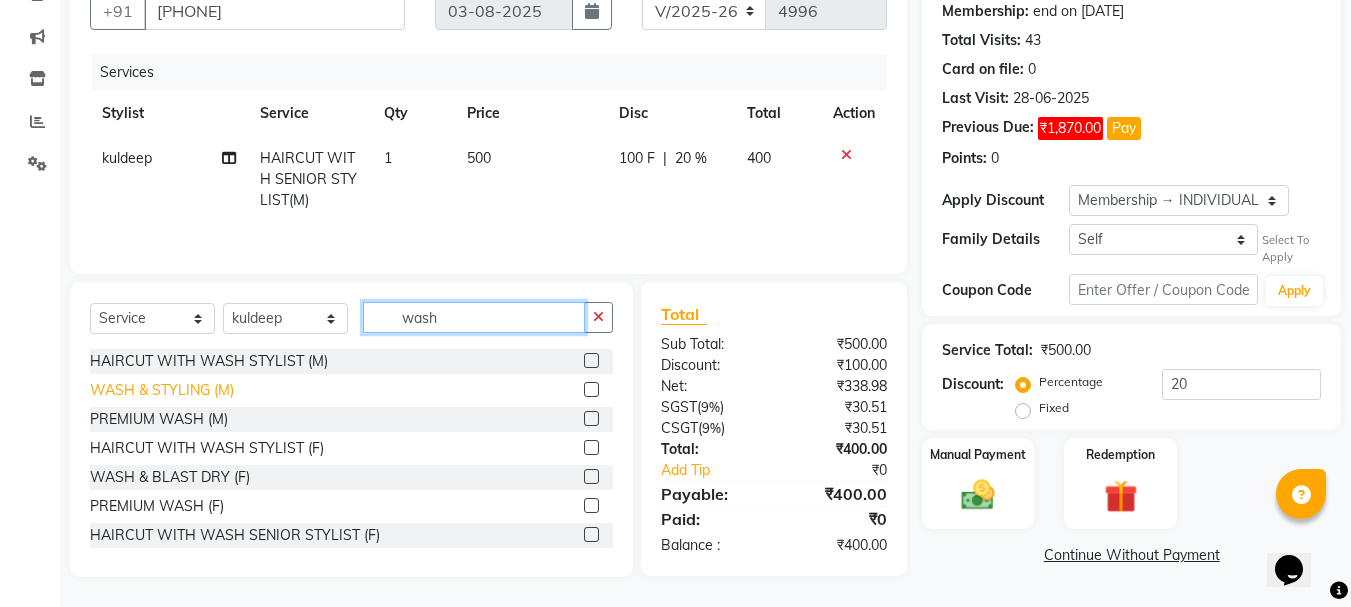 type on "wash" 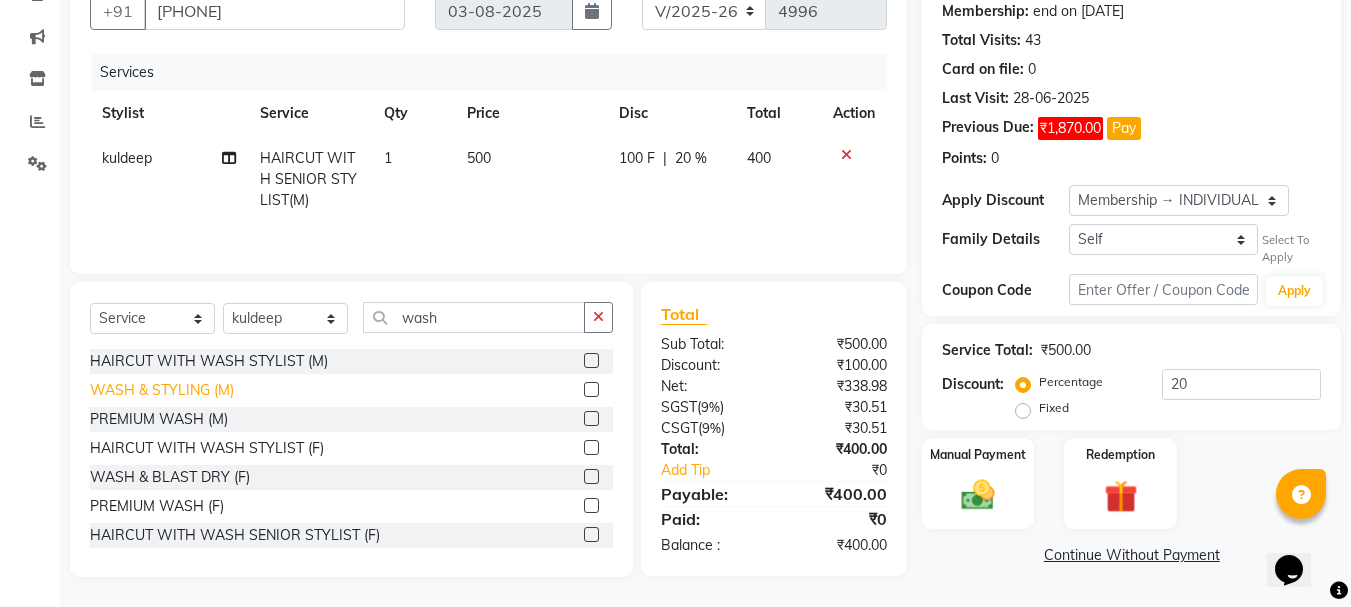 click on "WASH & STYLING (M)" 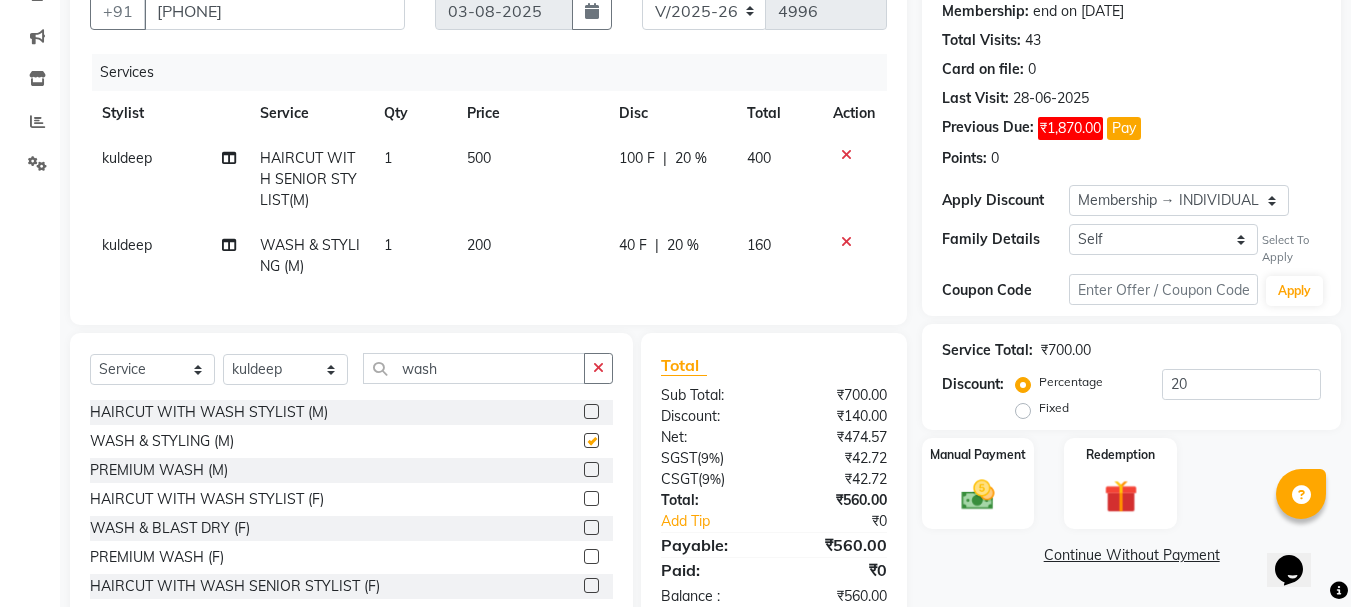 checkbox on "false" 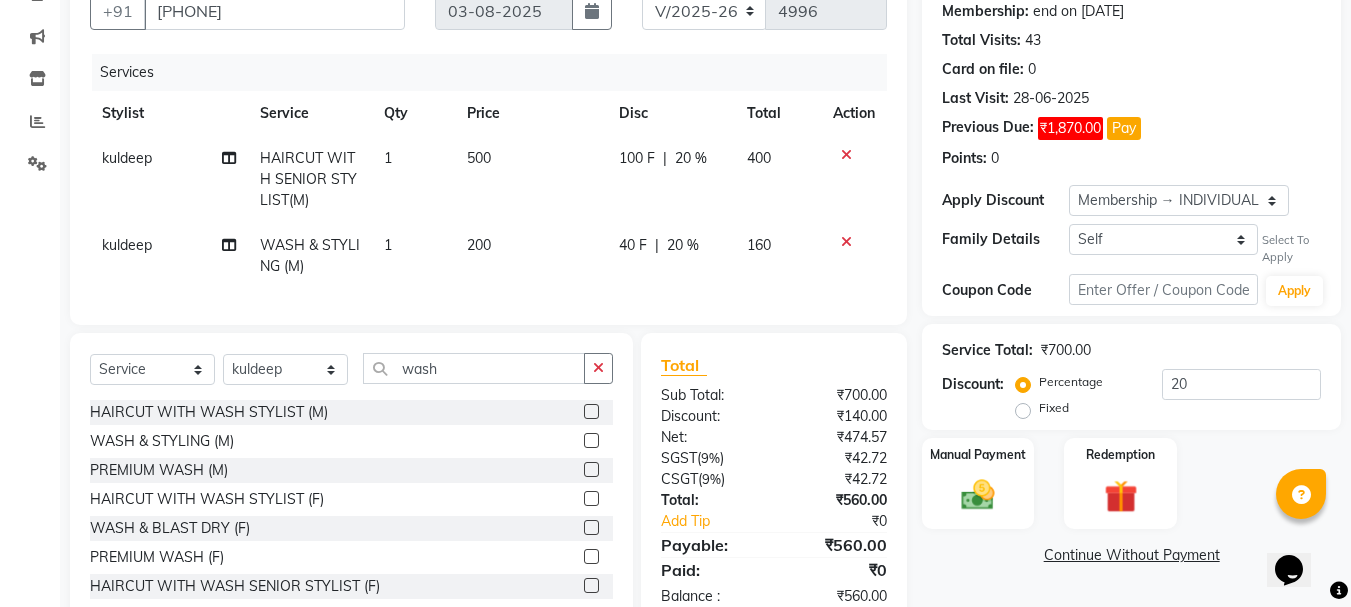 click on "200" 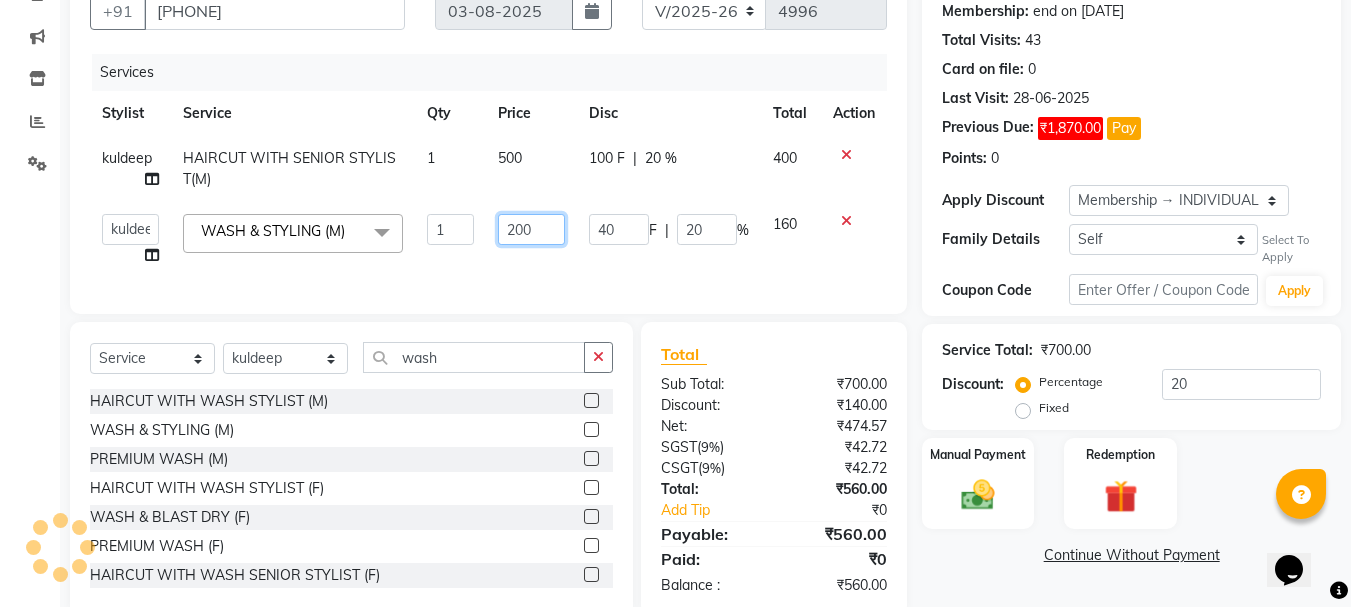 click on "200" 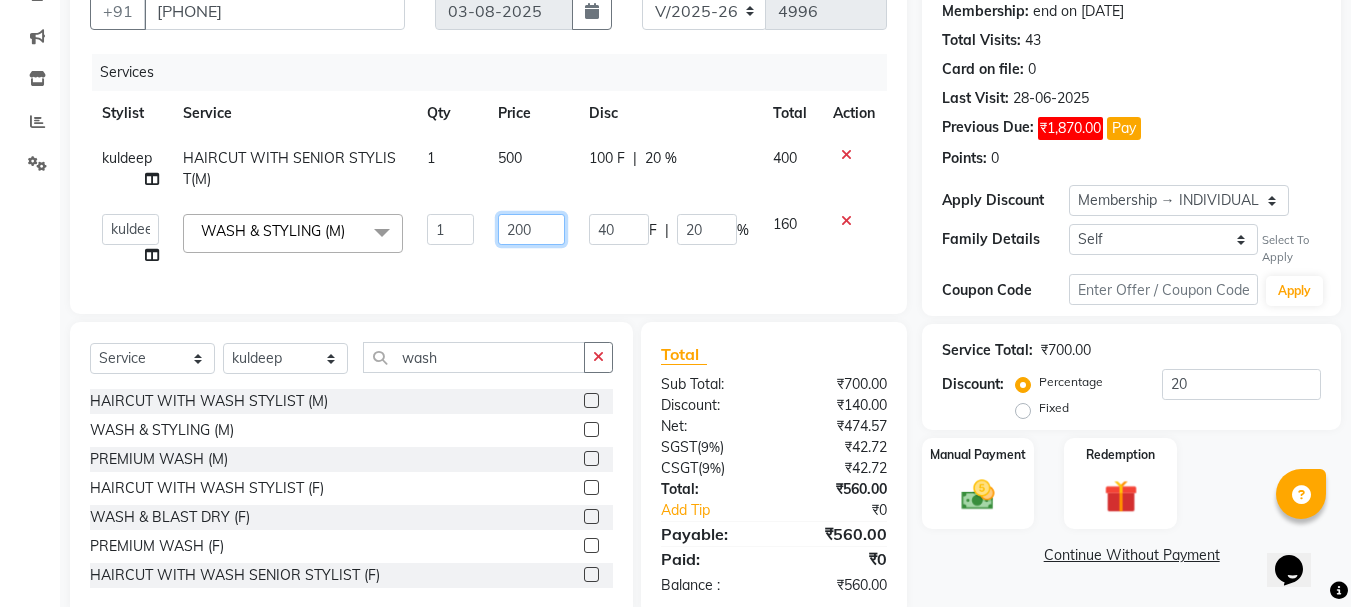 click on "200" 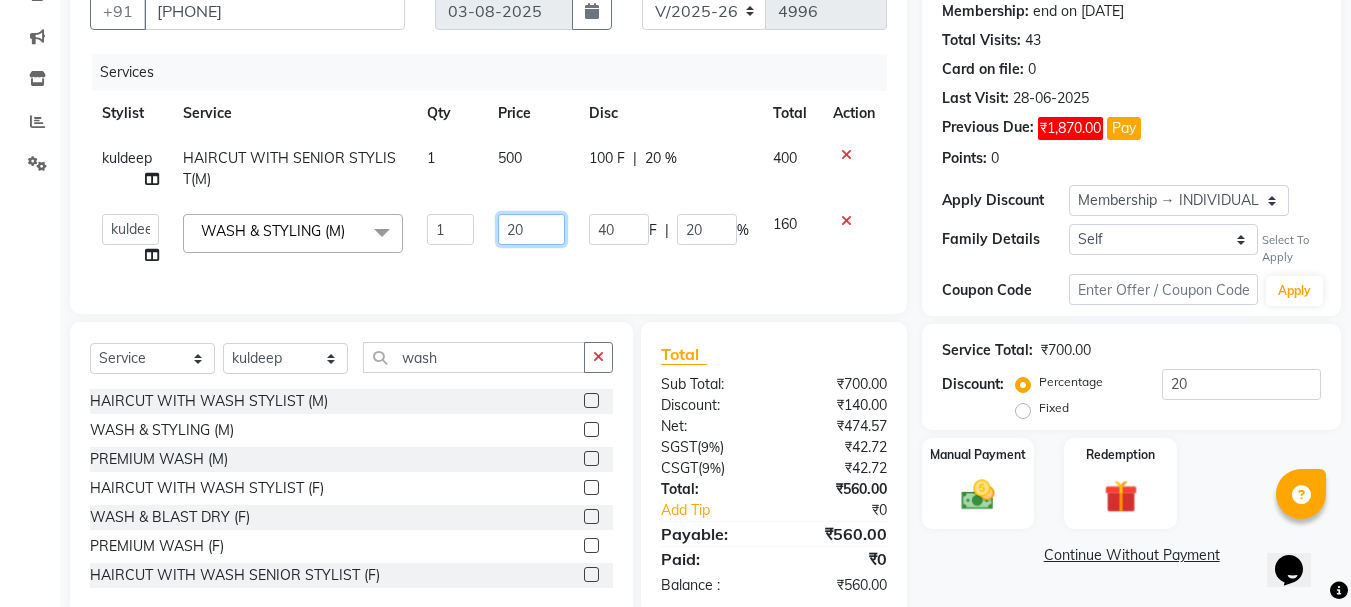 type on "2" 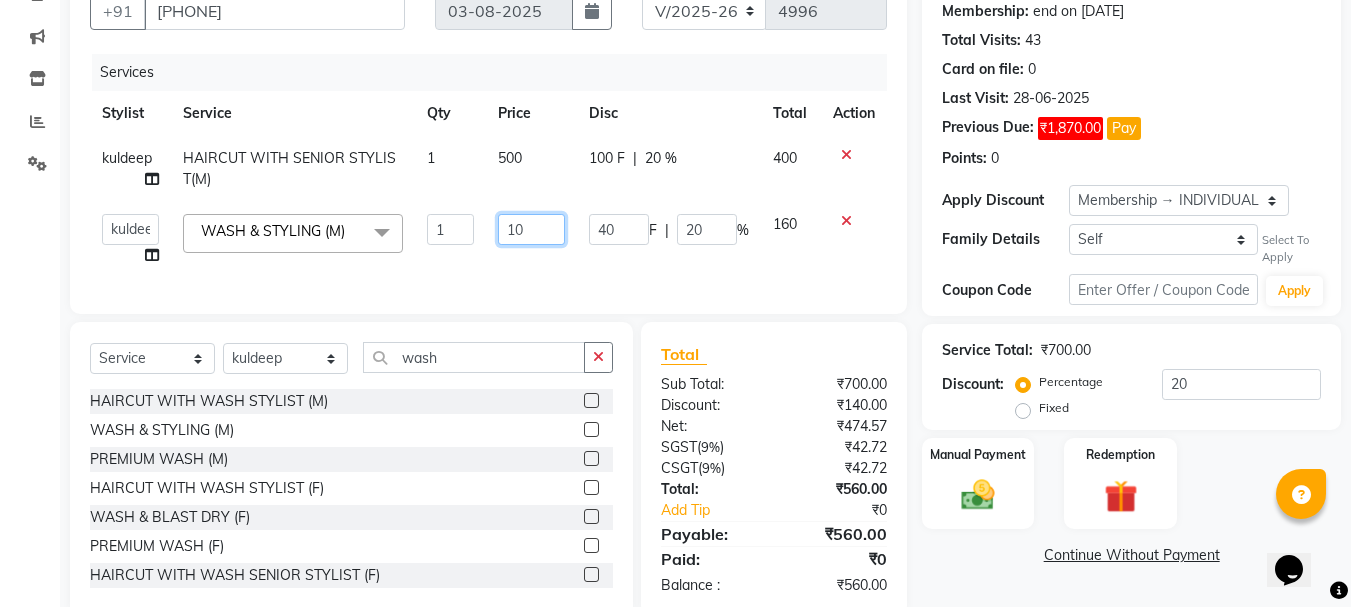type on "100" 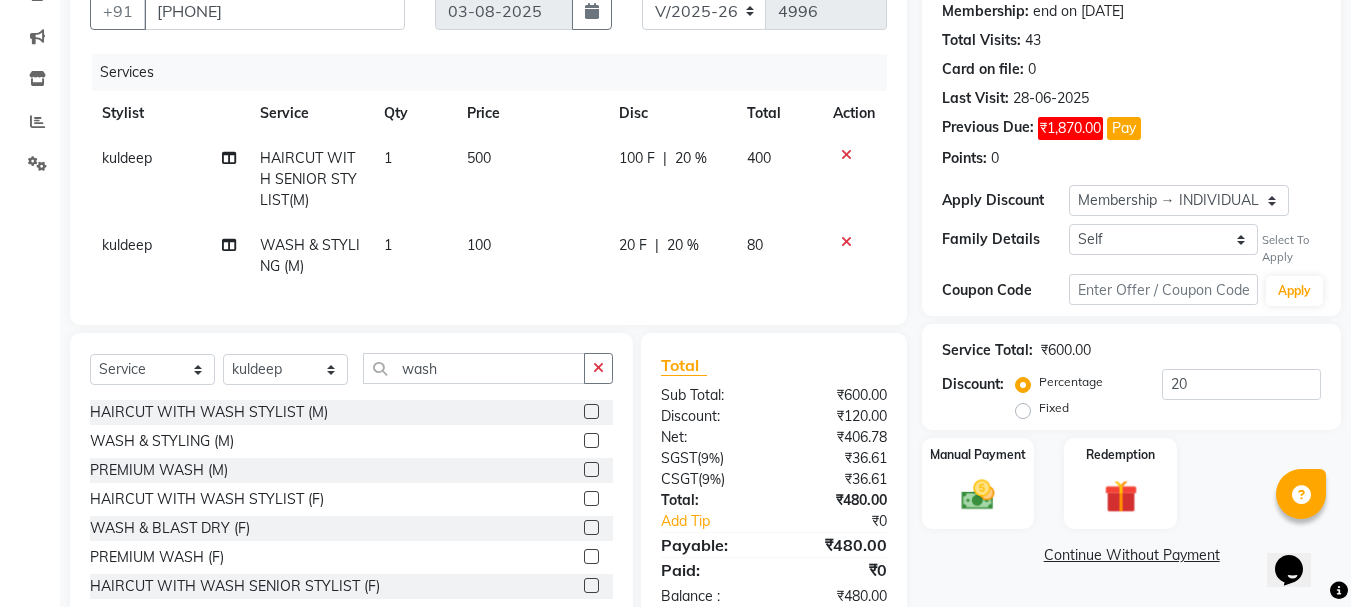 click on "100" 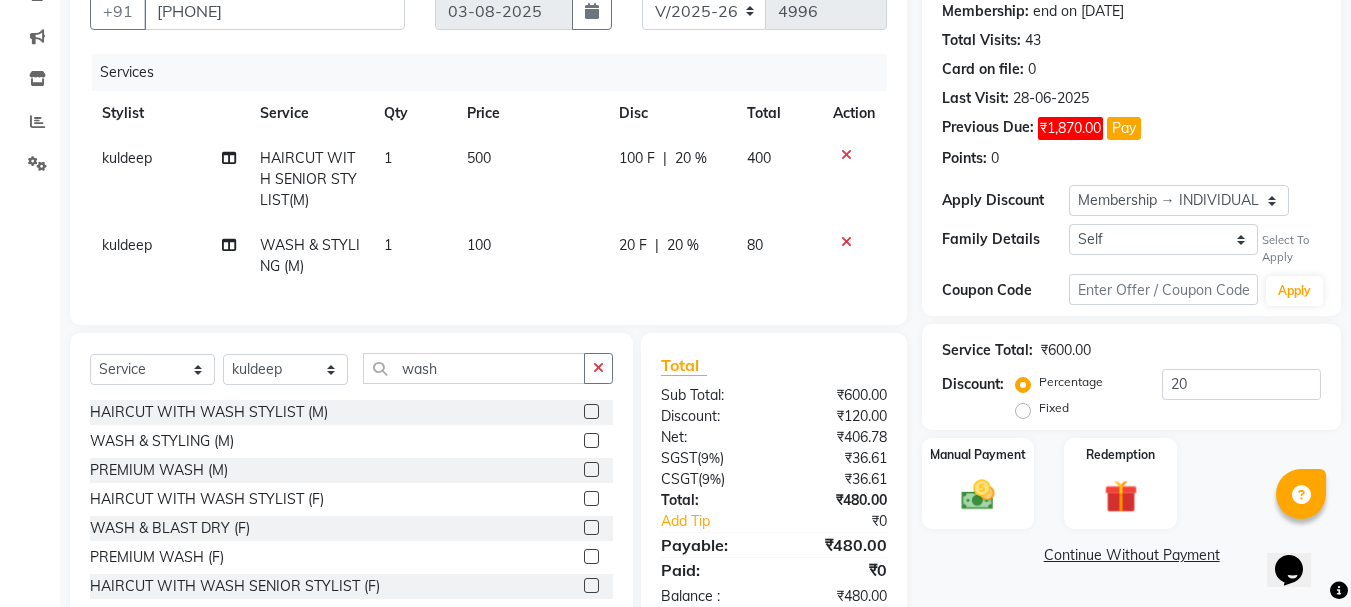 select on "19837" 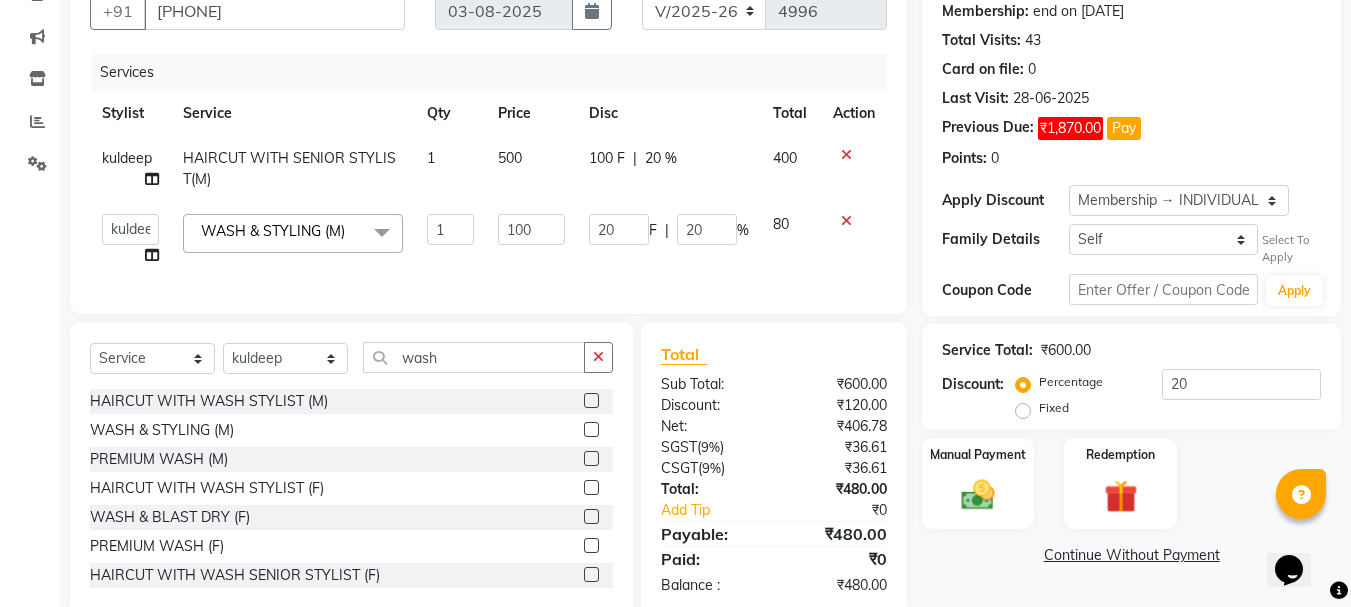 scroll, scrollTop: 249, scrollLeft: 0, axis: vertical 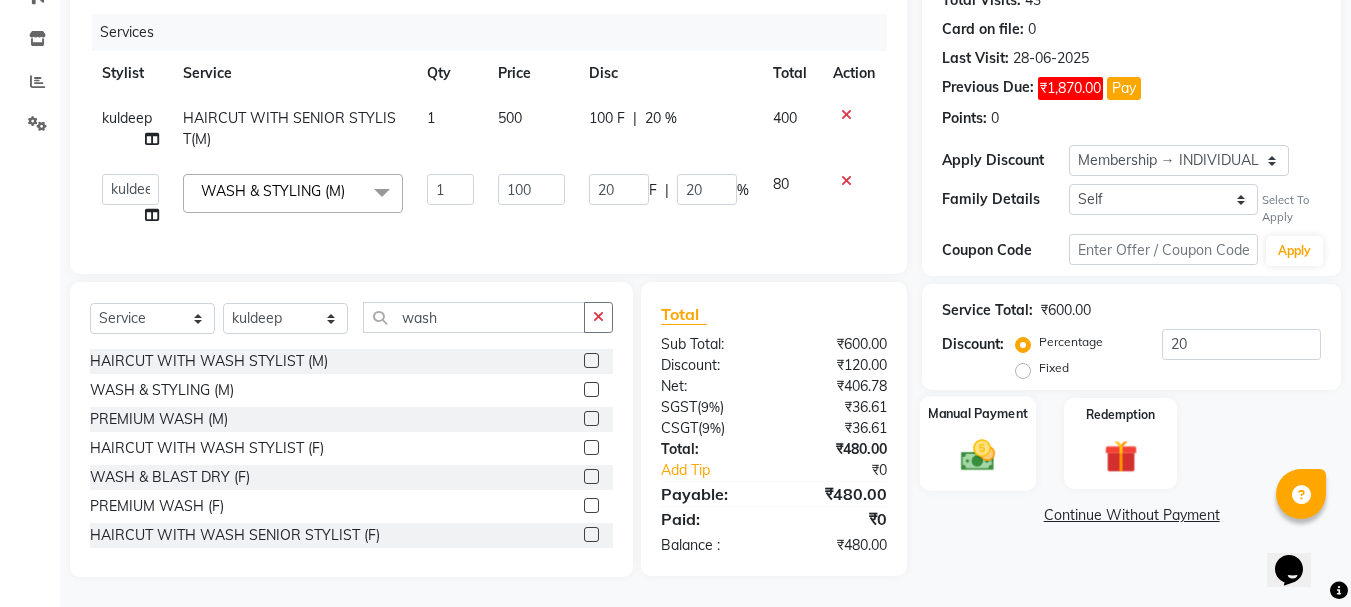 click 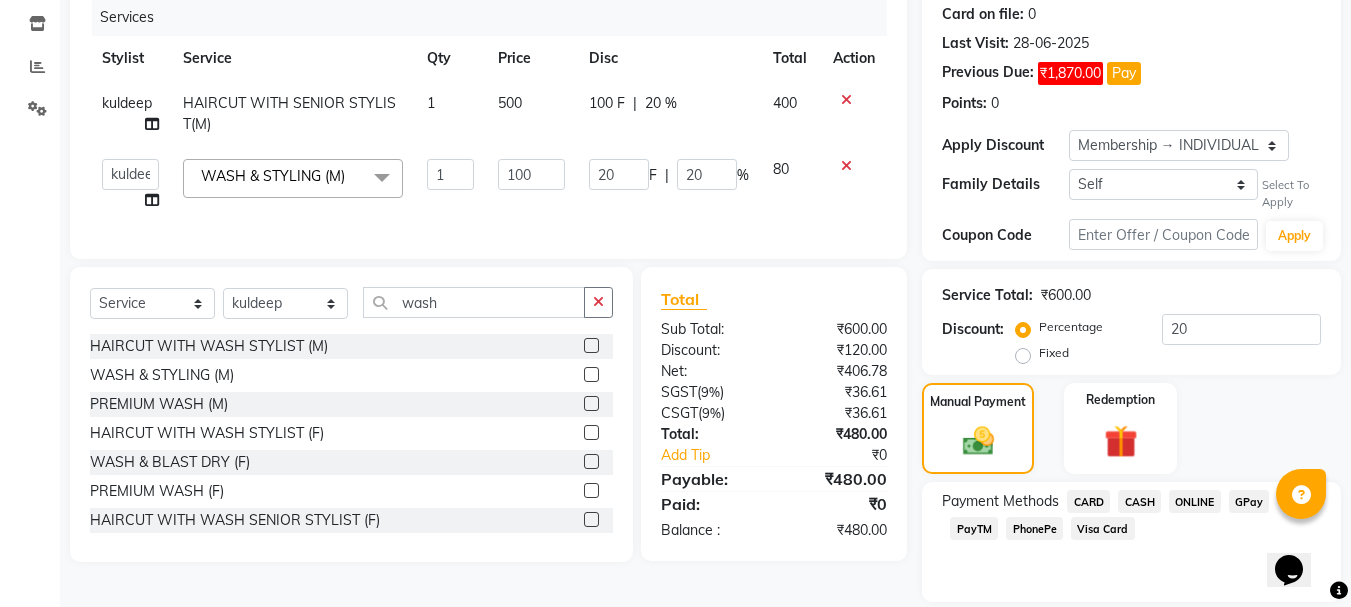 click on "CARD" 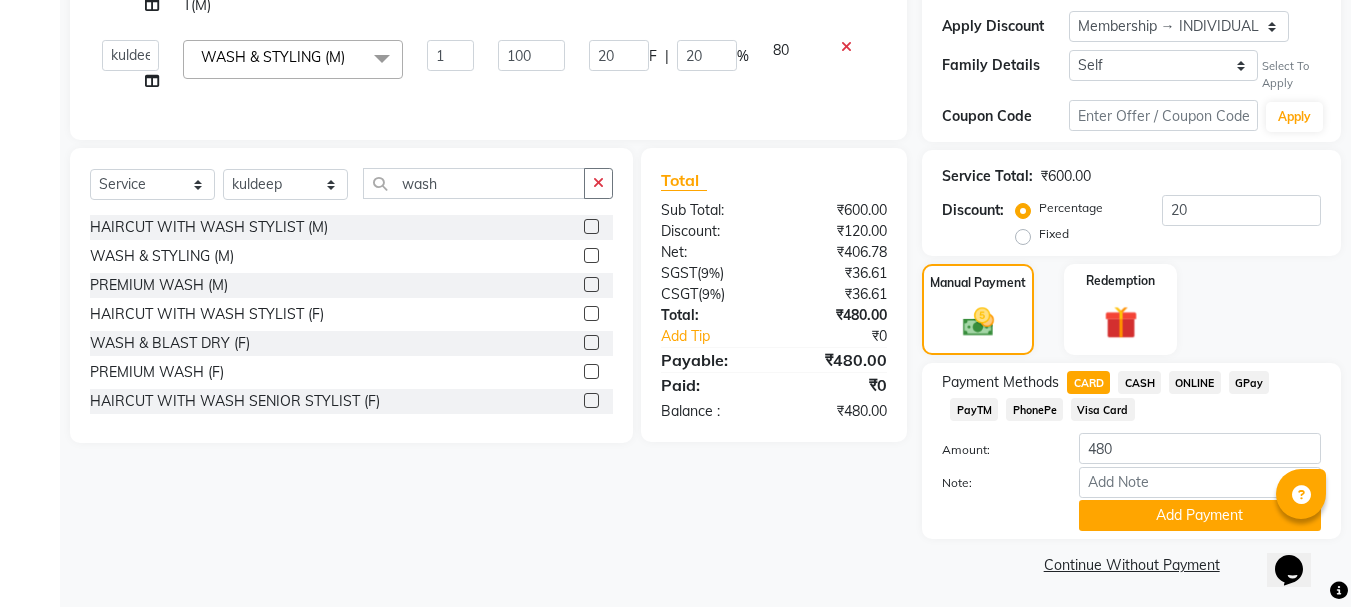 scroll, scrollTop: 371, scrollLeft: 0, axis: vertical 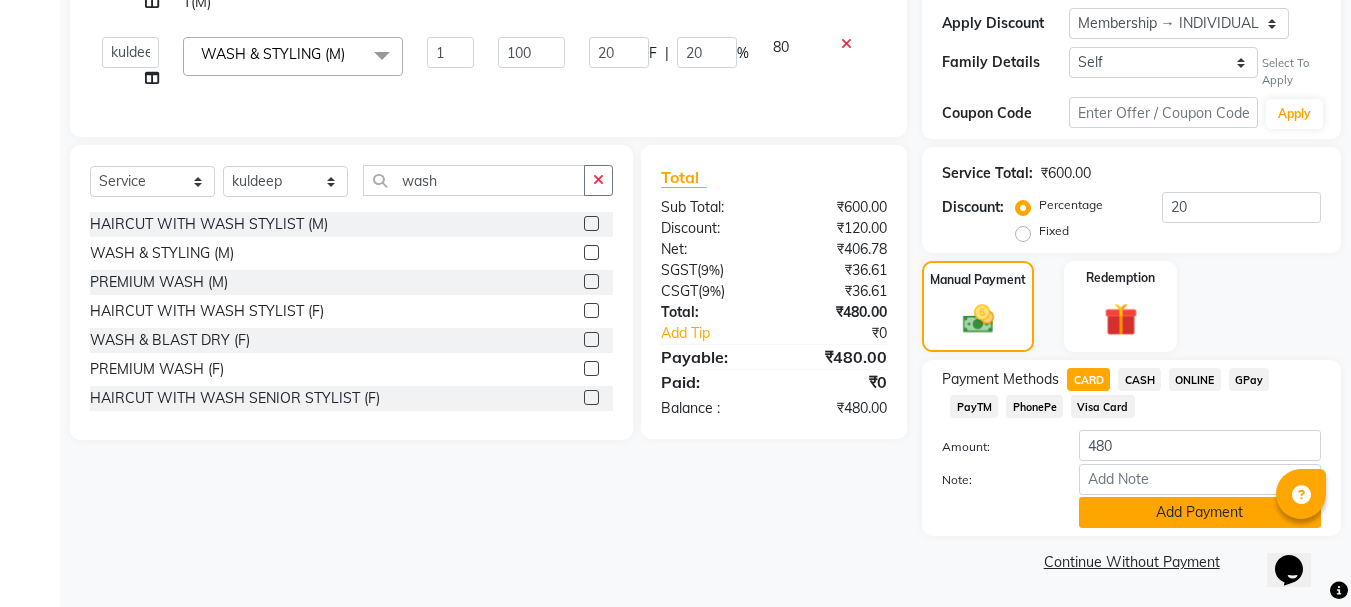 click on "Add Payment" 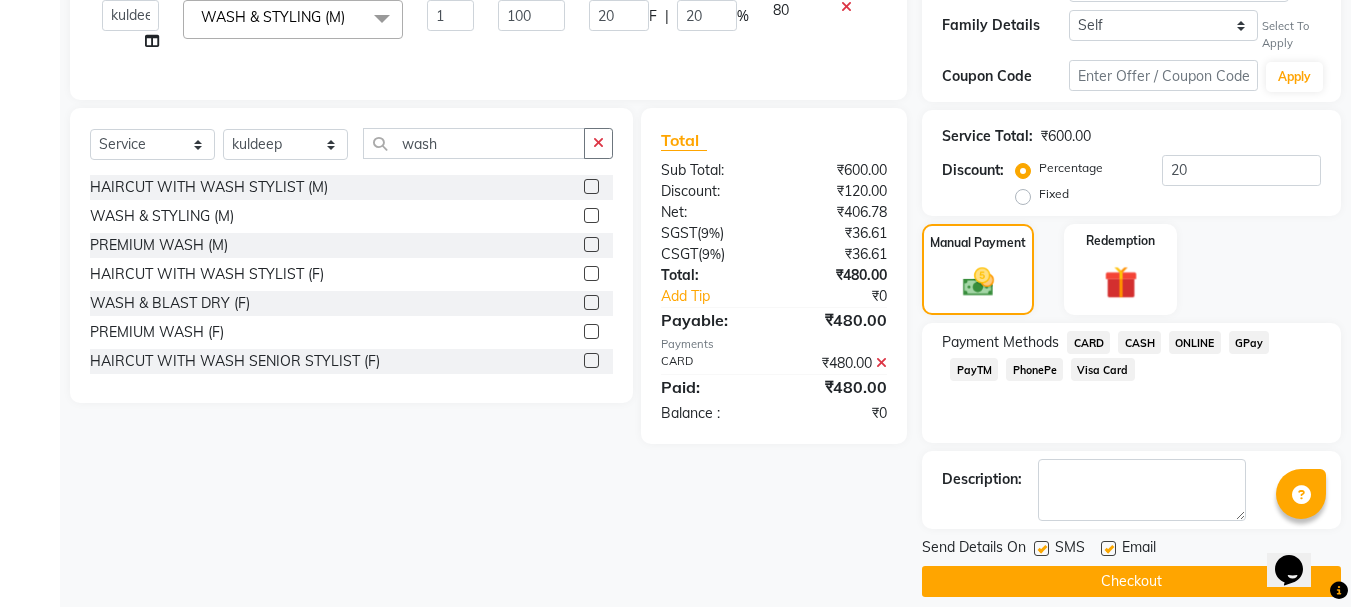 scroll, scrollTop: 428, scrollLeft: 0, axis: vertical 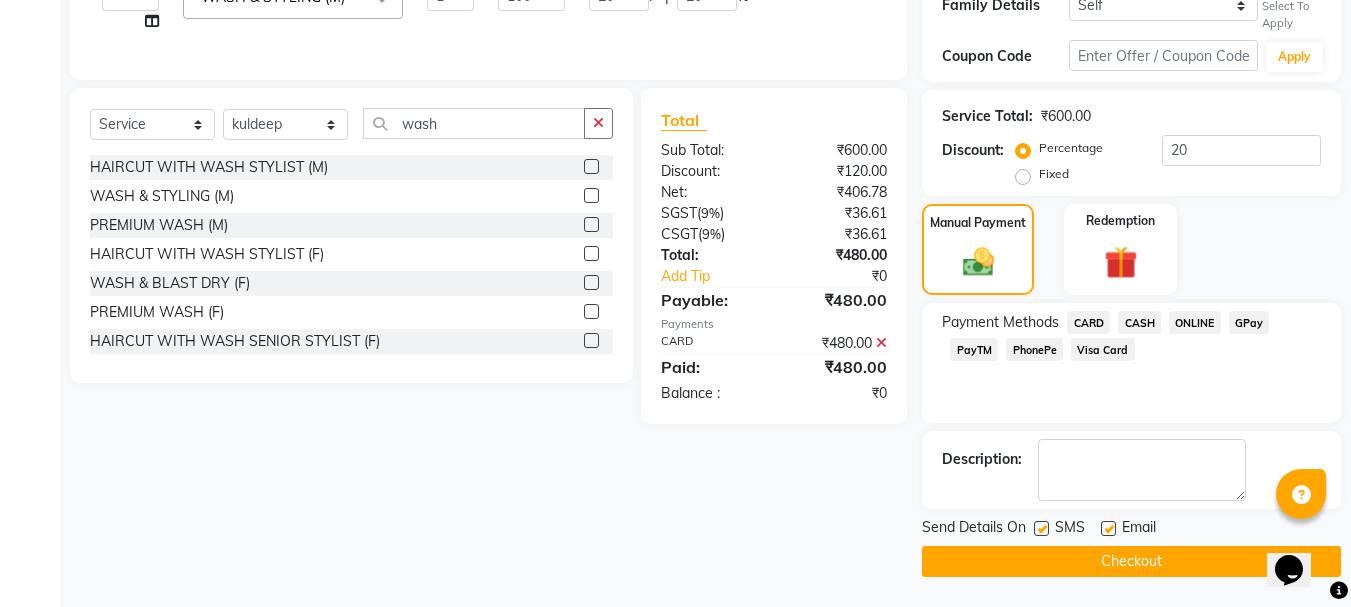 click on "Checkout" 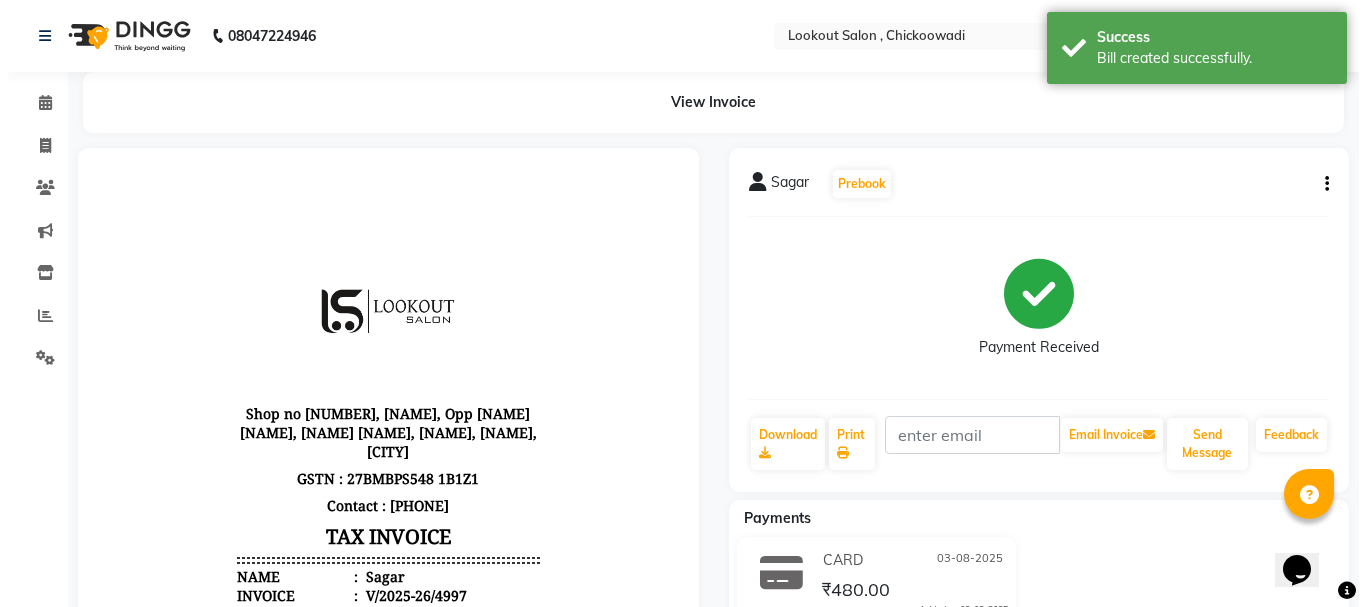 scroll, scrollTop: 0, scrollLeft: 0, axis: both 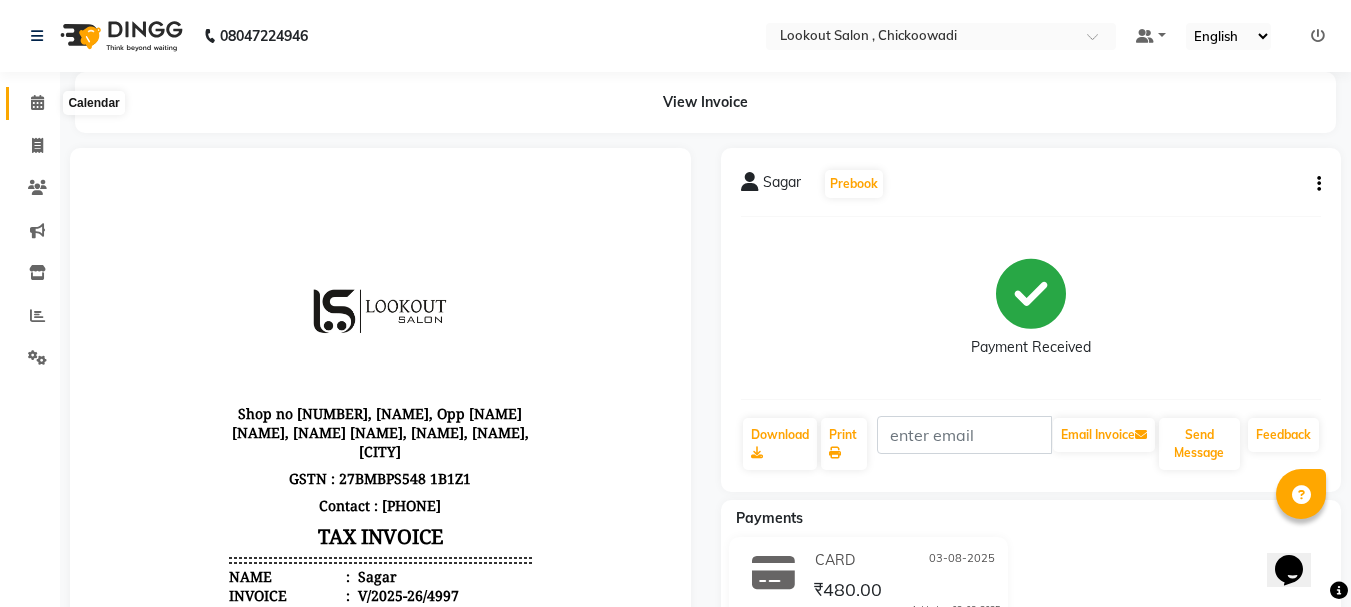 click 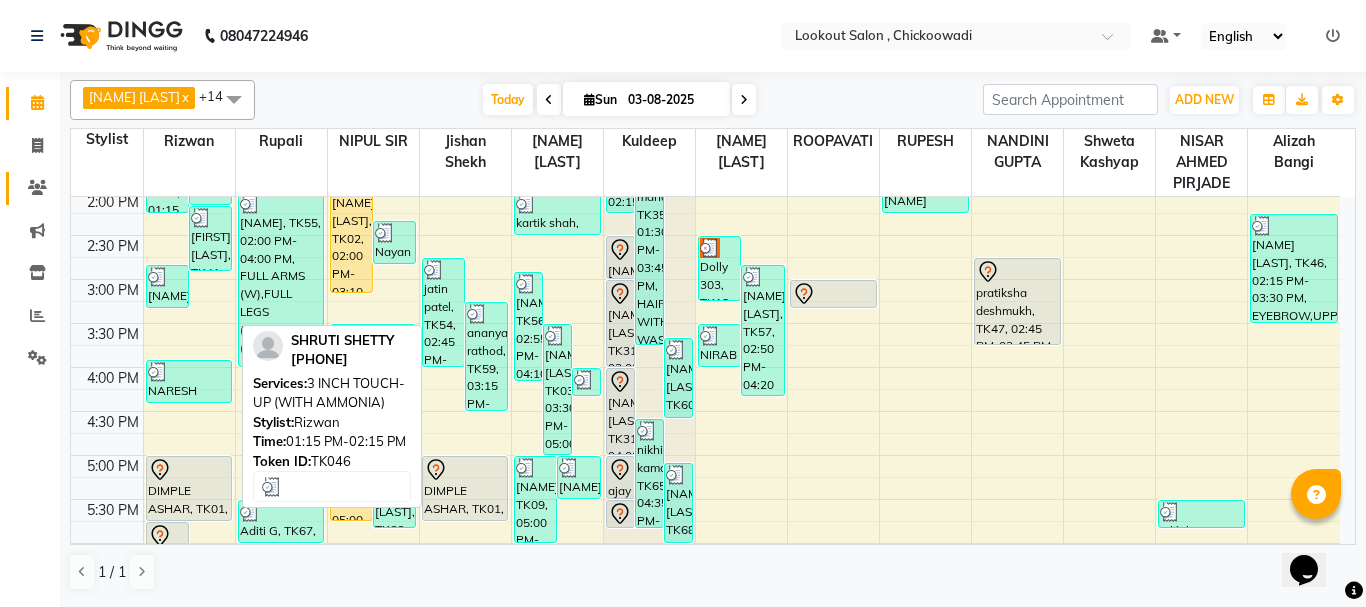scroll, scrollTop: 469, scrollLeft: 0, axis: vertical 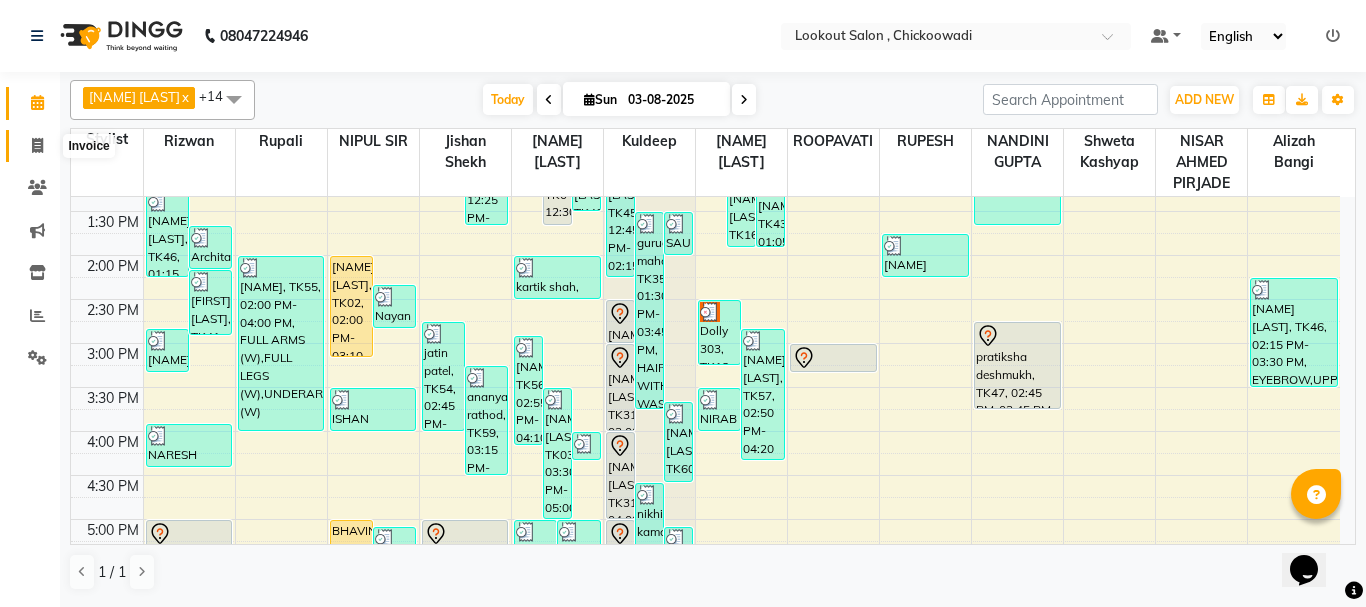 click 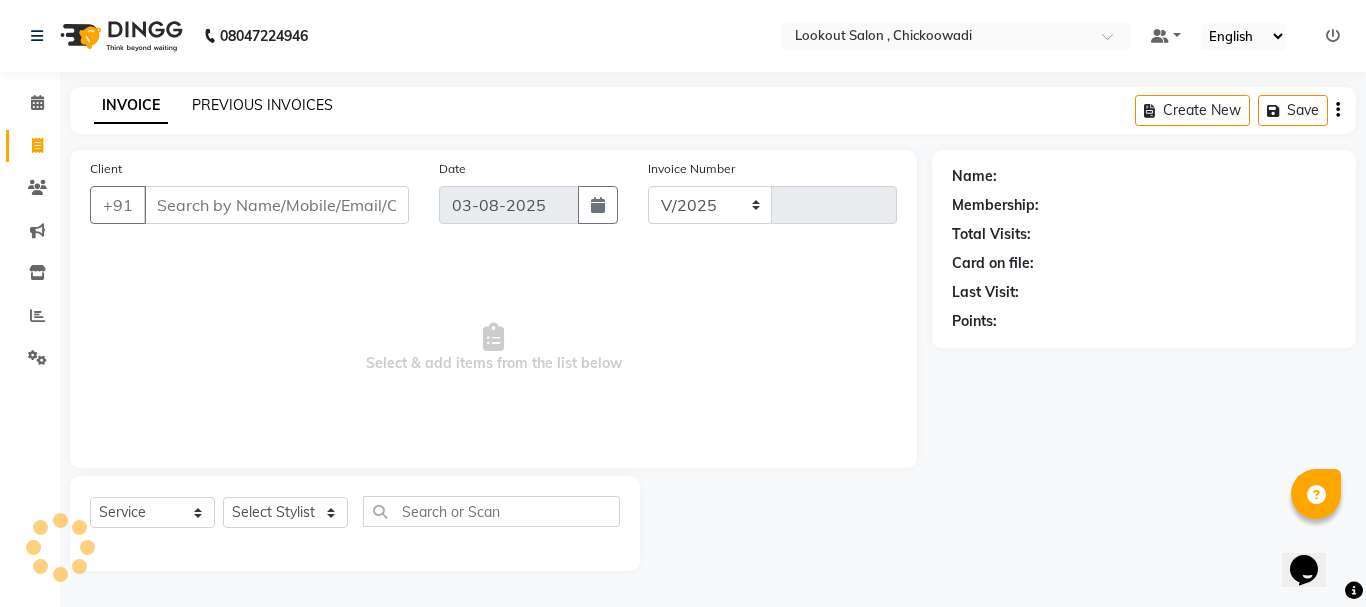 select on "151" 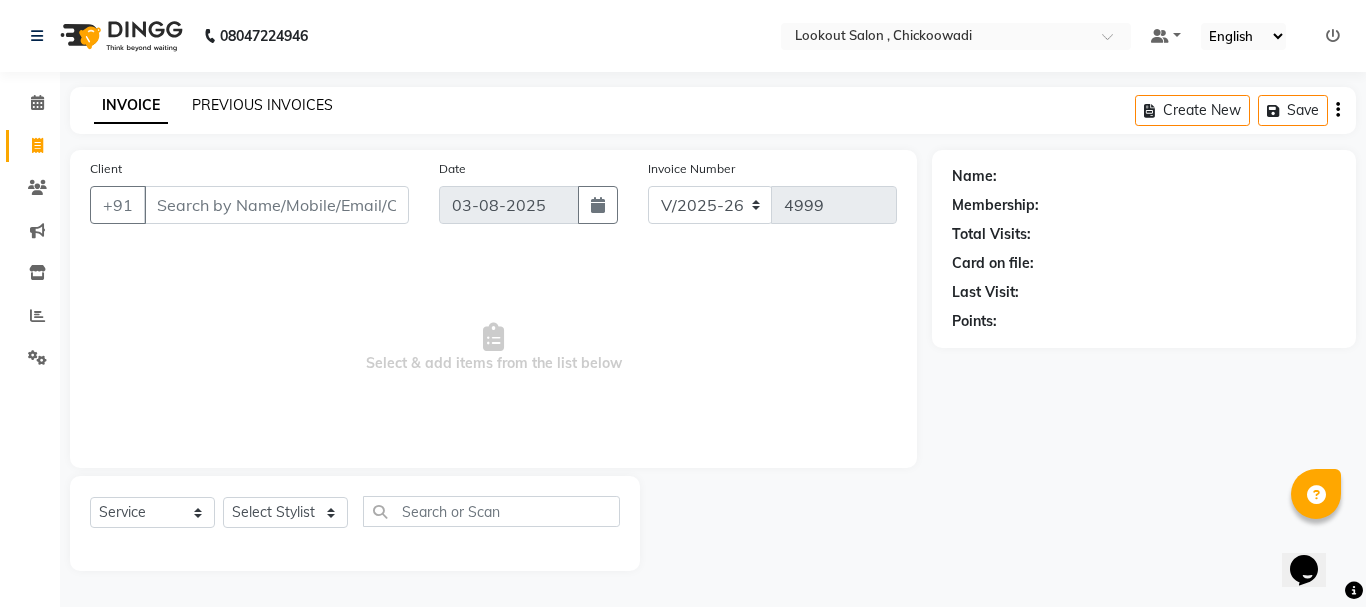 click on "PREVIOUS INVOICES" 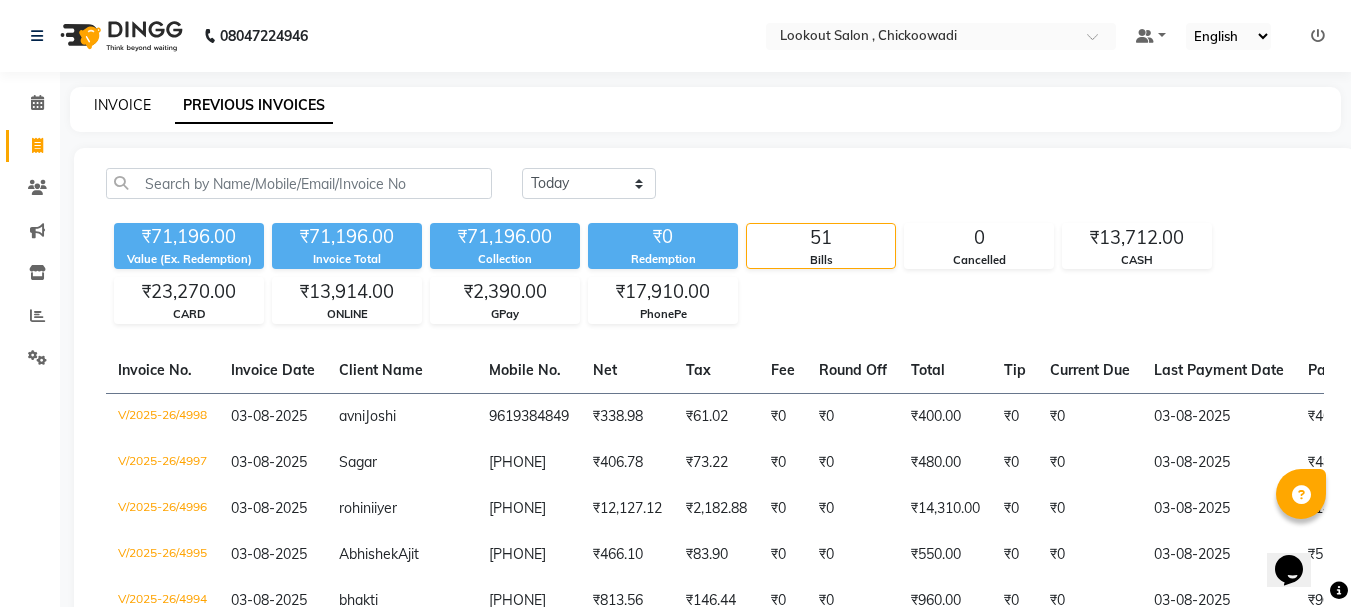 click on "INVOICE" 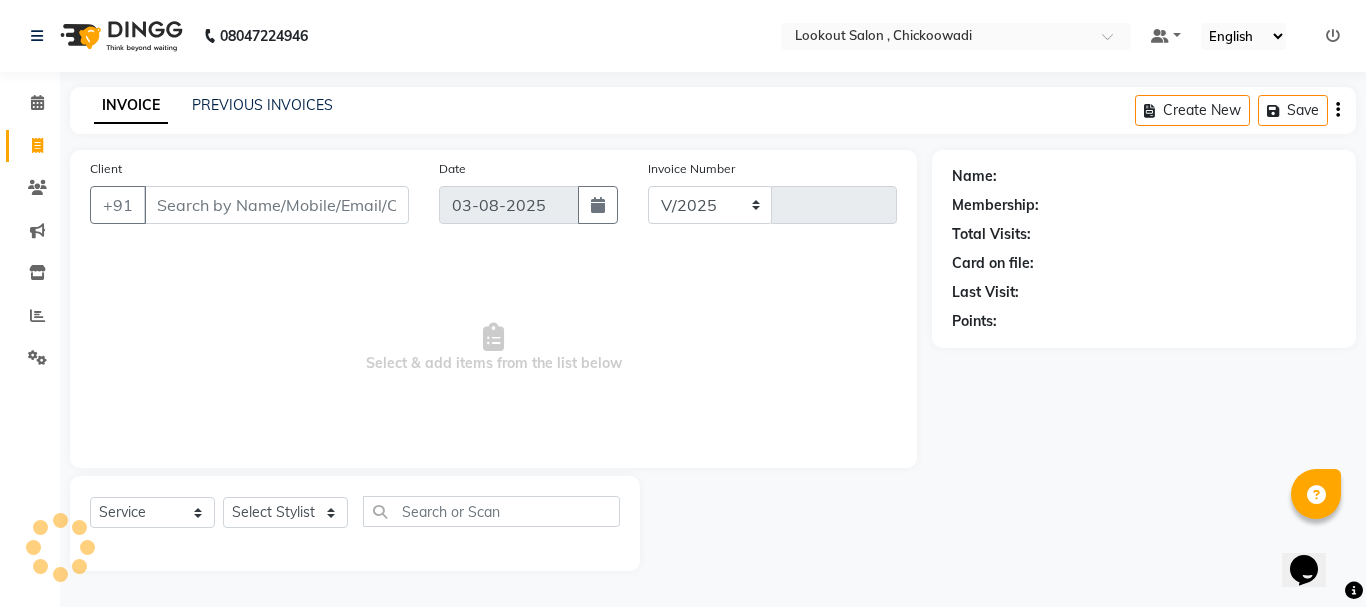 select on "151" 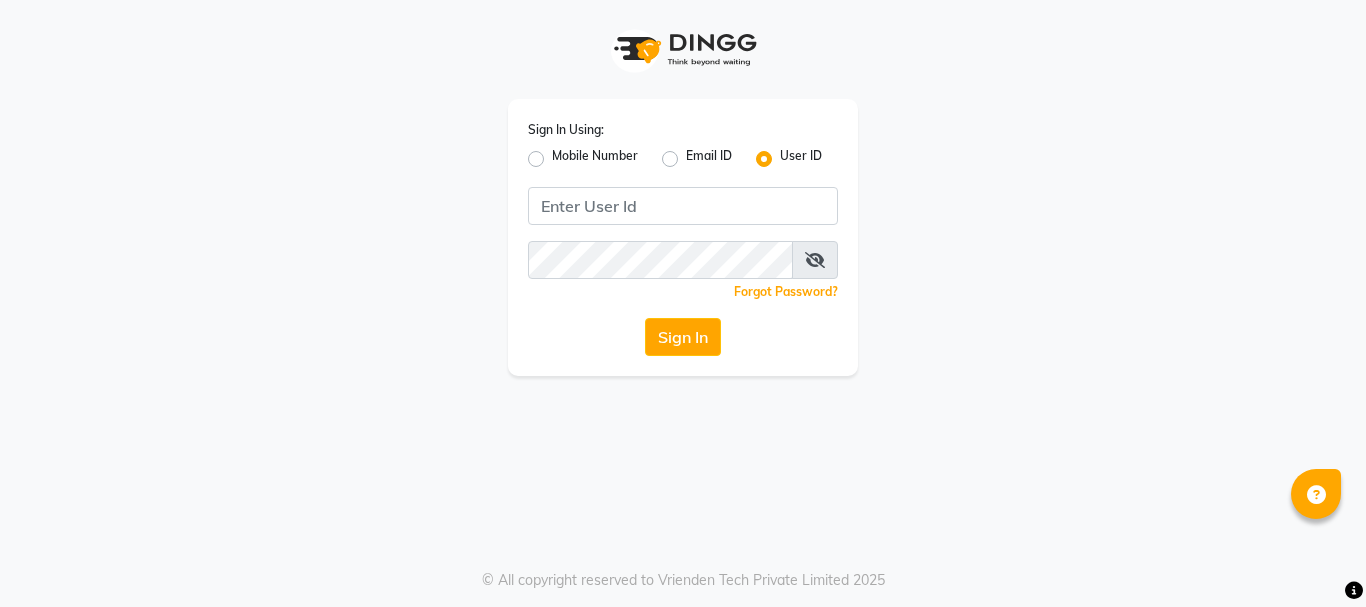 scroll, scrollTop: 0, scrollLeft: 0, axis: both 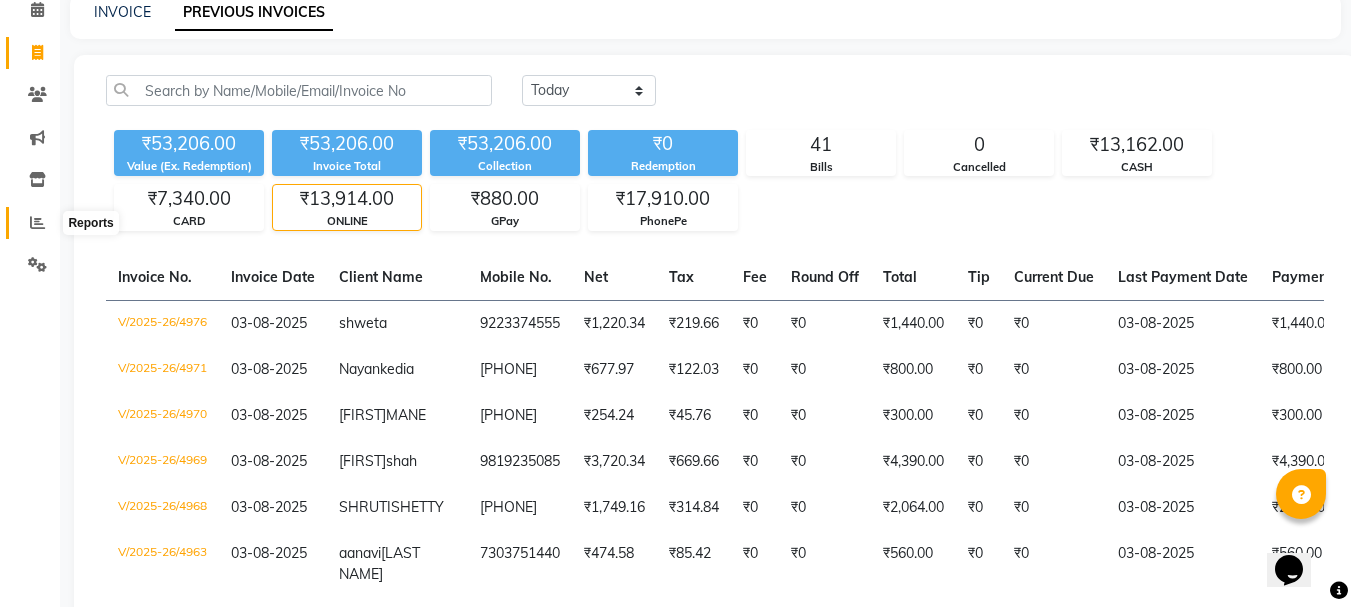 click 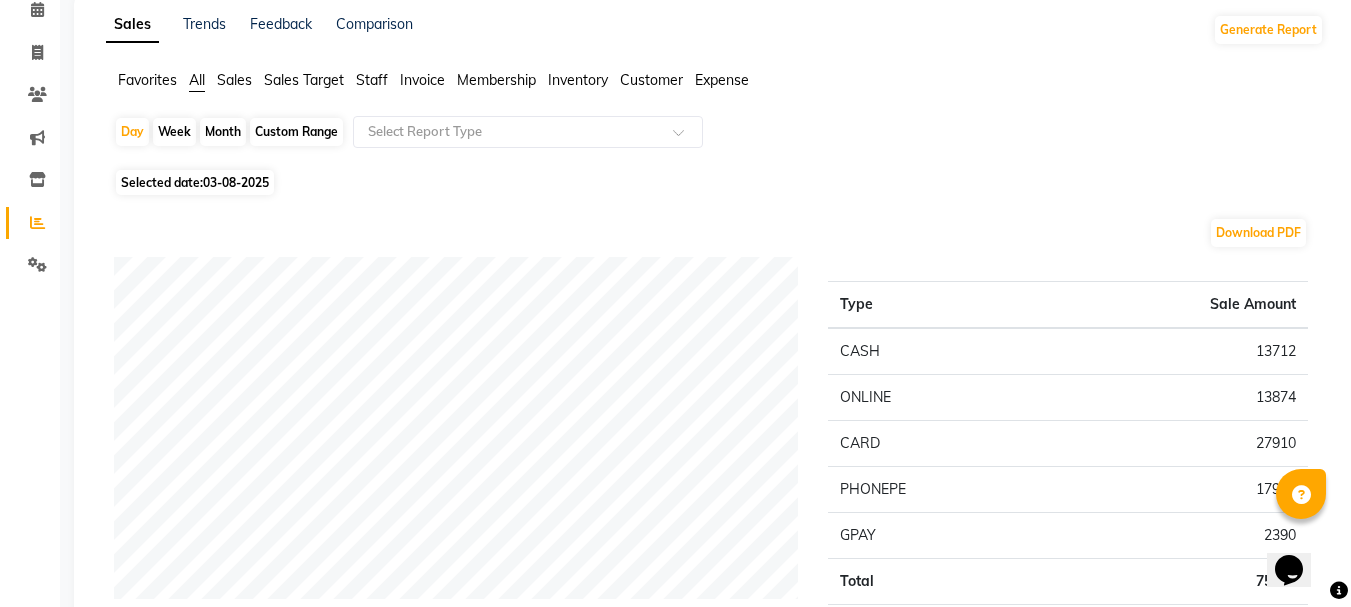 scroll, scrollTop: 0, scrollLeft: 0, axis: both 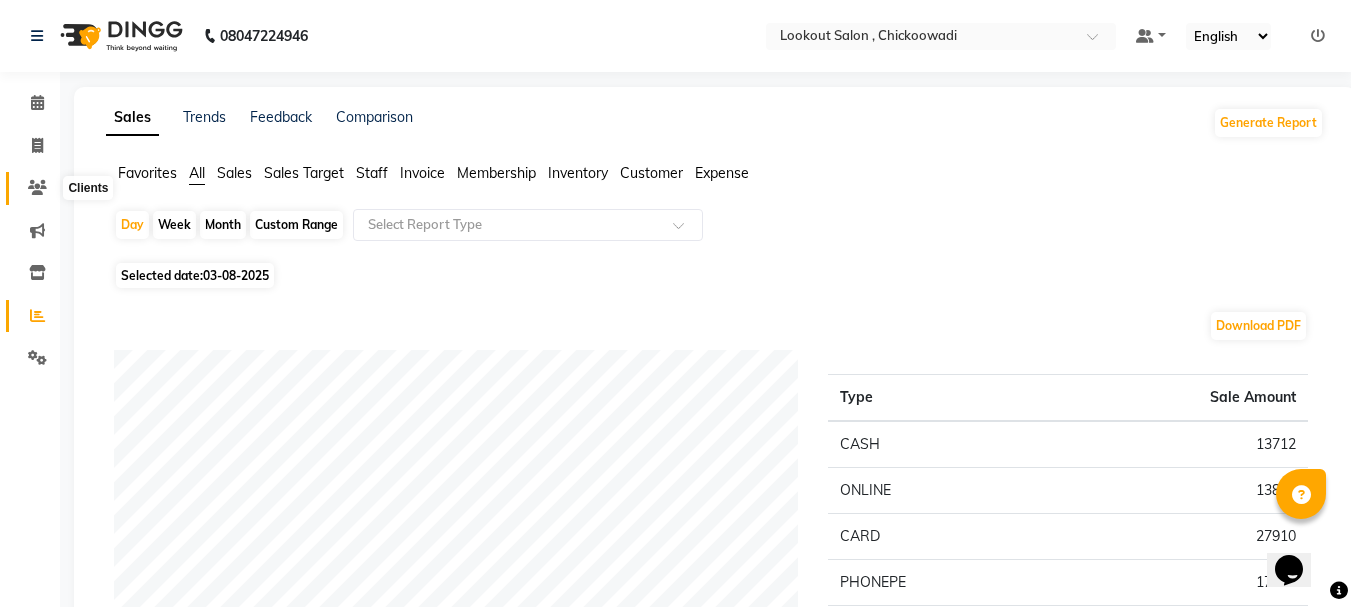 click 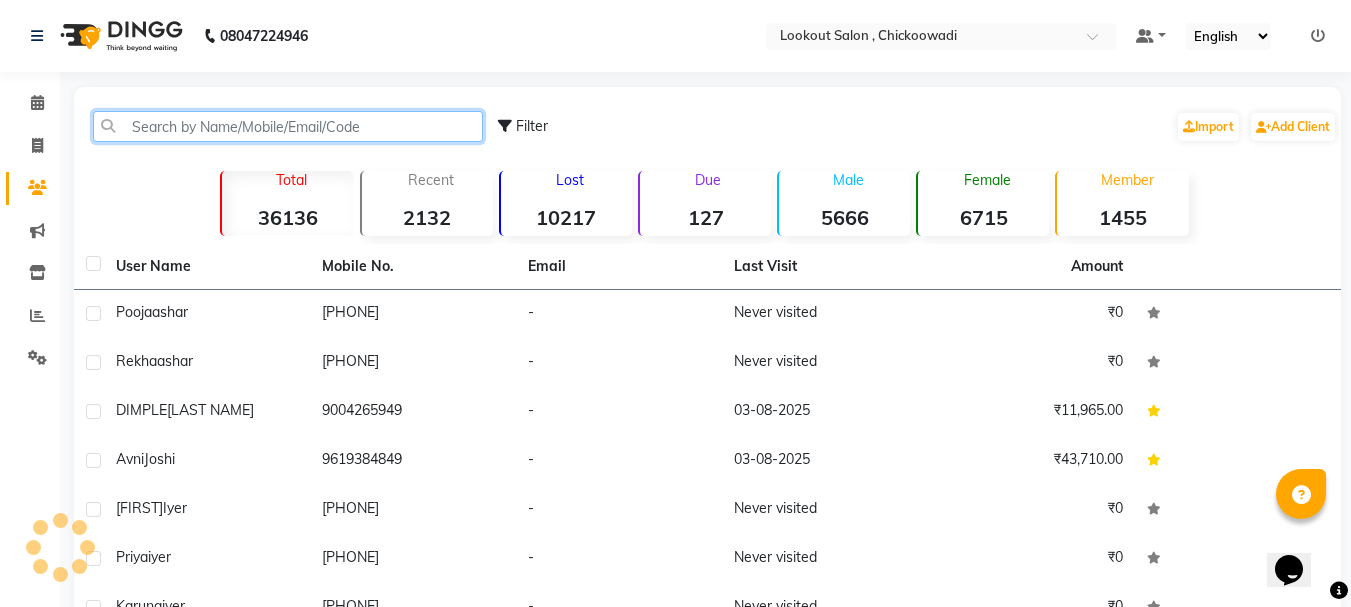 click 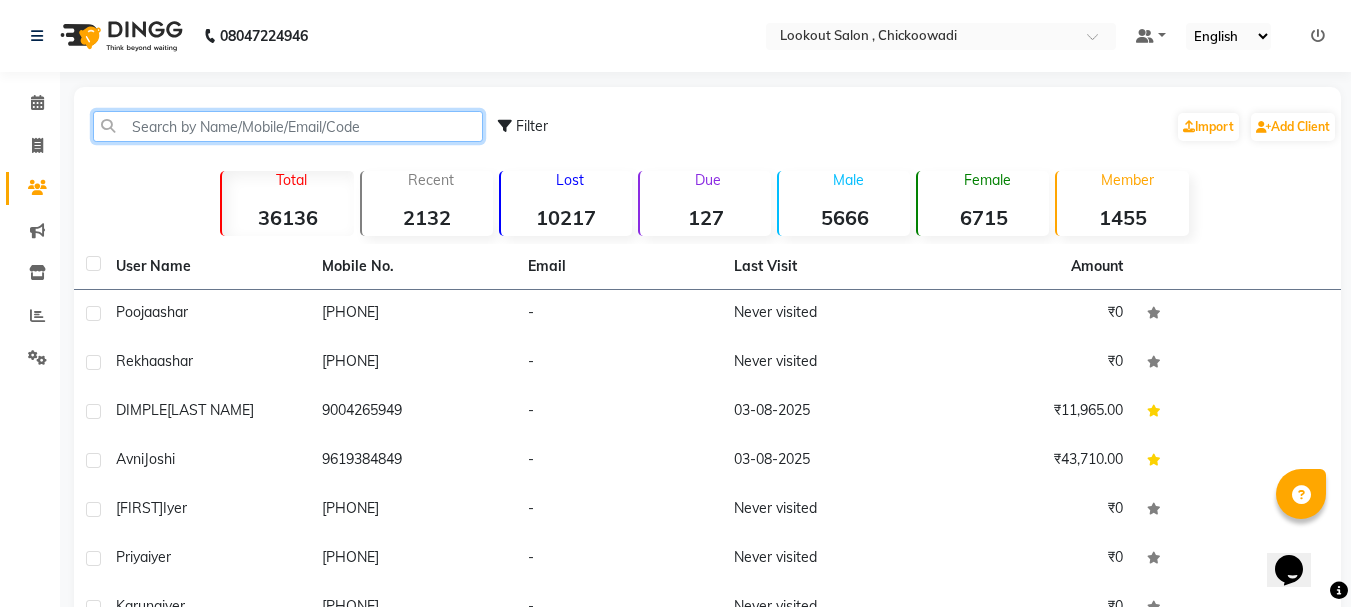 paste on "9322237369" 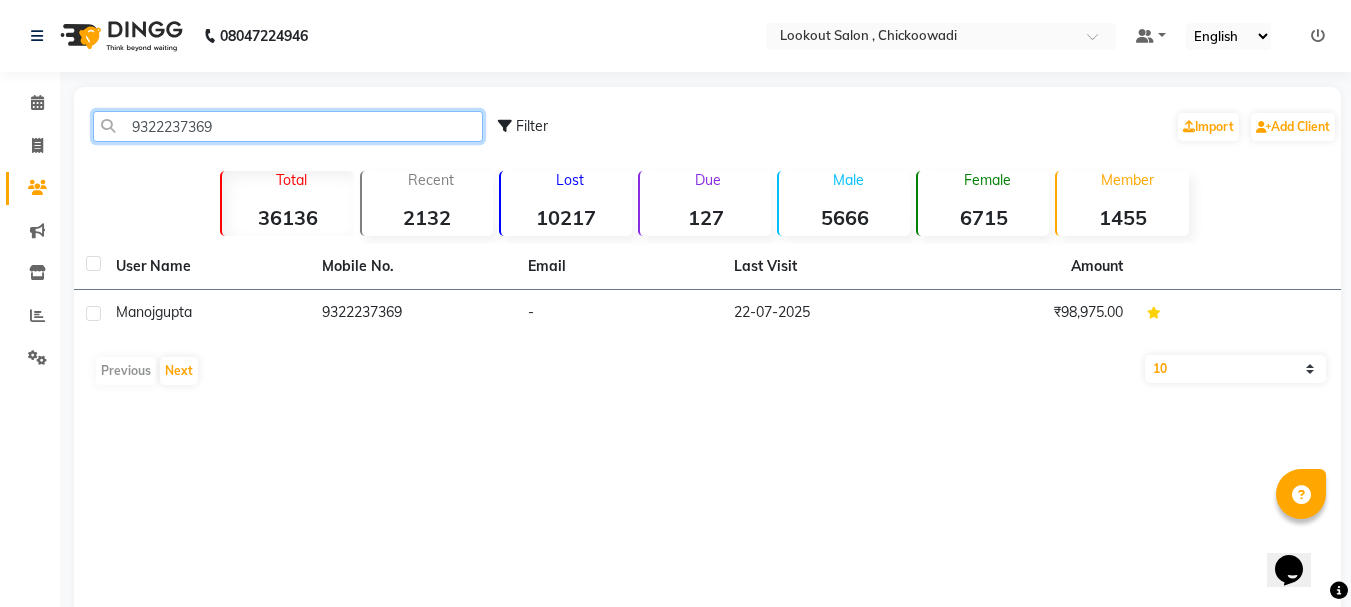 type on "9322237369" 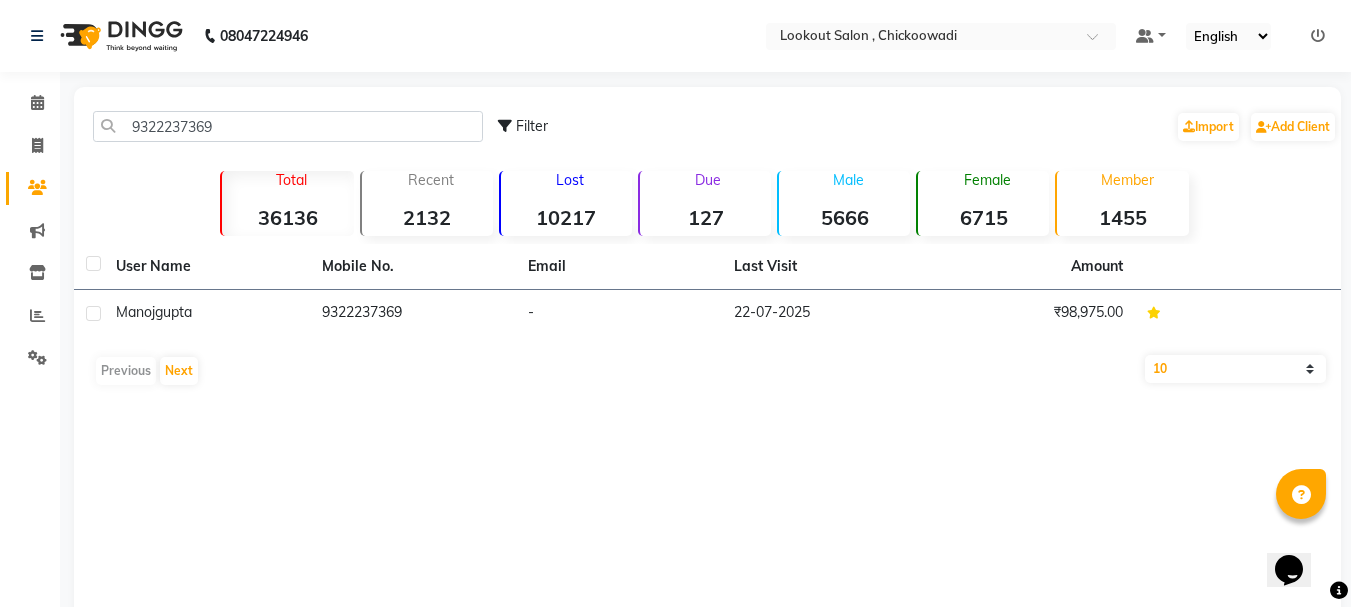 click on "gupta" 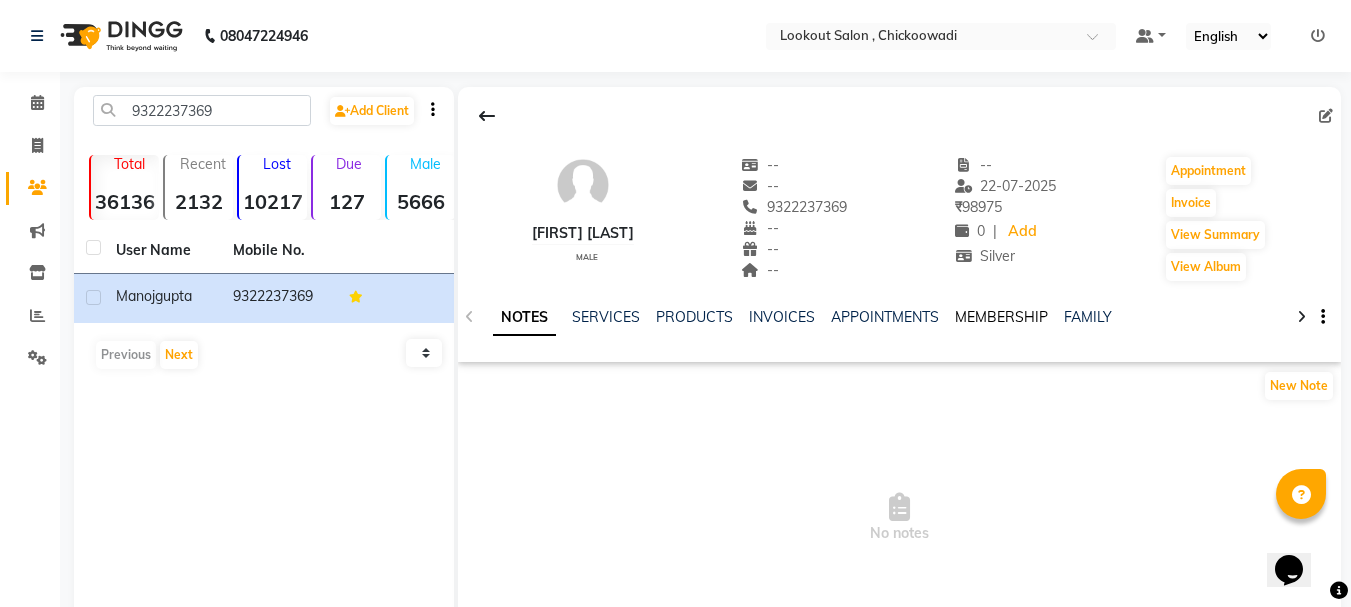 click on "MEMBERSHIP" 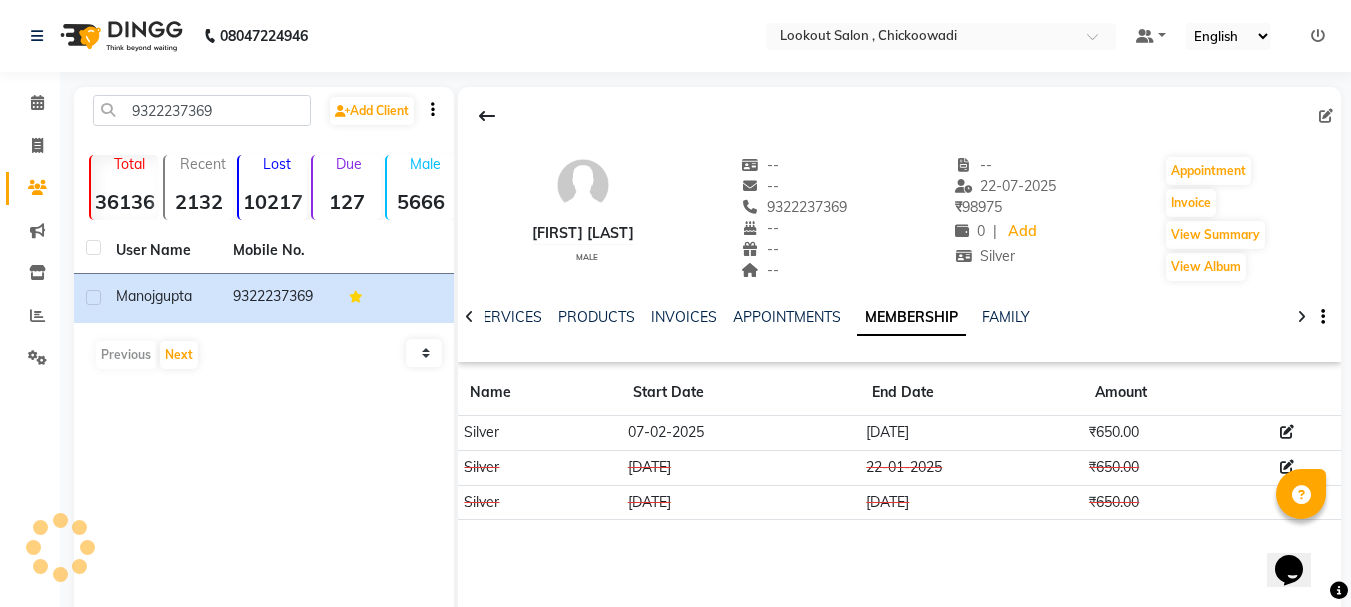 click on "NOTES SERVICES PRODUCTS INVOICES APPOINTMENTS MEMBERSHIP FAMILY" 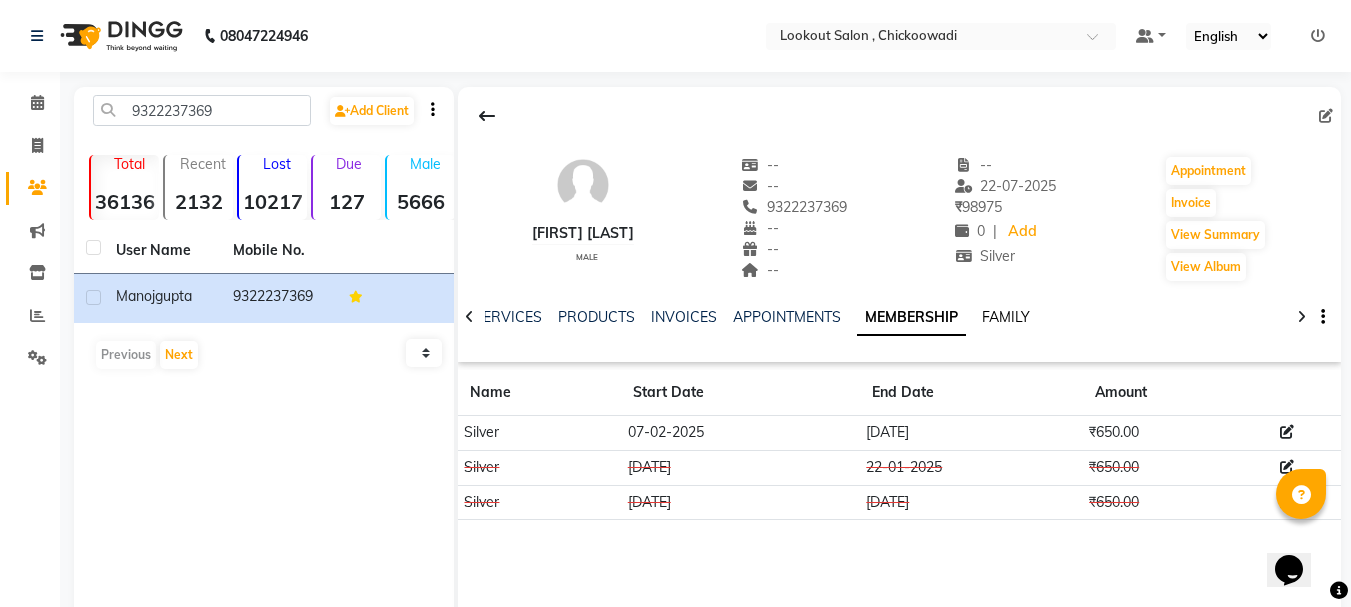 click on "FAMILY" 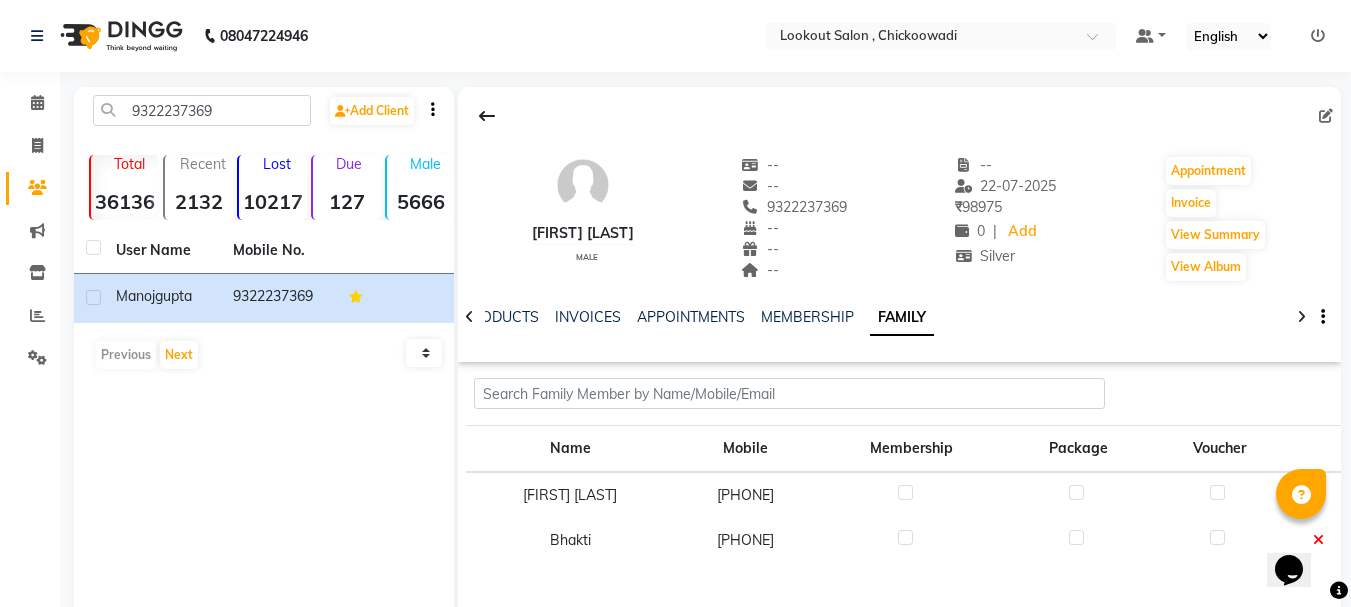 click on "[PHONE]" 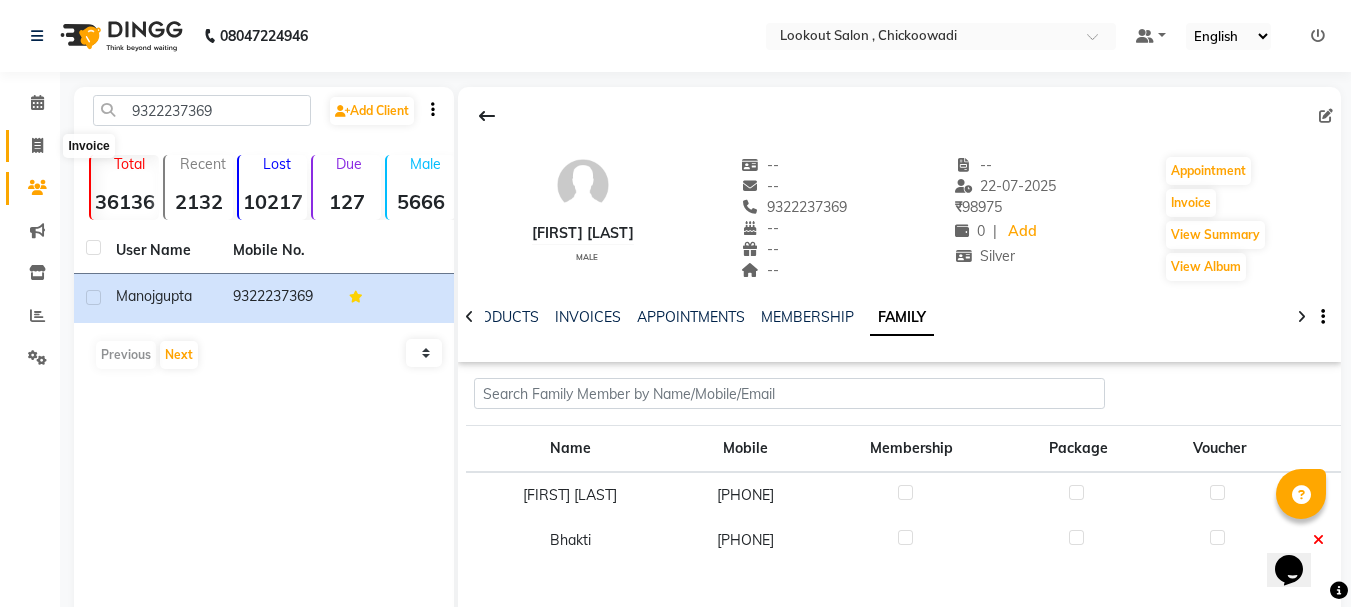 click 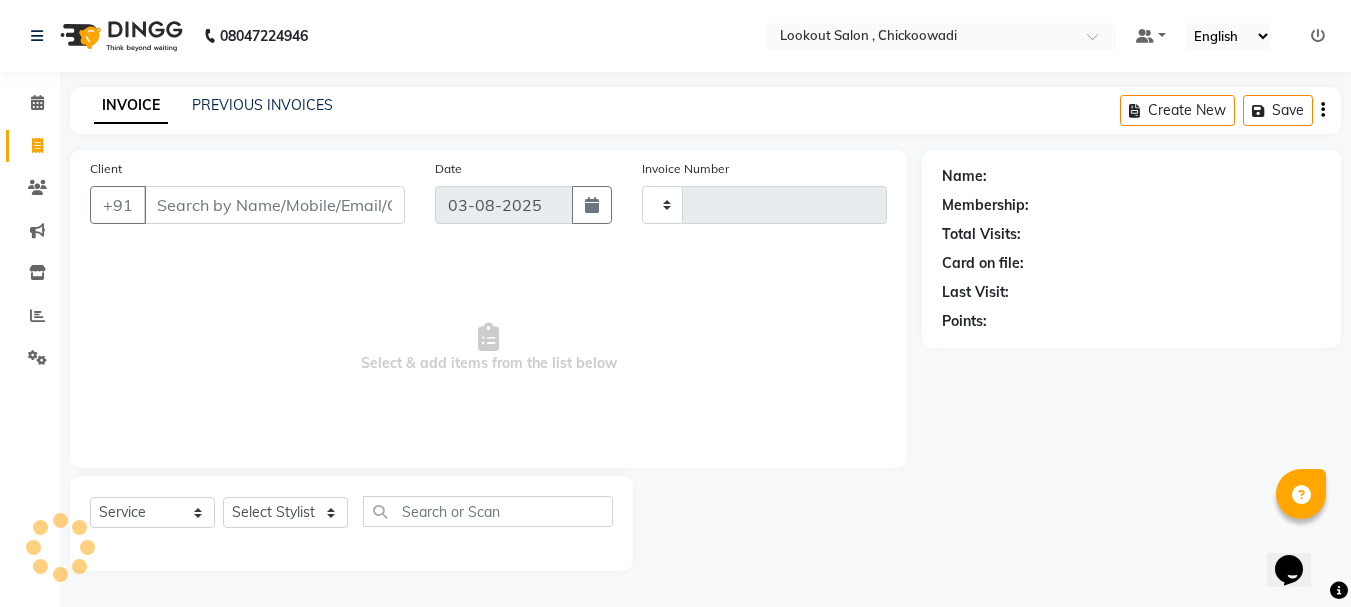 type on "5000" 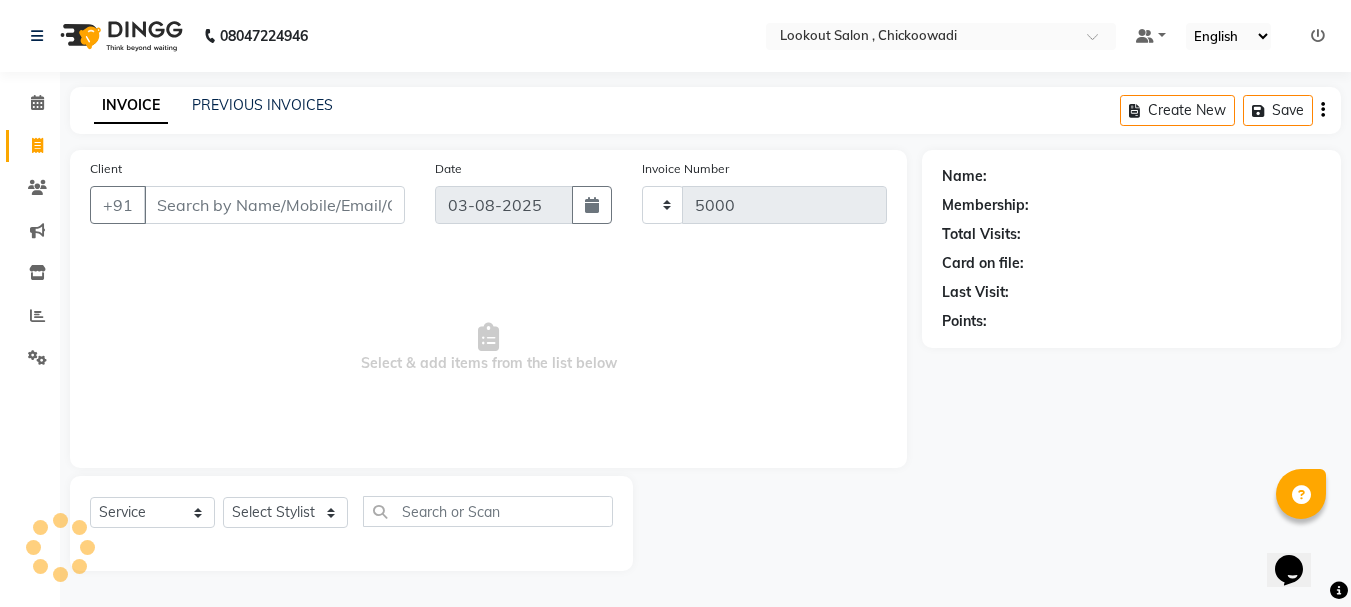 select on "151" 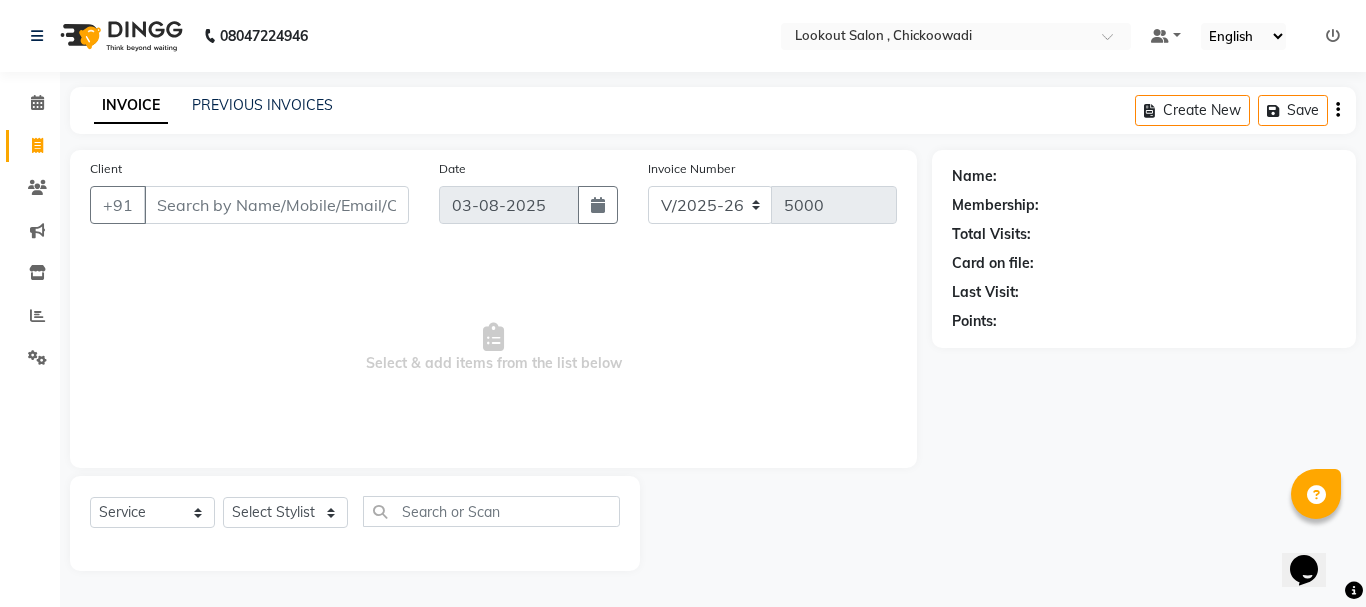 click on "Client" at bounding box center (276, 205) 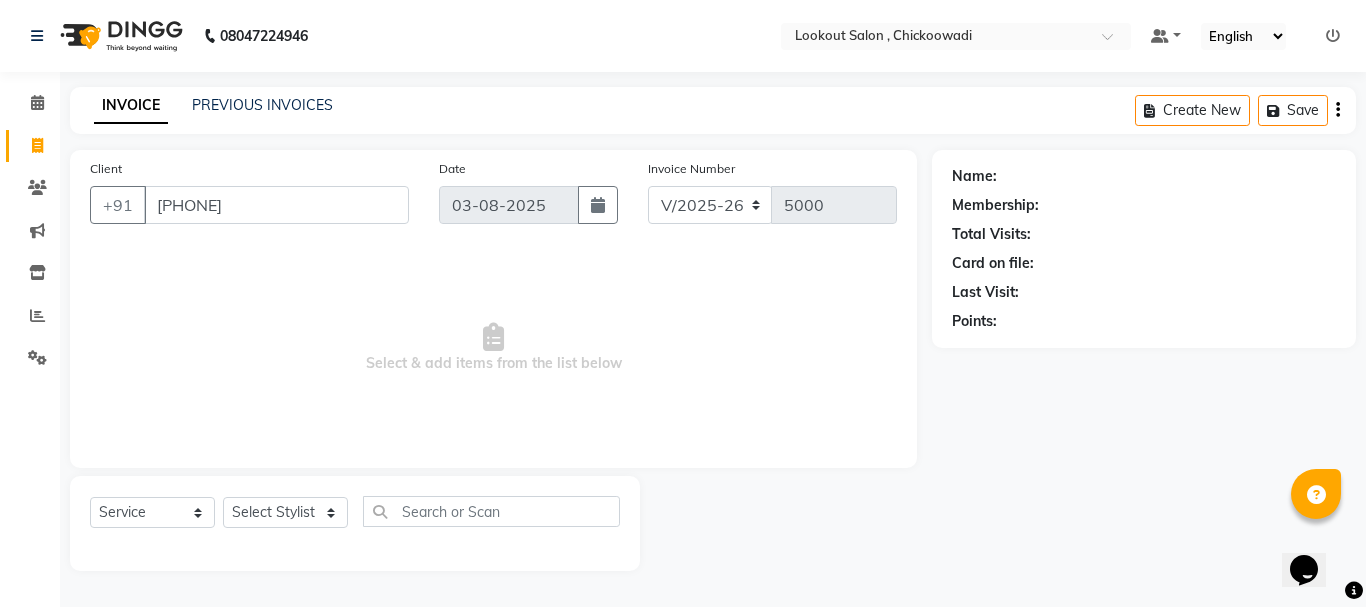 type on "[PHONE]" 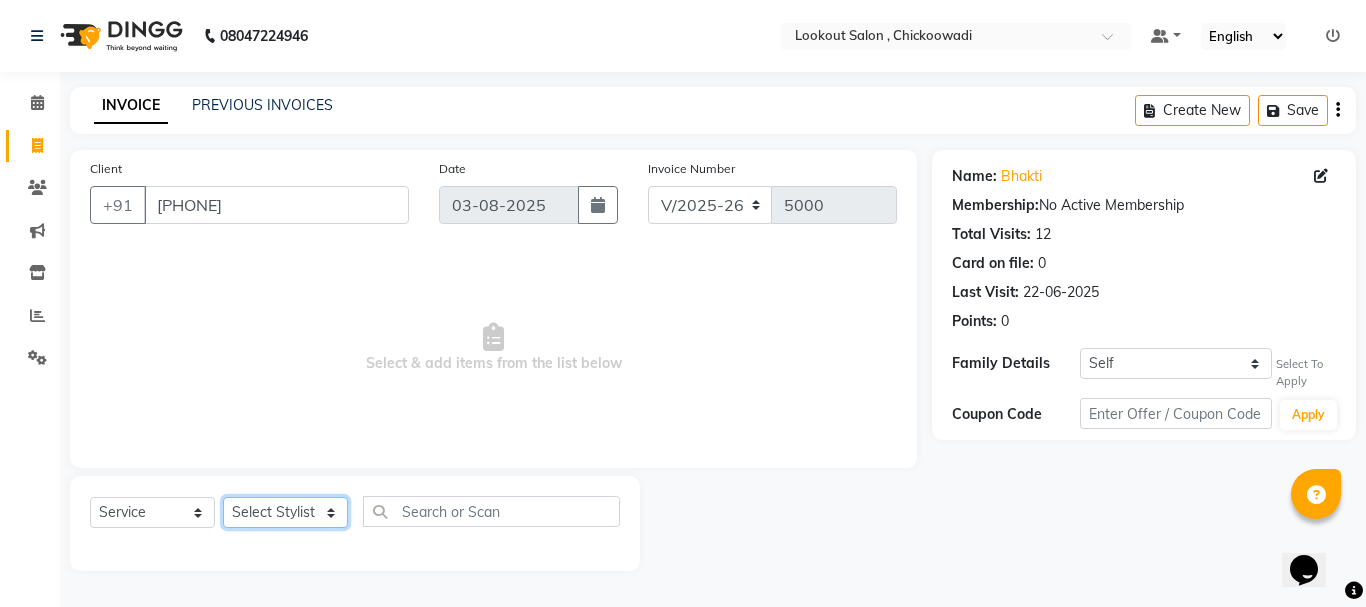 click on "Select Stylist Alizah Bangi [FIRST] [LAST] [FIRST] [LAST] [FIRST] [LAST] [FIRST] [LAST] [FIRST] [LAST] [FIRST] [LAST] [FIRST] [LAST] [FIRST] [LAST] [FIRST] [LAST] [FIRST] [LAST] [FIRST] [LAST] [FIRST] [LAST] [FIRST] [LAST] [FIRST] [LAST] [FIRST] [LAST] [FIRST] [LAST] [FIRST] [LAST]" 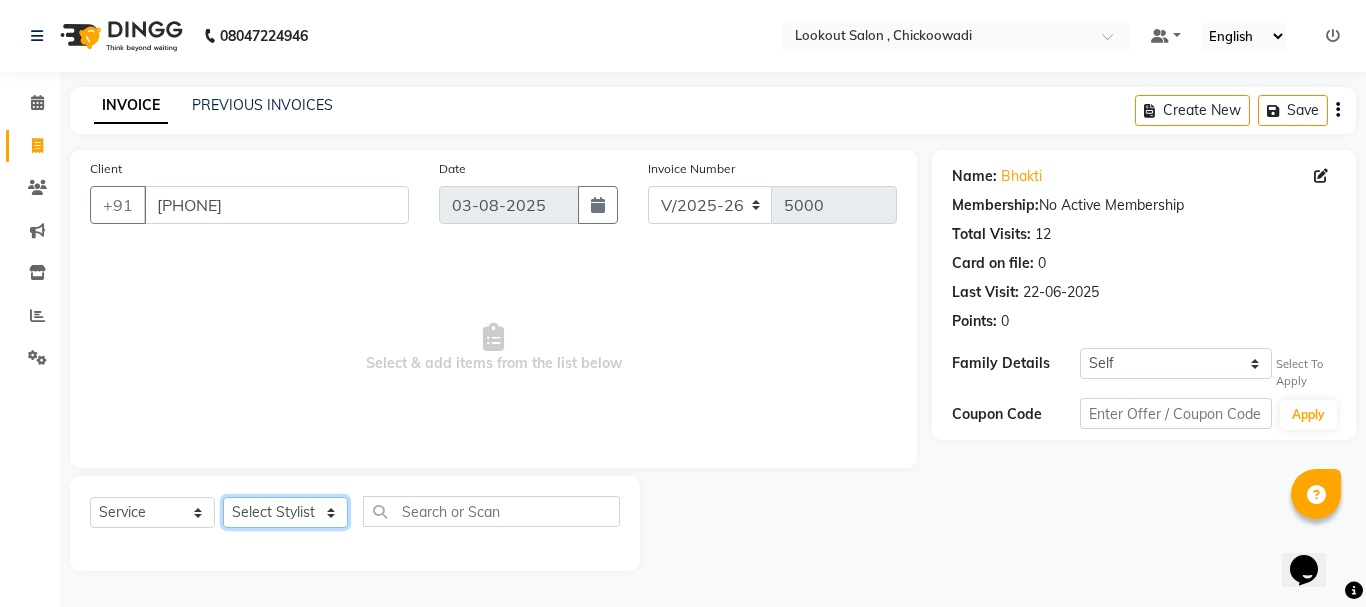 select on "19928" 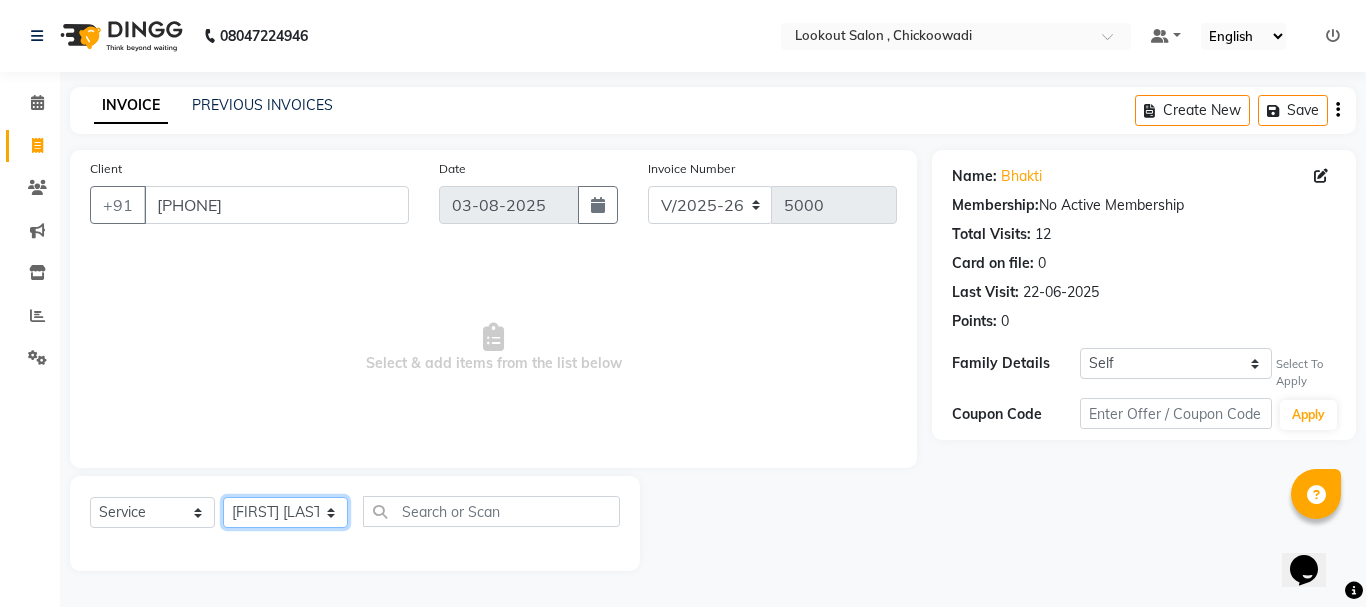 click on "Select Stylist Alizah Bangi [FIRST] [LAST] [FIRST] [LAST] [FIRST] [LAST] [FIRST] [LAST] [FIRST] [LAST] [FIRST] [LAST] [FIRST] [LAST] [FIRST] [LAST] [FIRST] [LAST] [FIRST] [LAST] [FIRST] [LAST] [FIRST] [LAST] [FIRST] [LAST] [FIRST] [LAST] [FIRST] [LAST] [FIRST] [LAST] [FIRST] [LAST]" 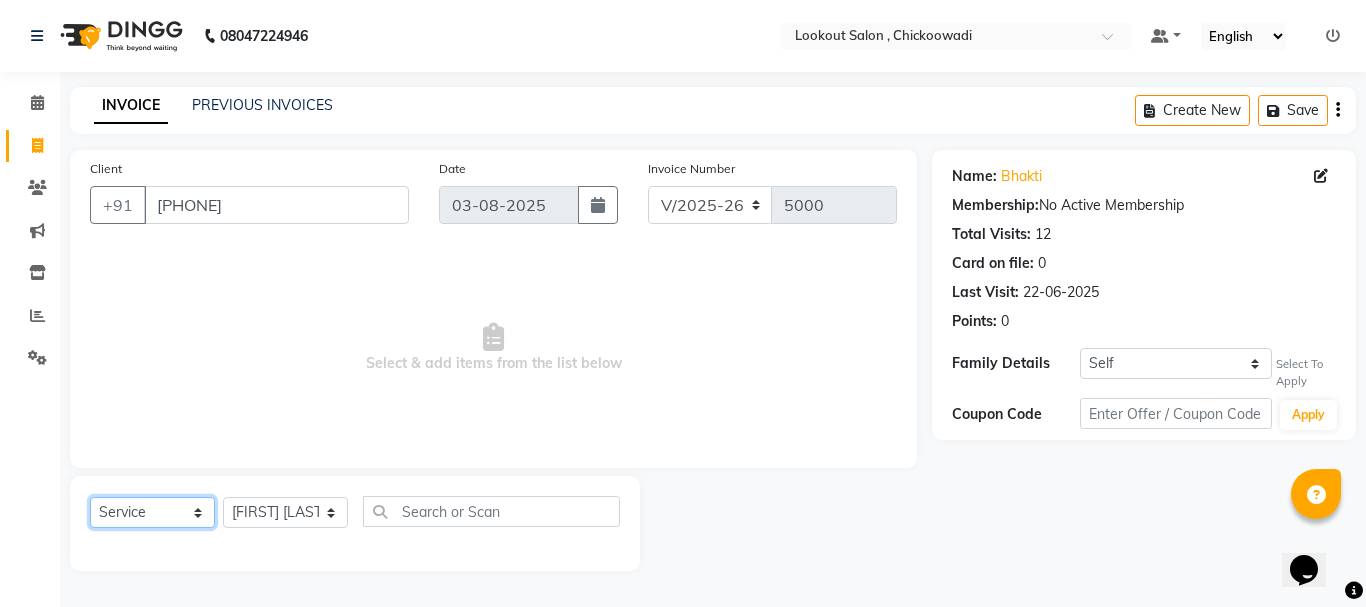 click on "Select  Service  Product  Membership  Package Voucher Prepaid Gift Card" 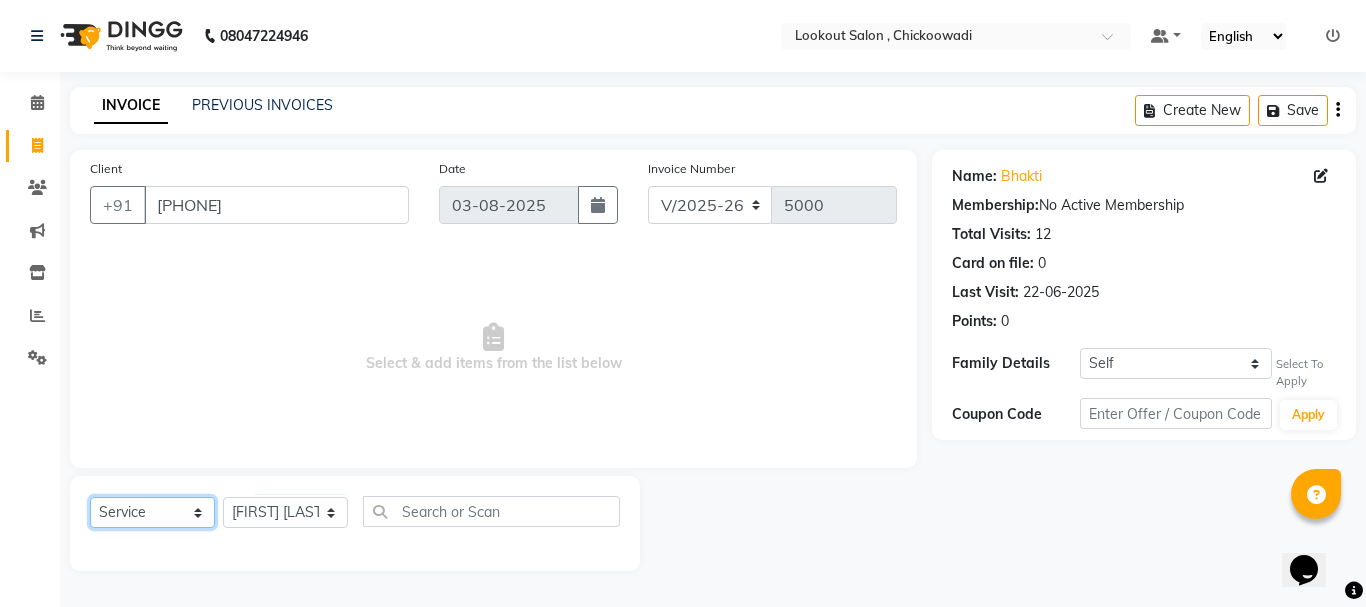 select on "product" 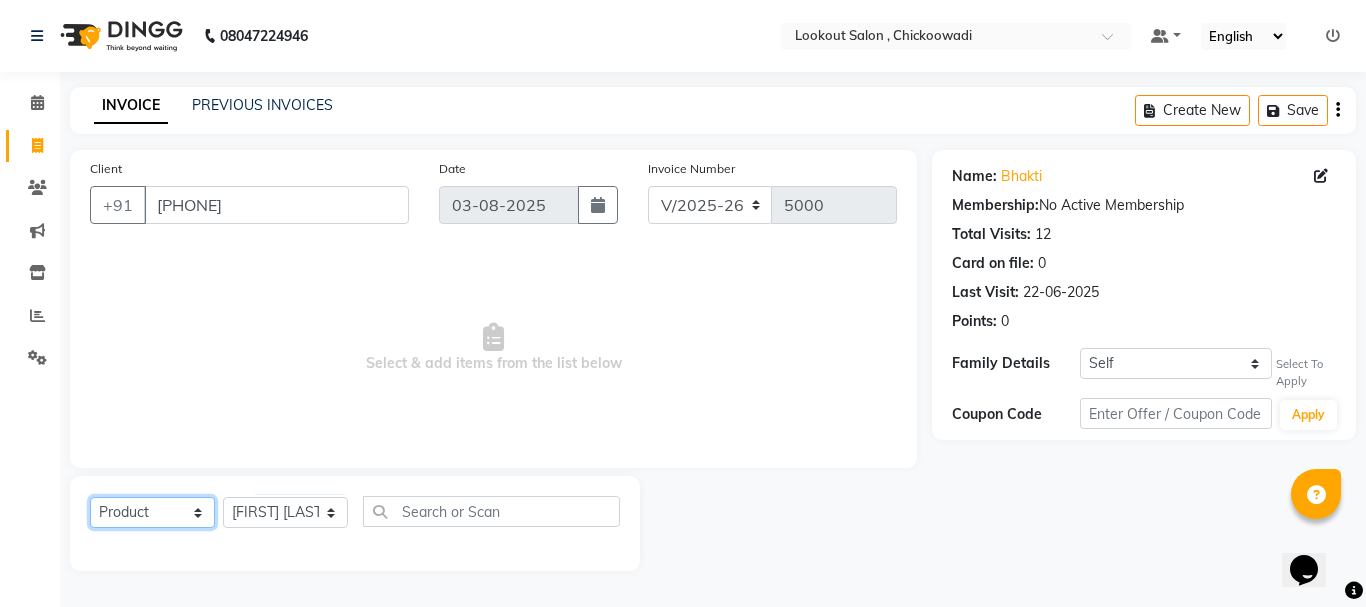 click on "Select  Service  Product  Membership  Package Voucher Prepaid Gift Card" 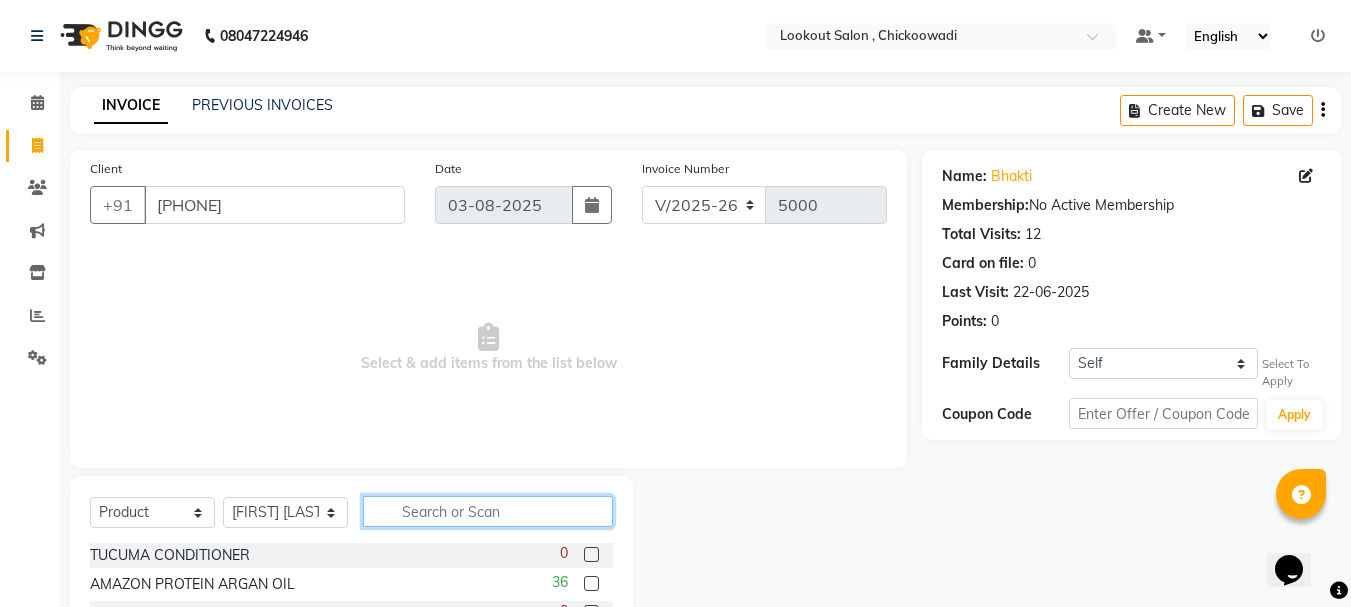click 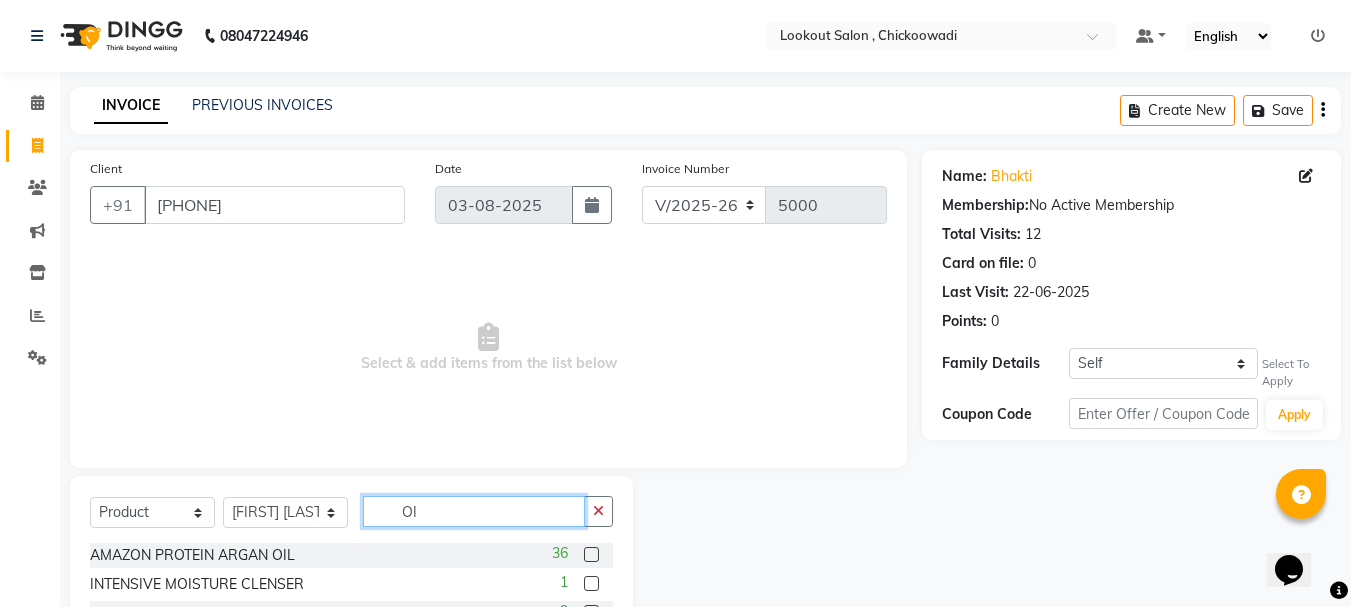 scroll, scrollTop: 194, scrollLeft: 0, axis: vertical 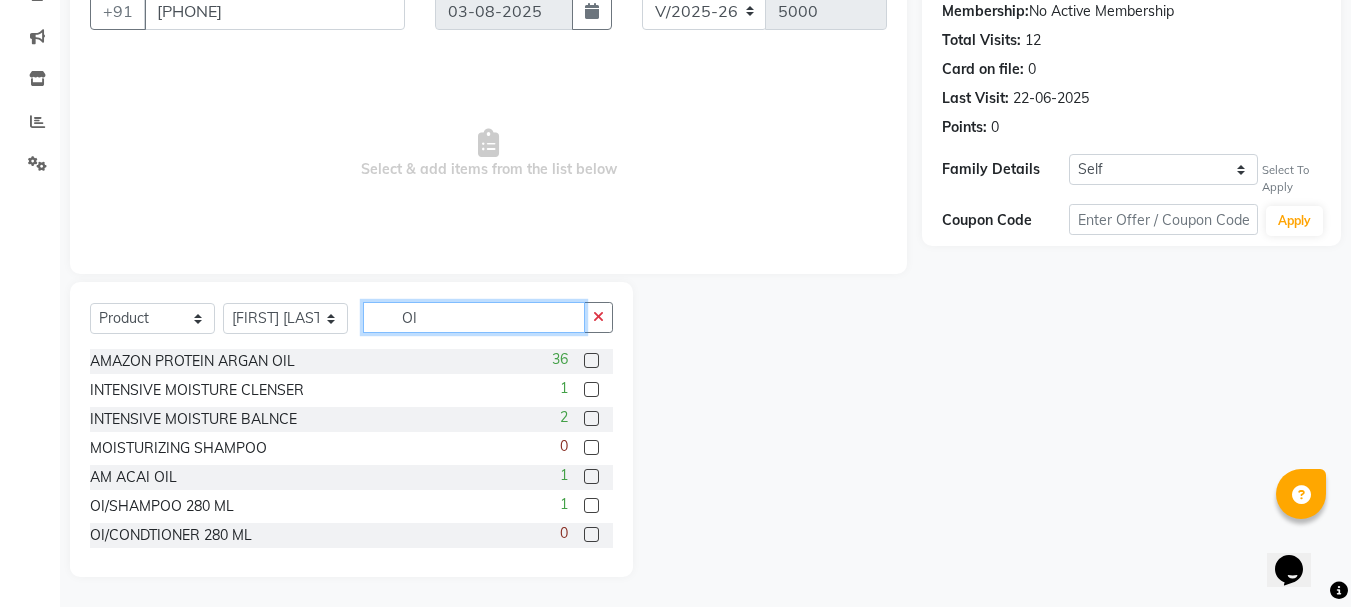 type on "OI" 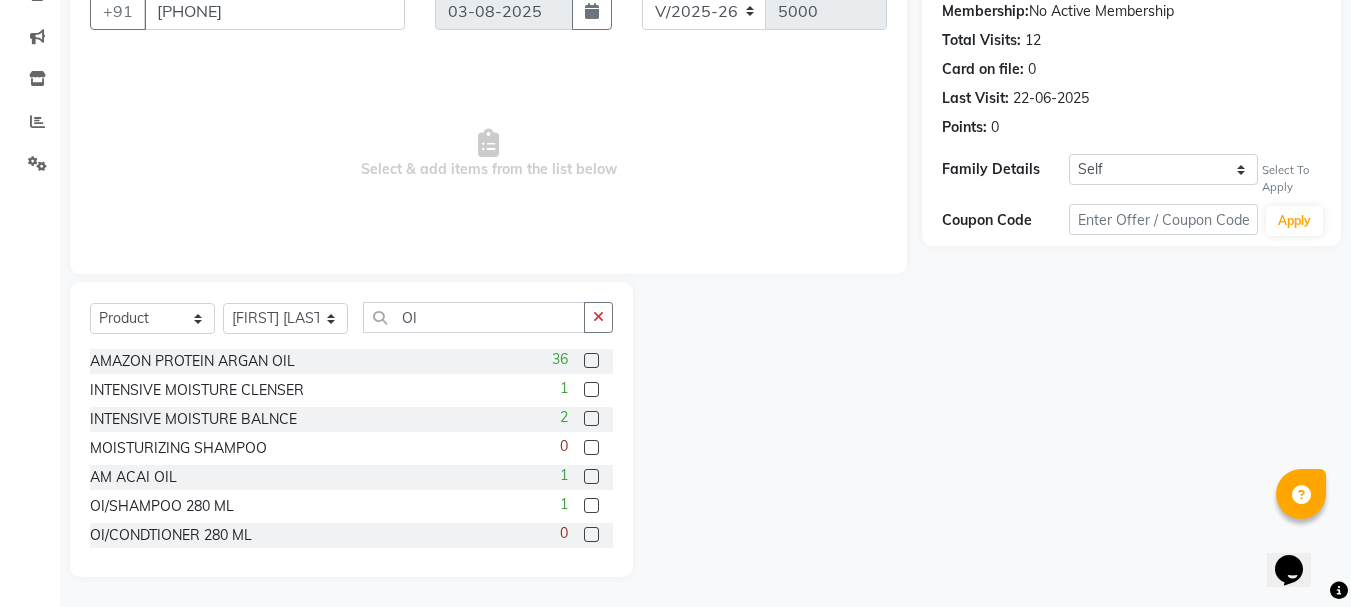 click 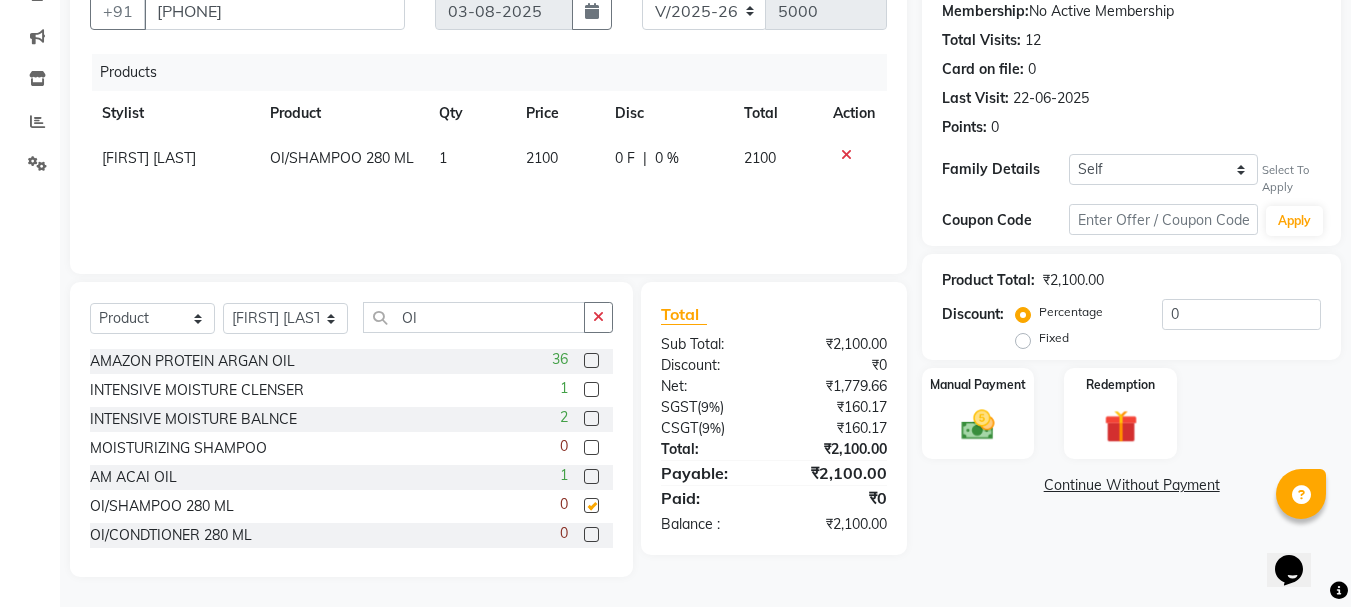 checkbox on "false" 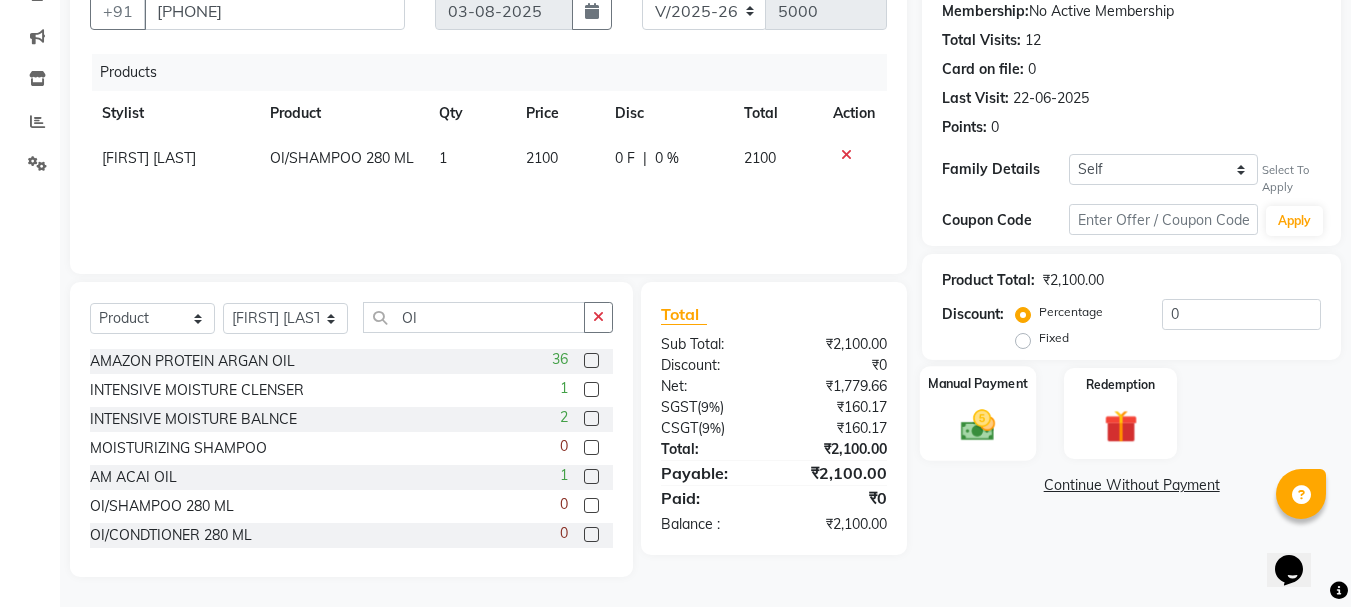 click 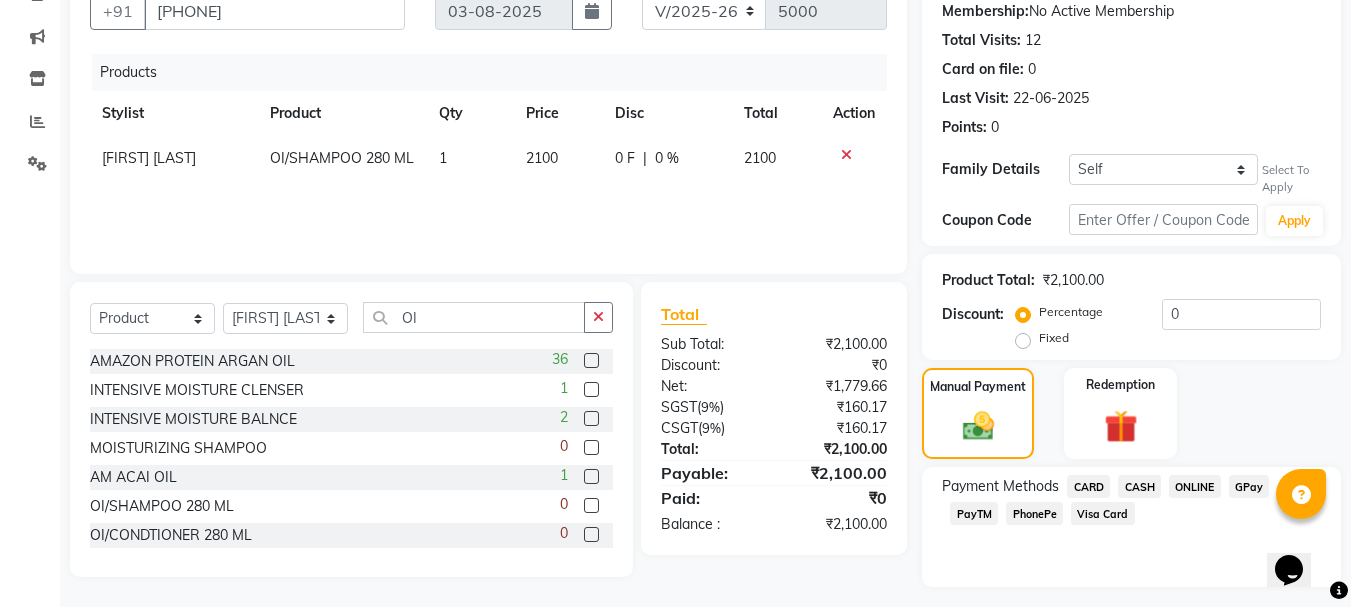 click on "GPay" 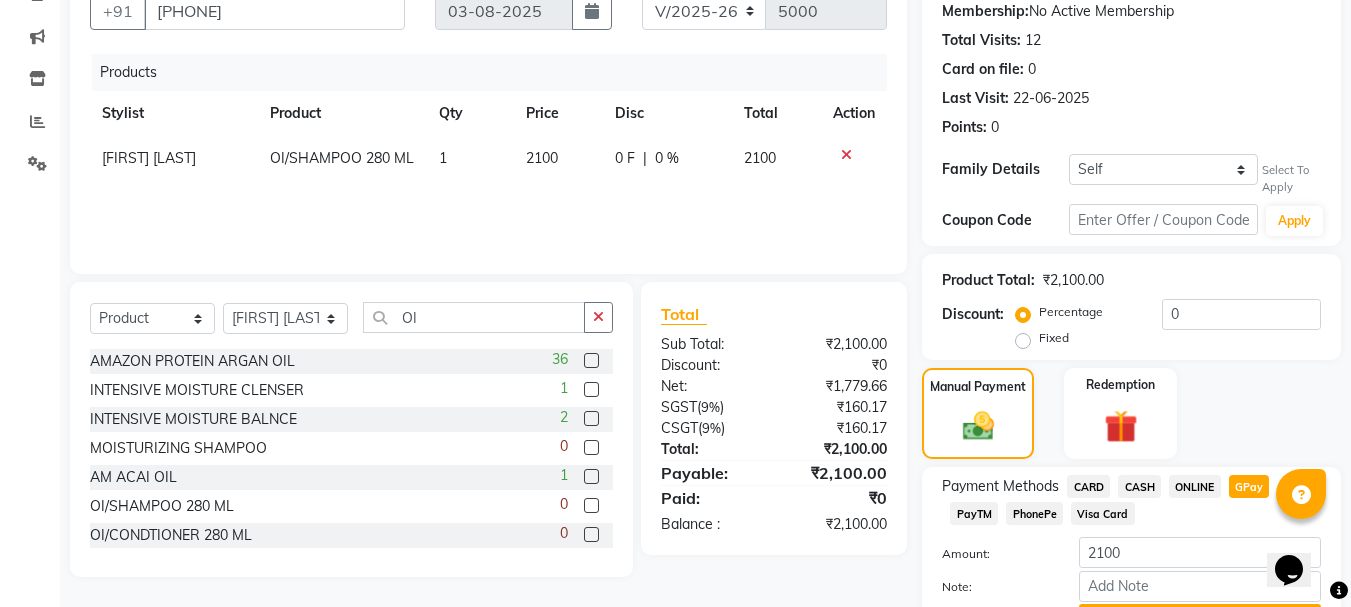 click on "Add Payment" 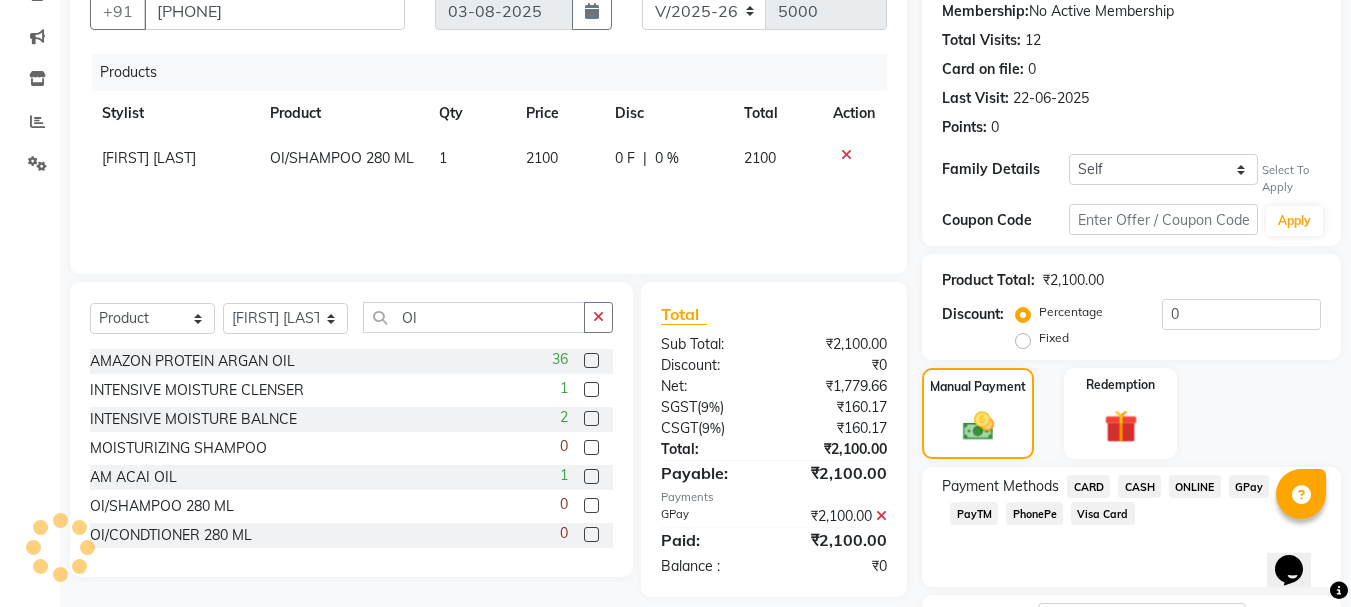 click on "Checkout" 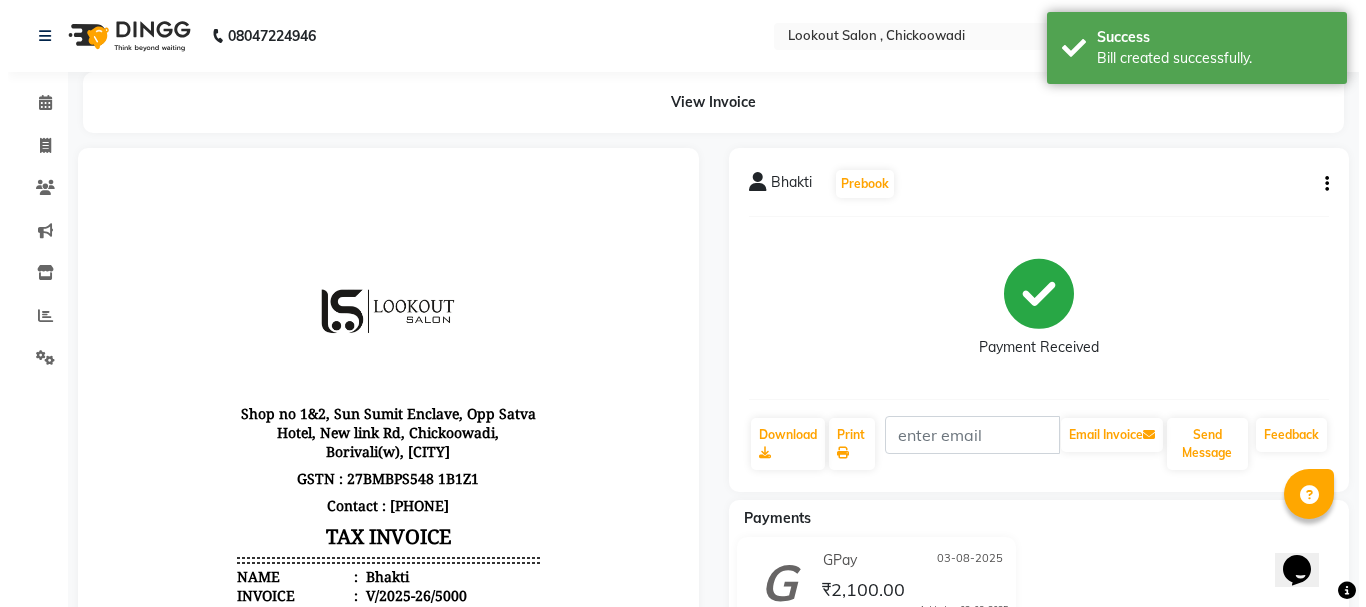 scroll, scrollTop: 0, scrollLeft: 0, axis: both 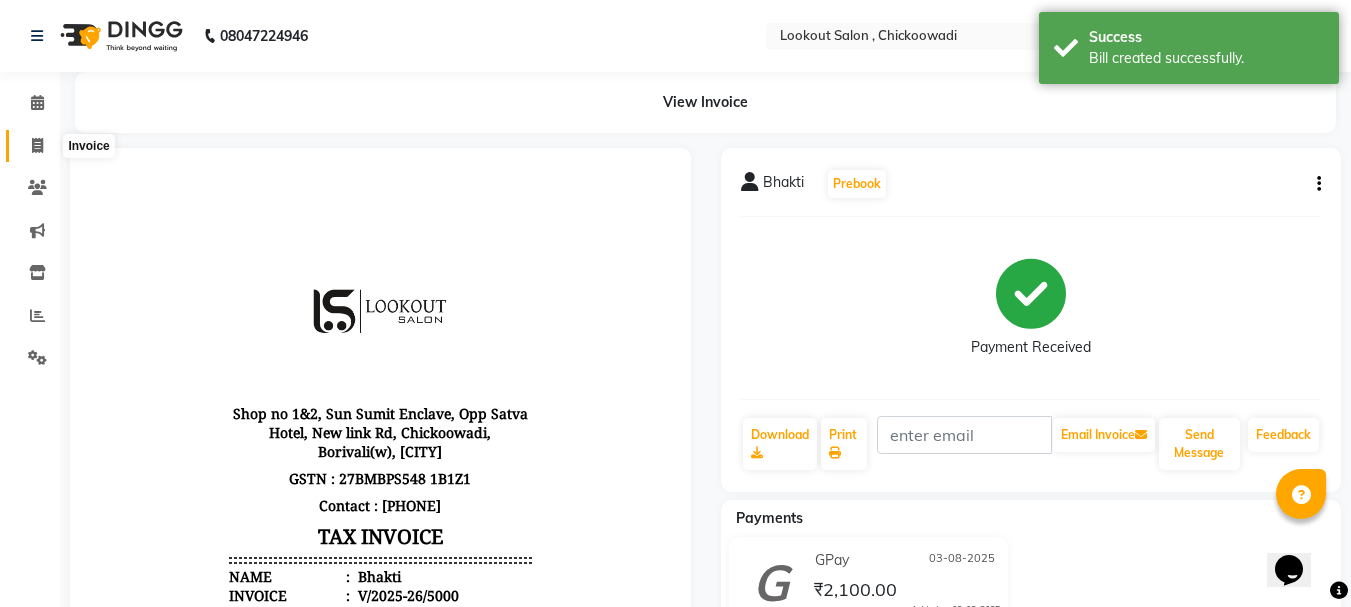 click 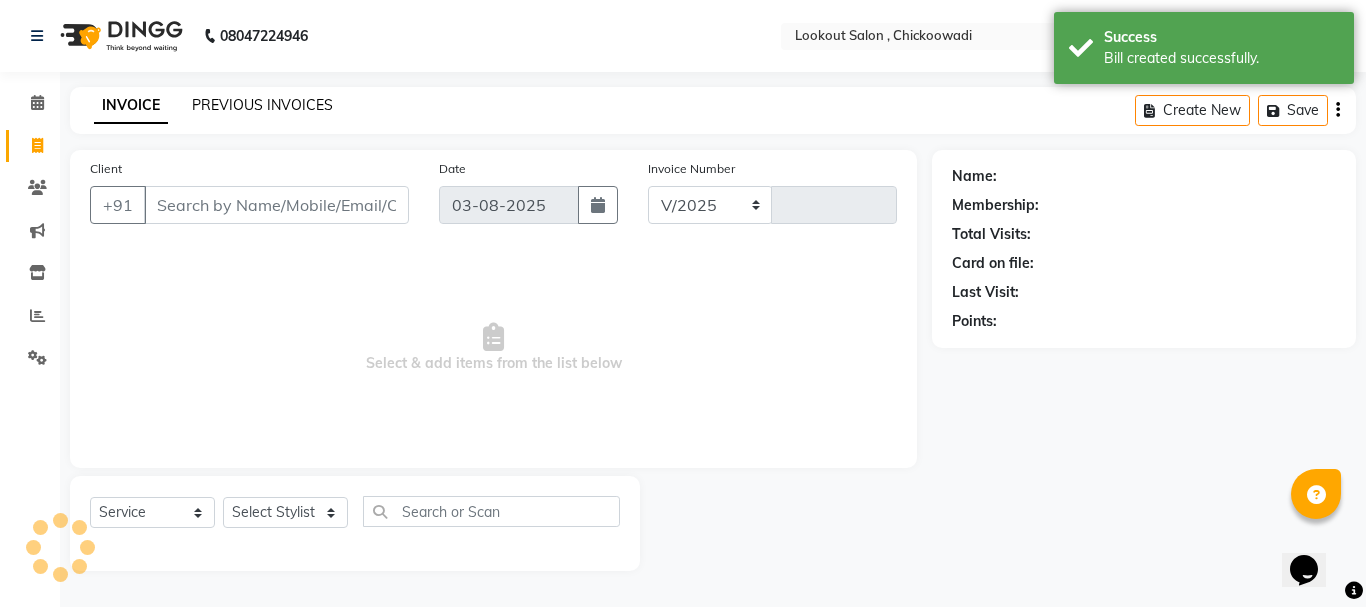 select on "151" 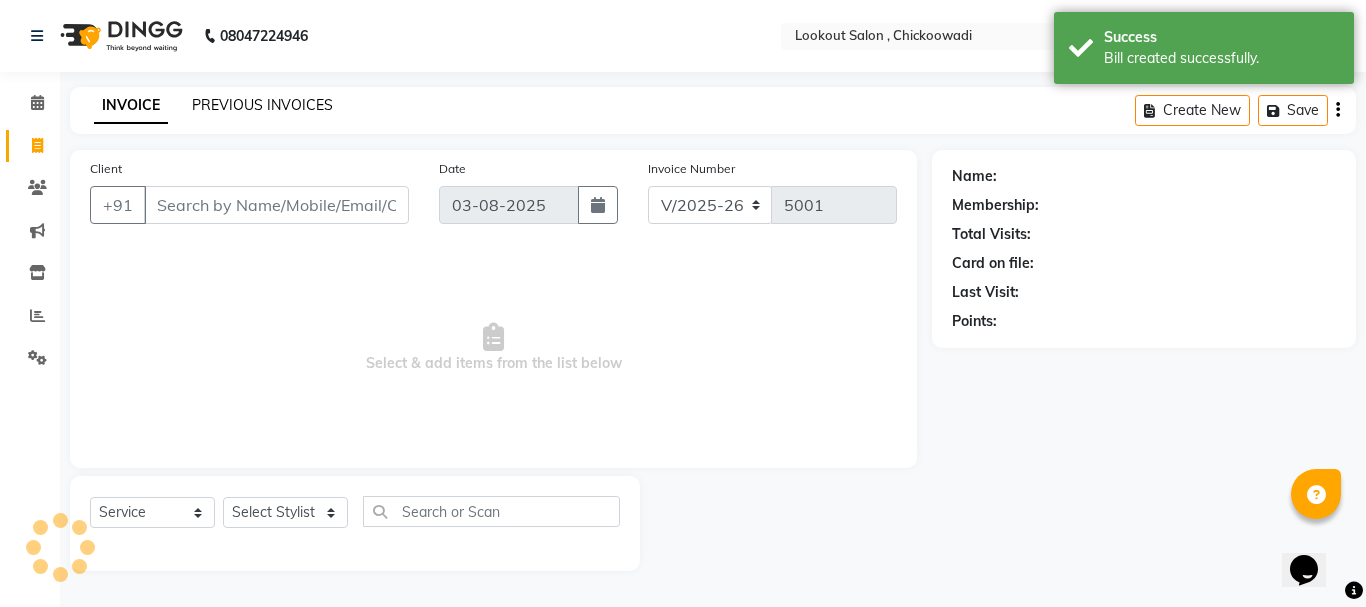 click on "PREVIOUS INVOICES" 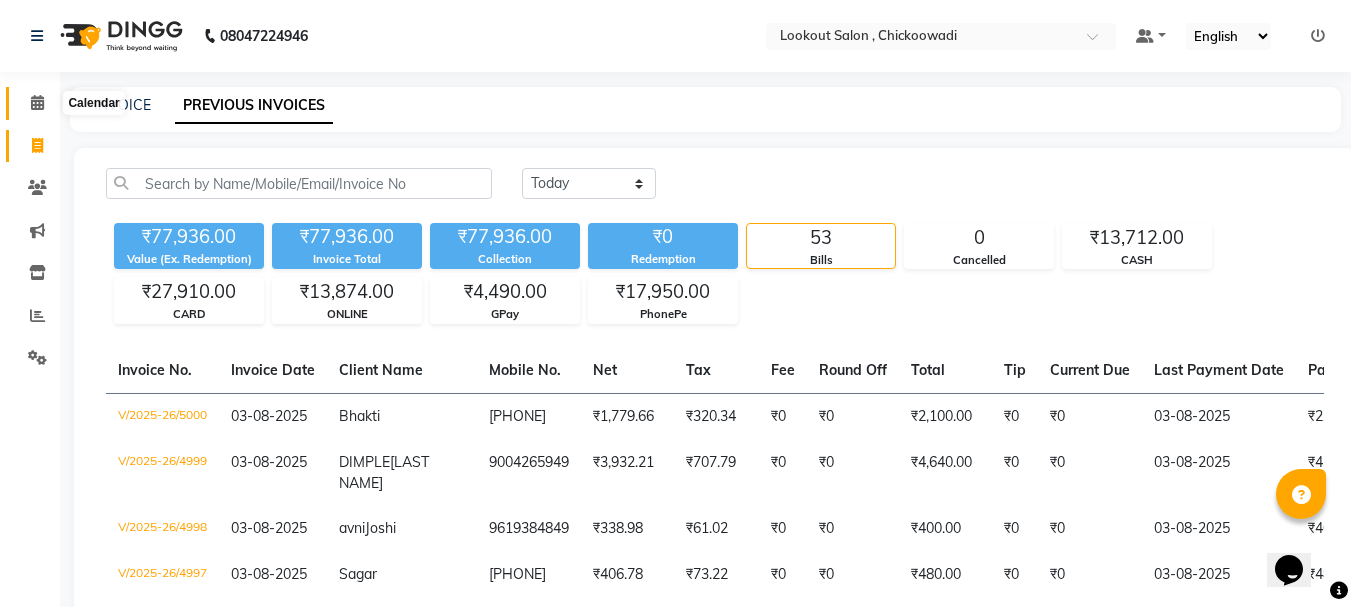 click 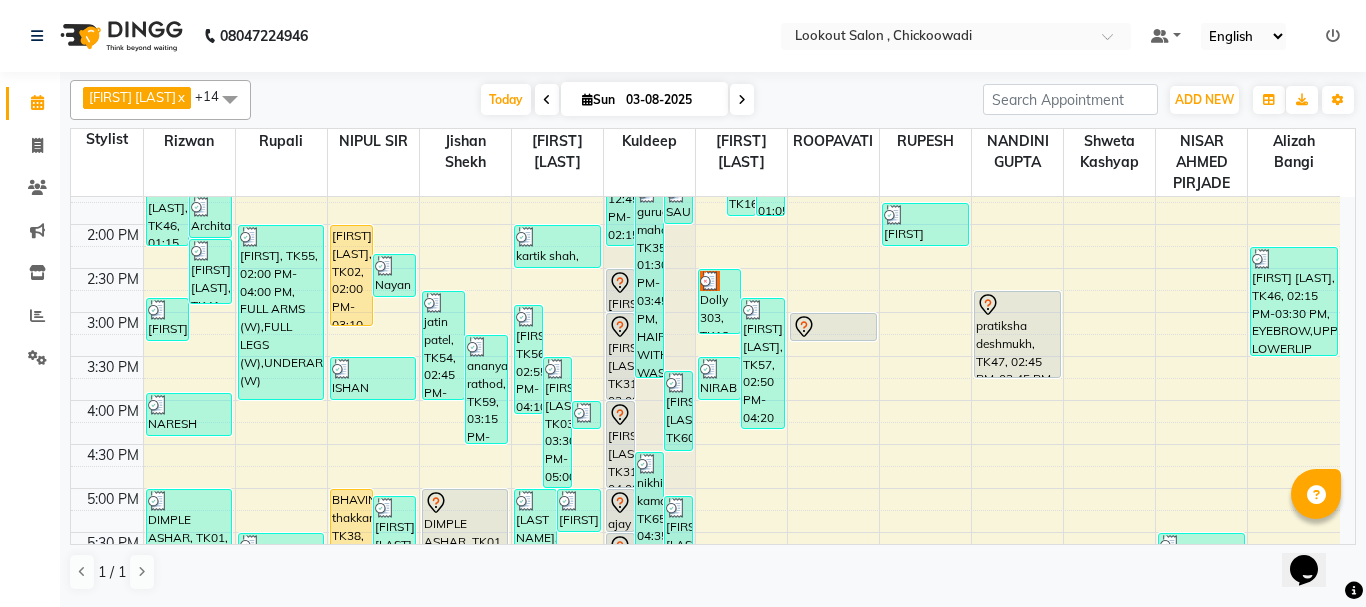scroll, scrollTop: 900, scrollLeft: 0, axis: vertical 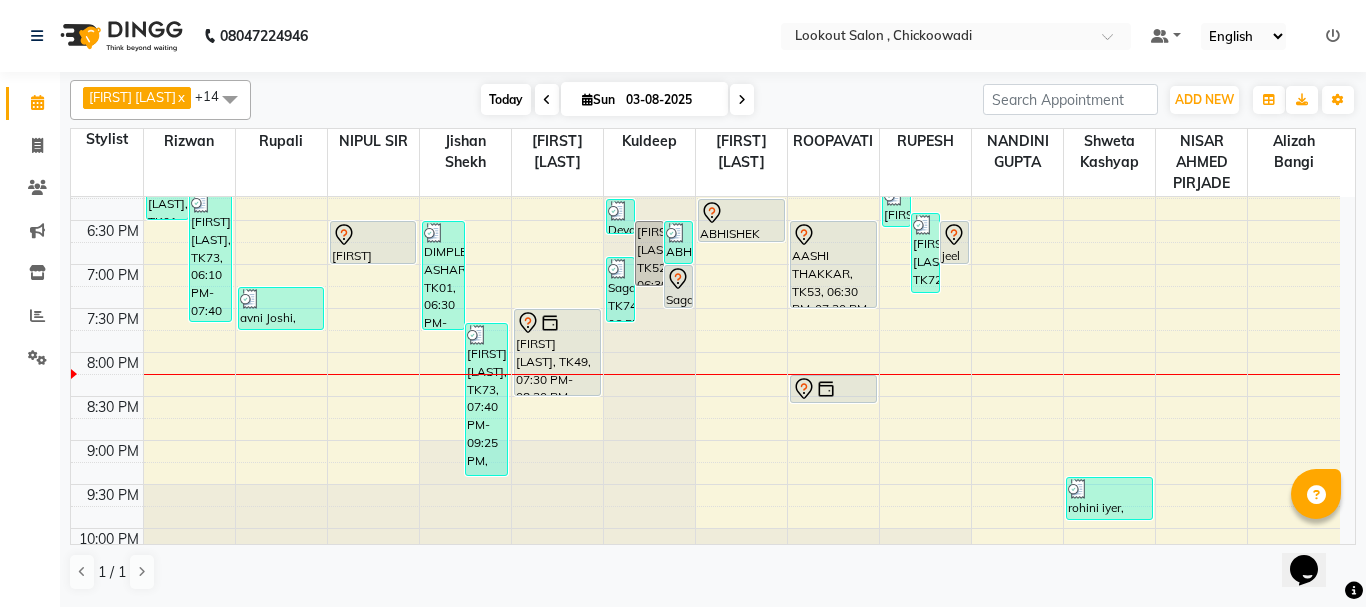 click on "Today" at bounding box center (506, 99) 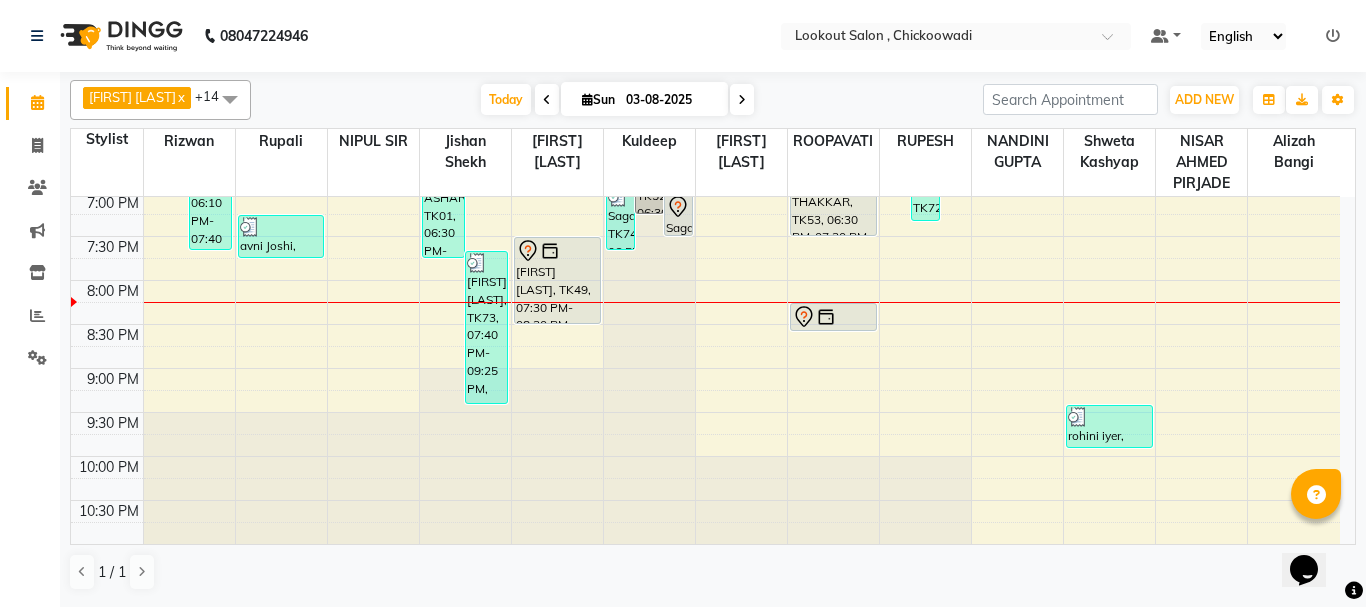 scroll, scrollTop: 960, scrollLeft: 0, axis: vertical 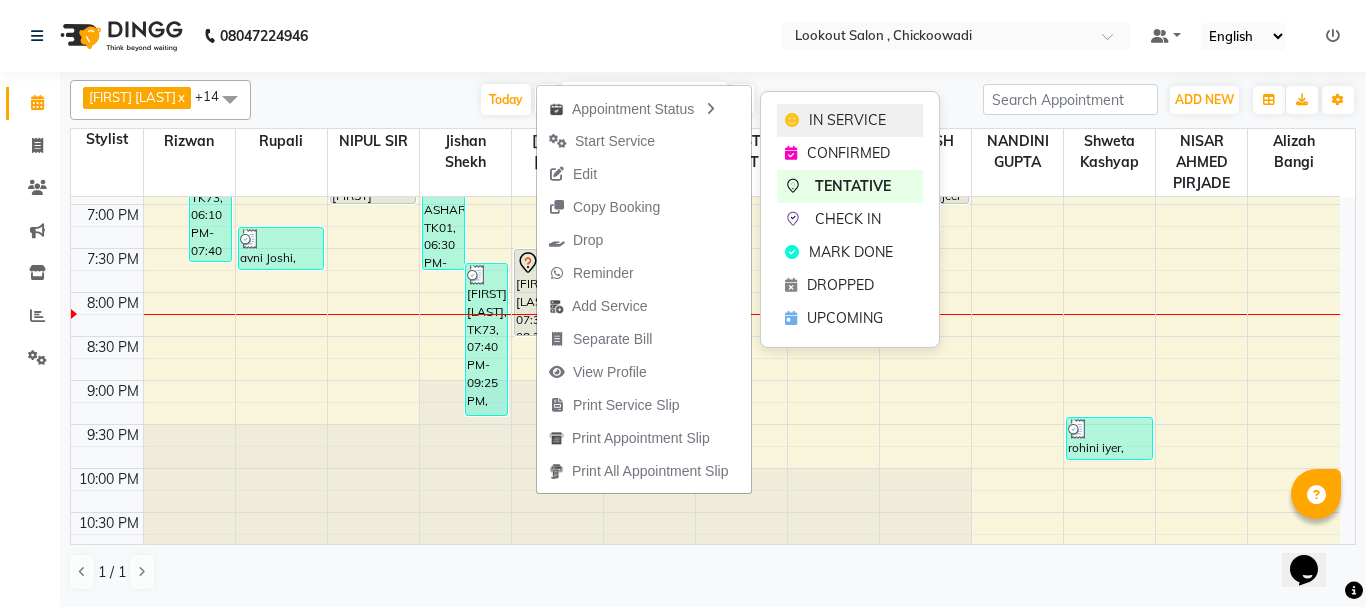 click on "IN SERVICE" 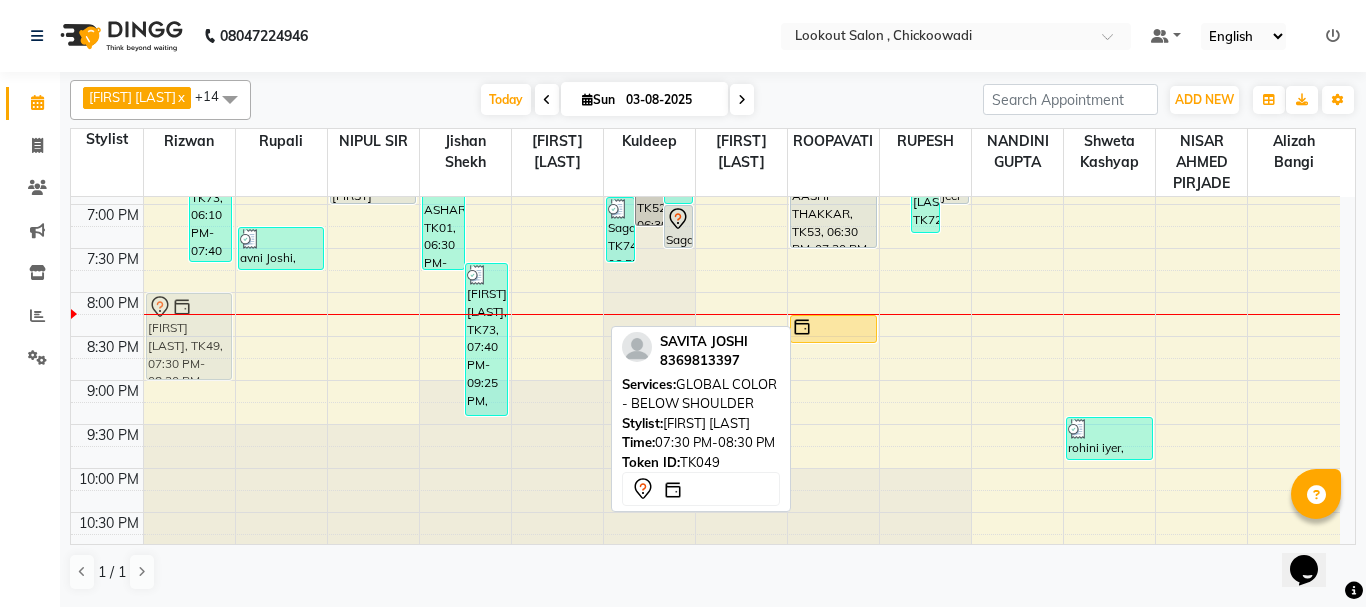 drag, startPoint x: 545, startPoint y: 283, endPoint x: 187, endPoint y: 325, distance: 360.45526 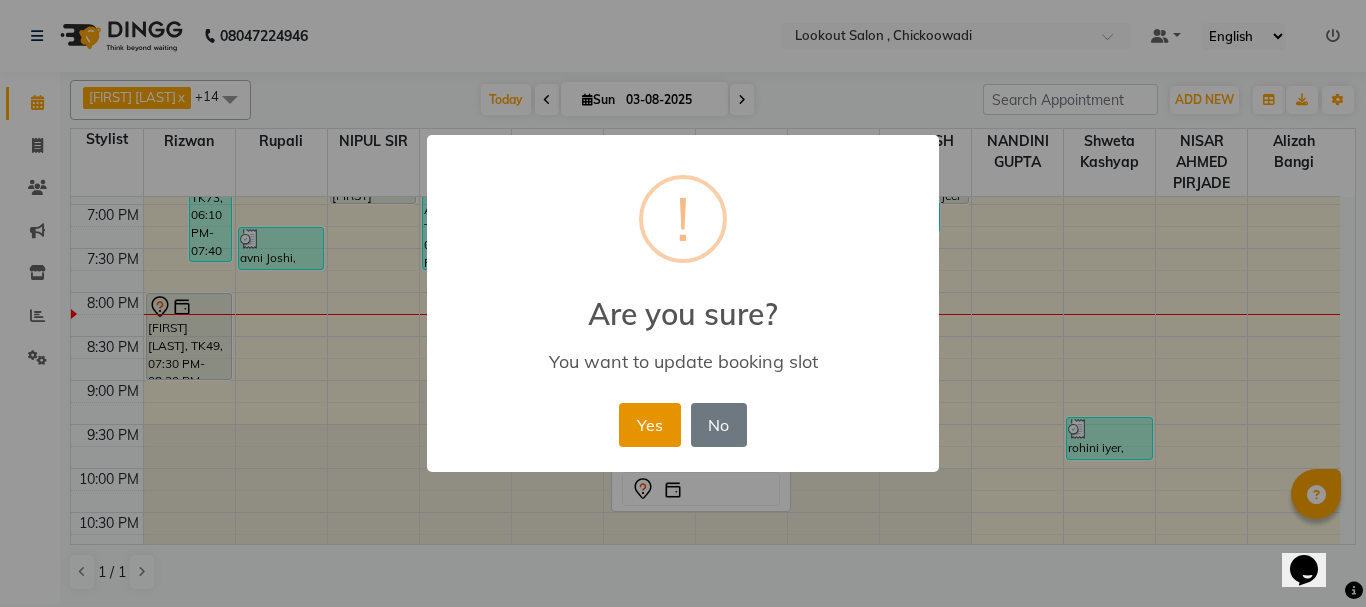 click on "Yes" at bounding box center [649, 425] 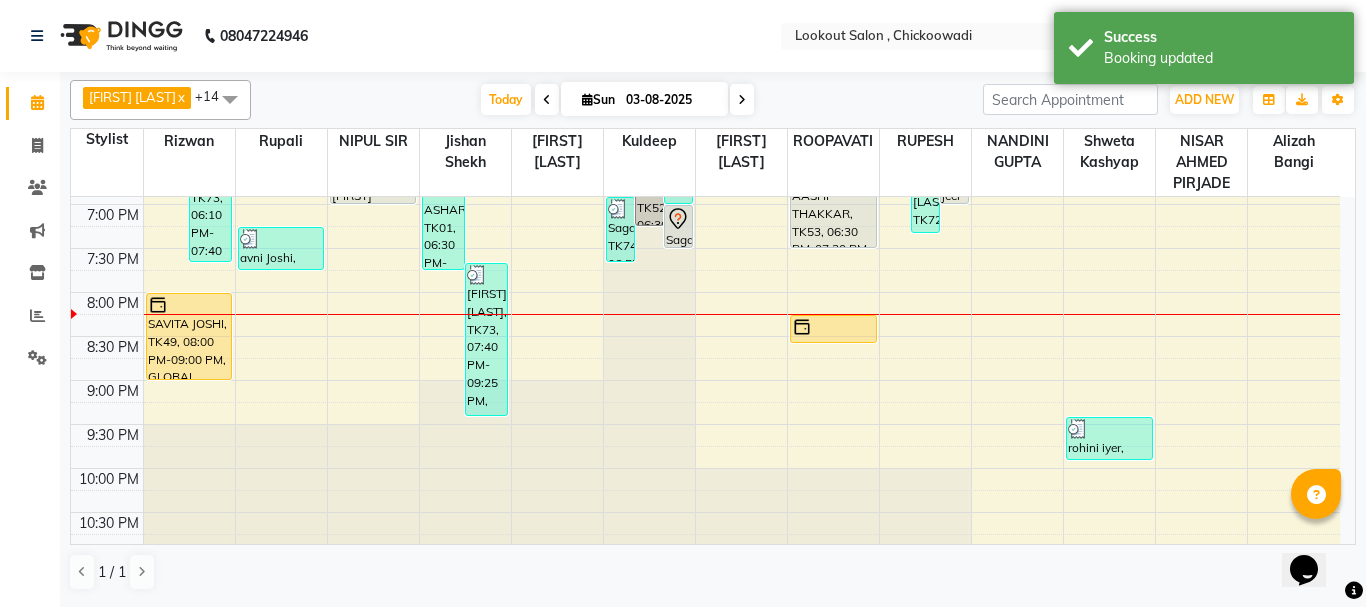 click at bounding box center (742, 100) 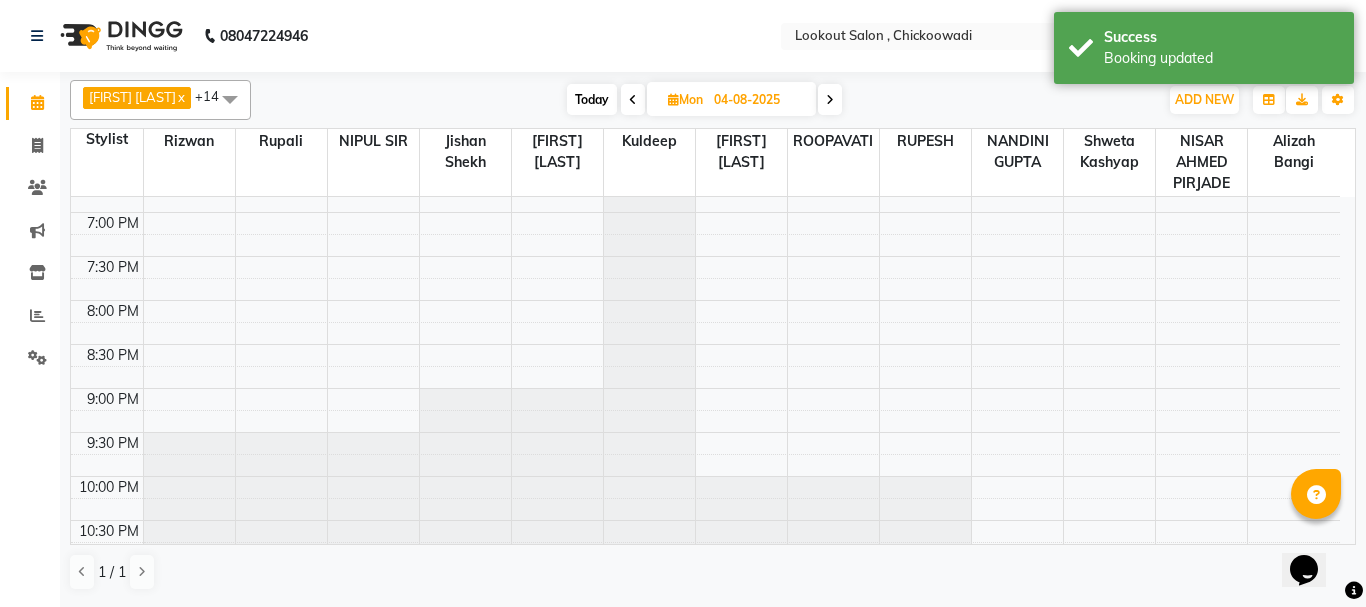 scroll, scrollTop: 857, scrollLeft: 0, axis: vertical 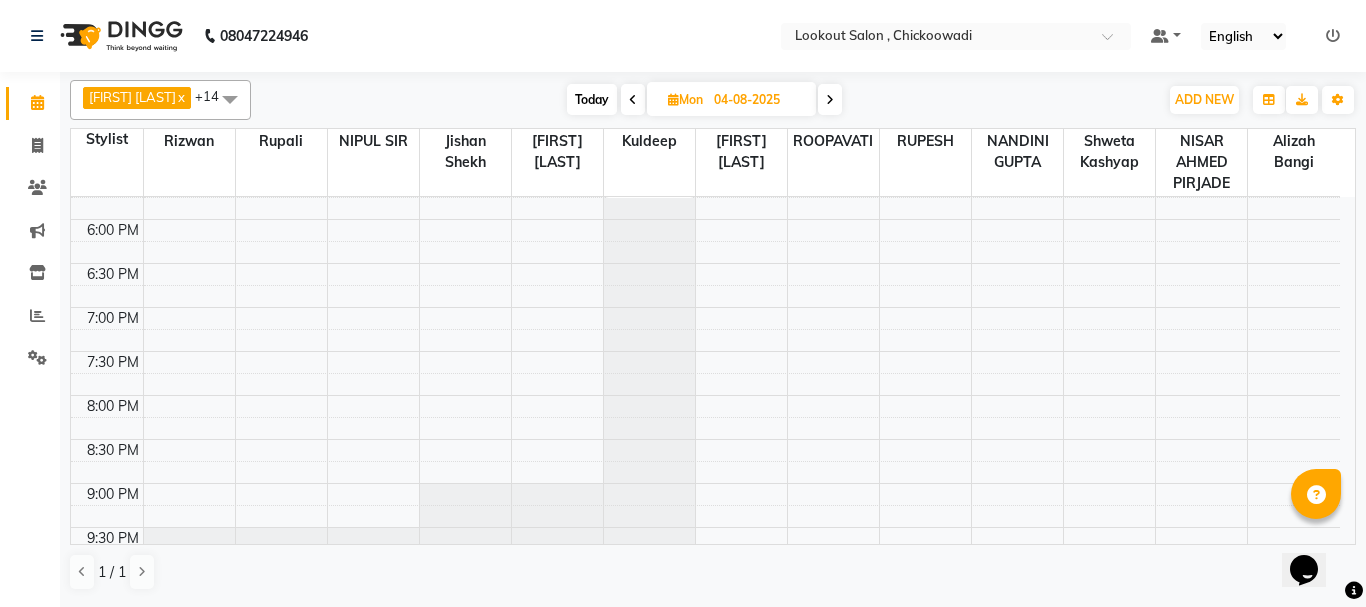 click on "Today" at bounding box center (592, 99) 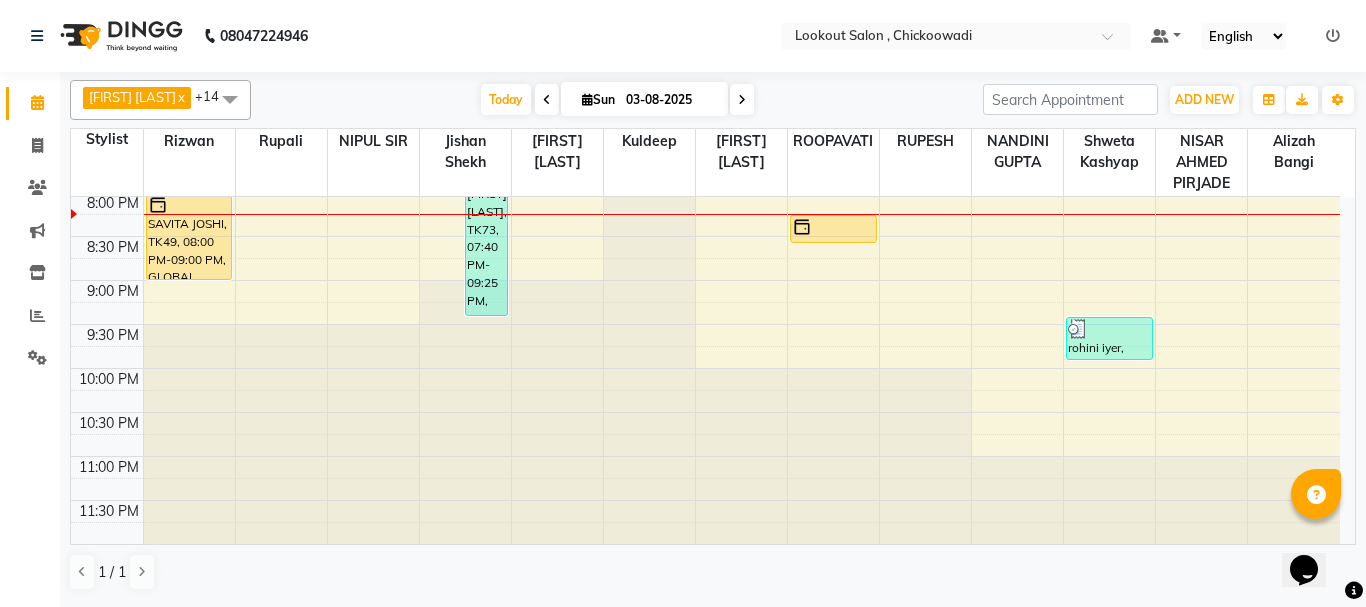 scroll, scrollTop: 960, scrollLeft: 0, axis: vertical 